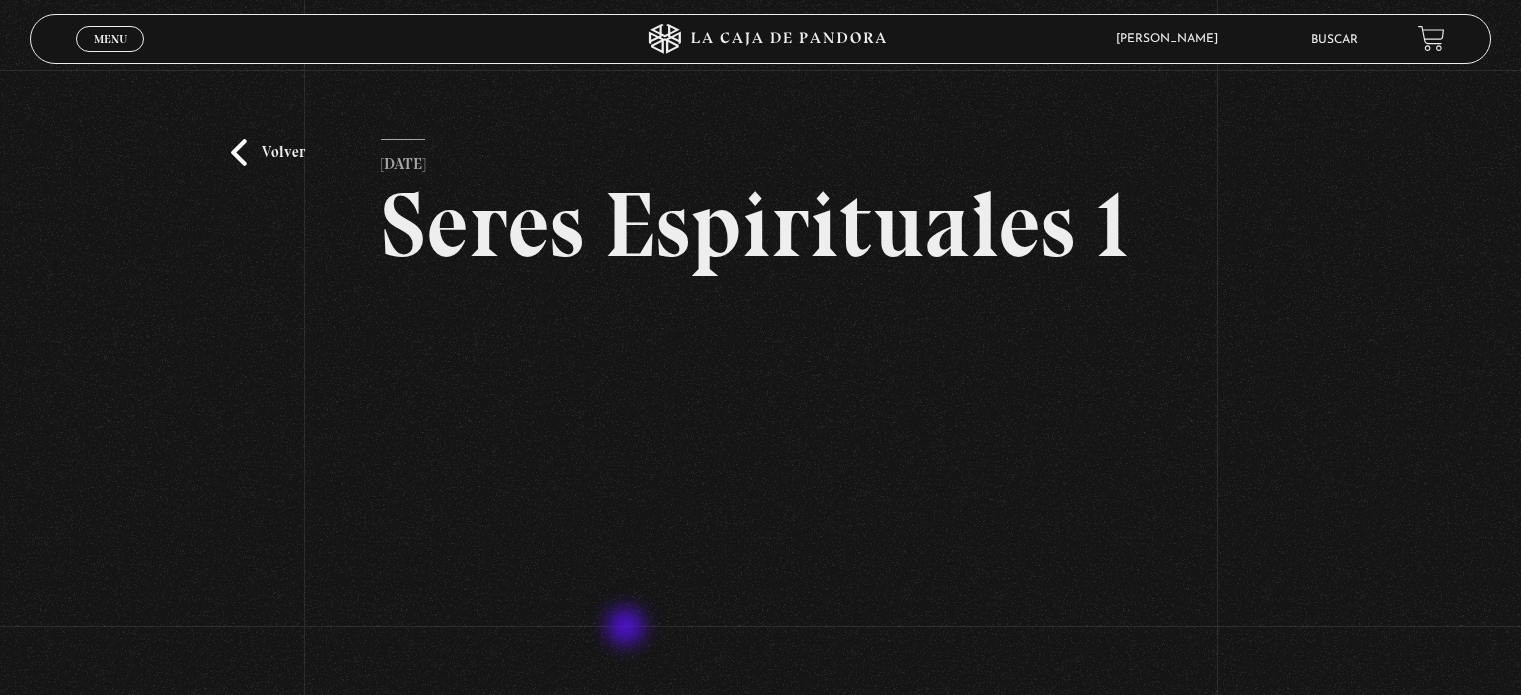 scroll, scrollTop: 100, scrollLeft: 0, axis: vertical 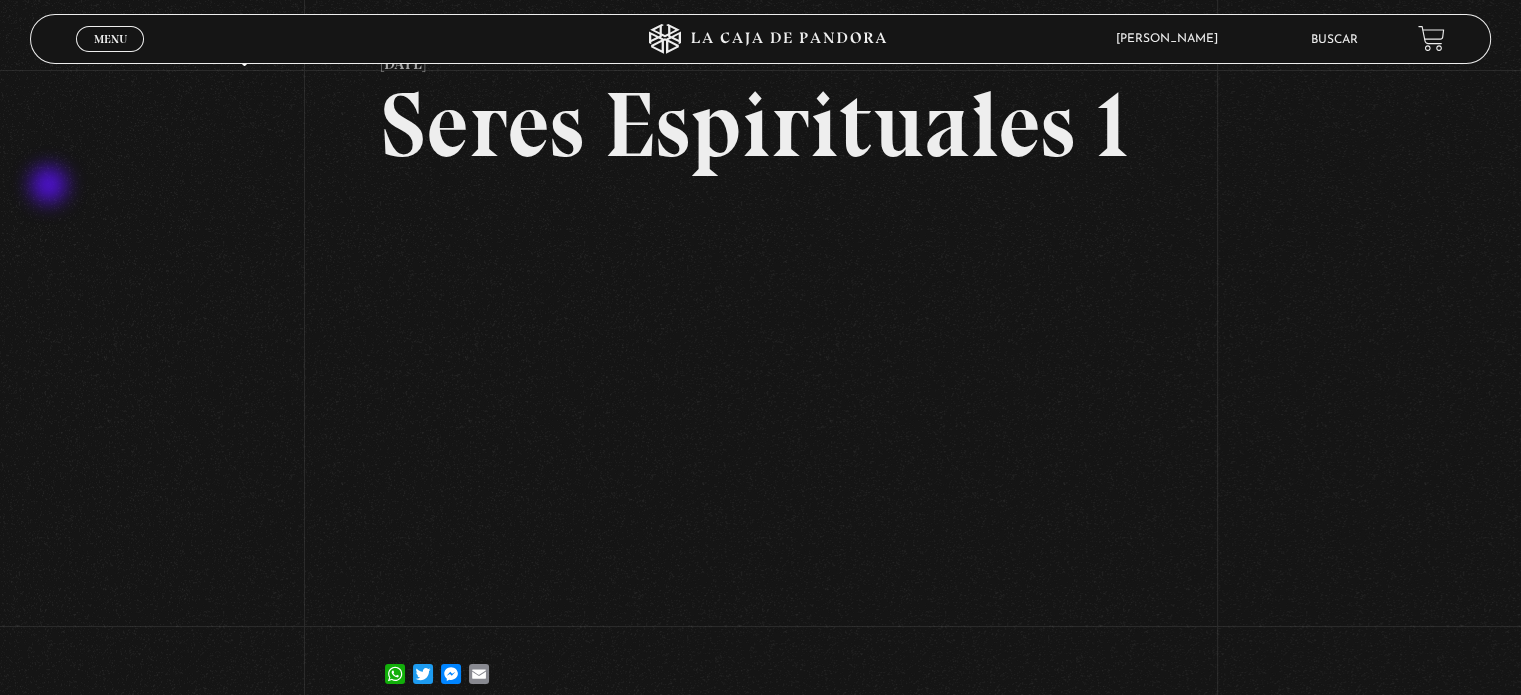 click on "Volver
[DATE]
Seres Espirituales 1
WhatsApp Twitter Messenger Email" at bounding box center (760, 345) 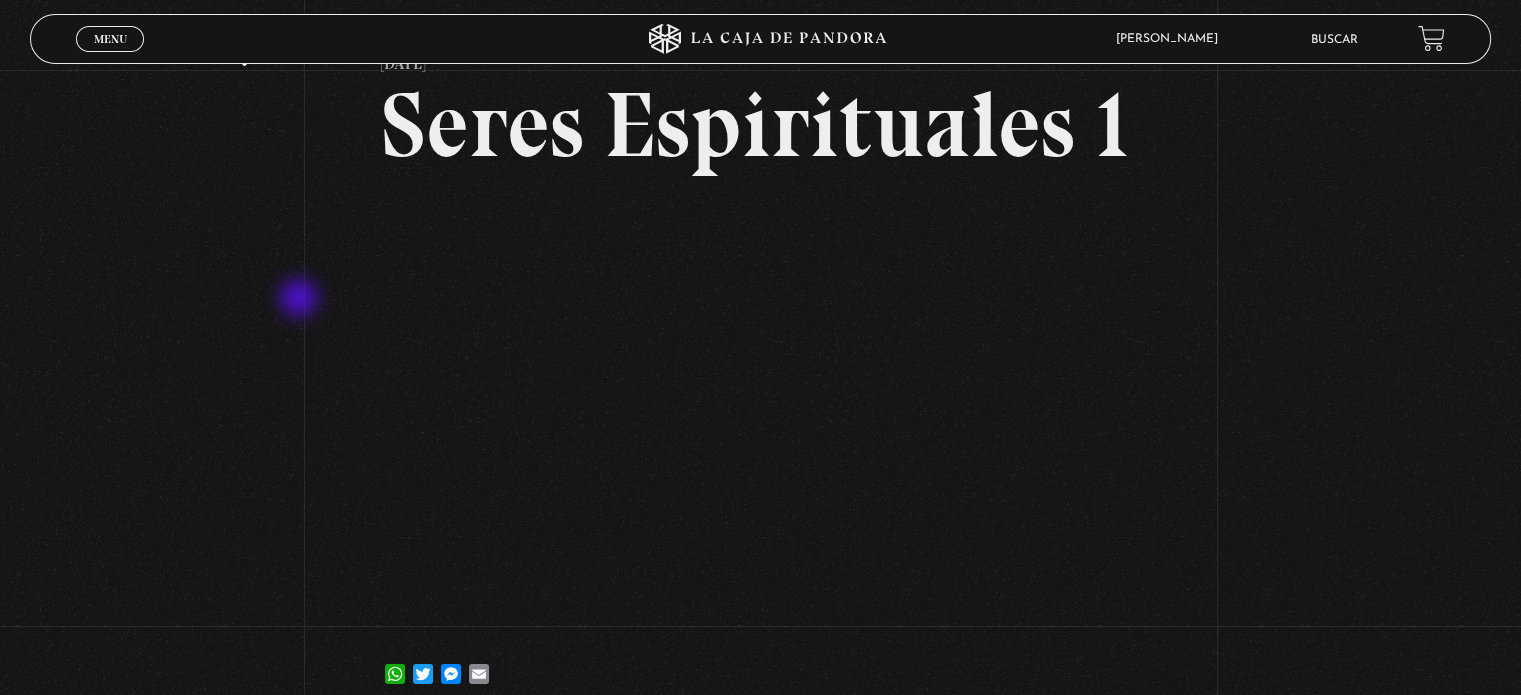 click on "Volver
[DATE]
Seres Espirituales 1
WhatsApp Twitter Messenger Email" at bounding box center (760, 345) 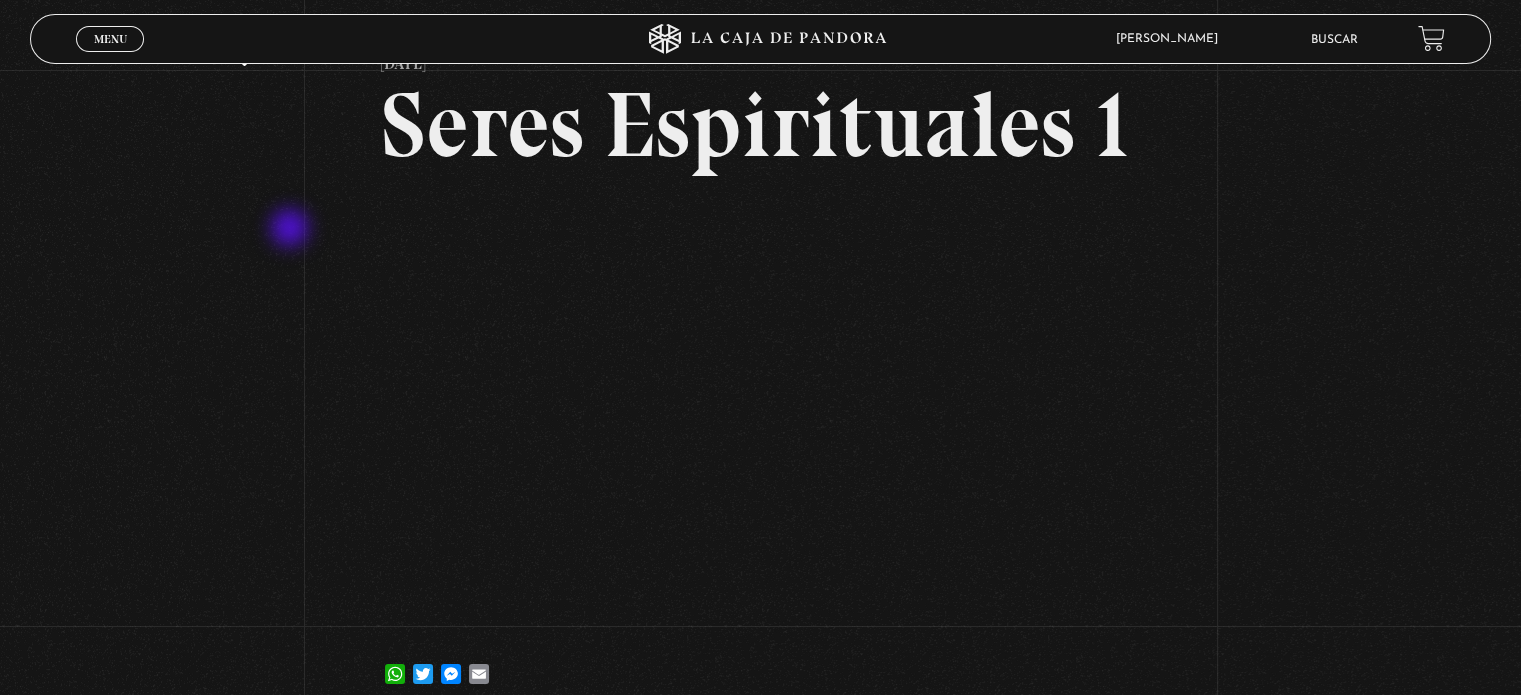 drag, startPoint x: 288, startPoint y: 204, endPoint x: 221, endPoint y: -121, distance: 331.8343 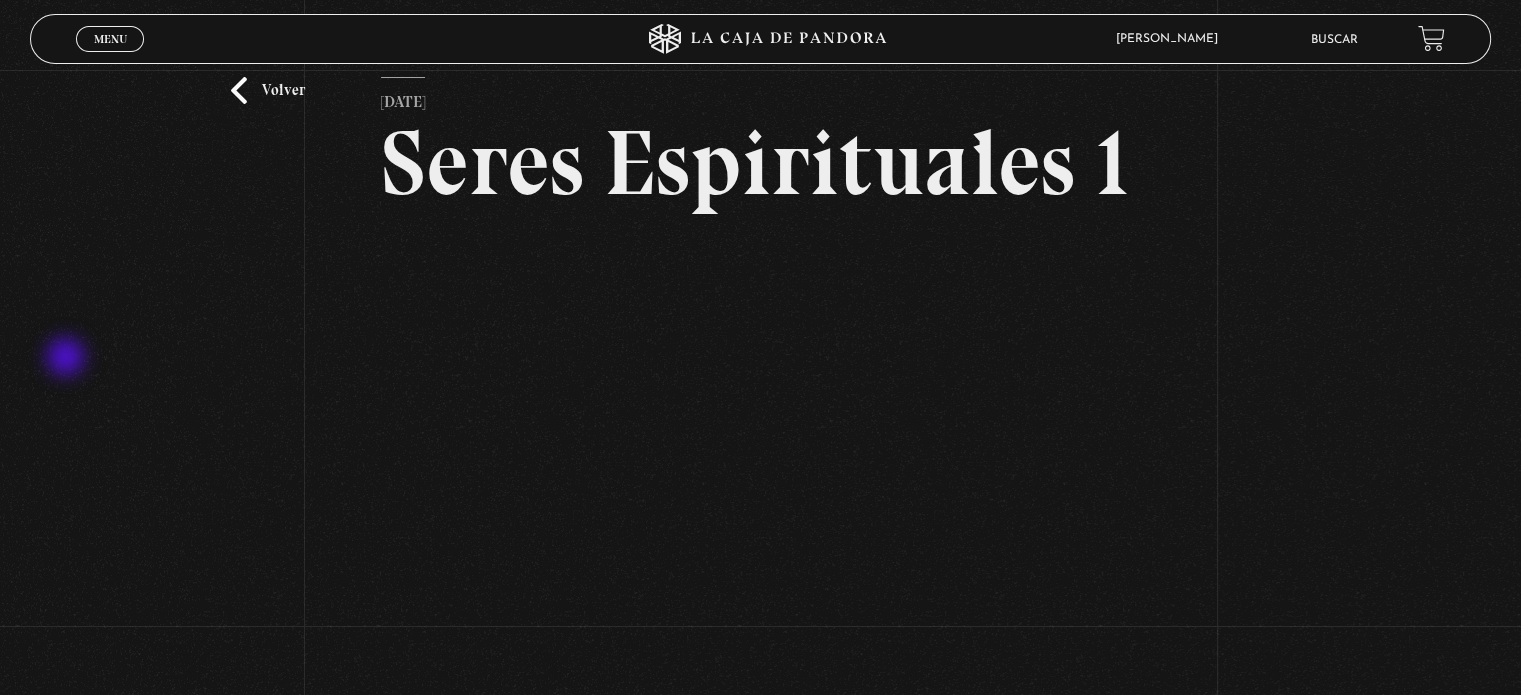 scroll, scrollTop: 0, scrollLeft: 0, axis: both 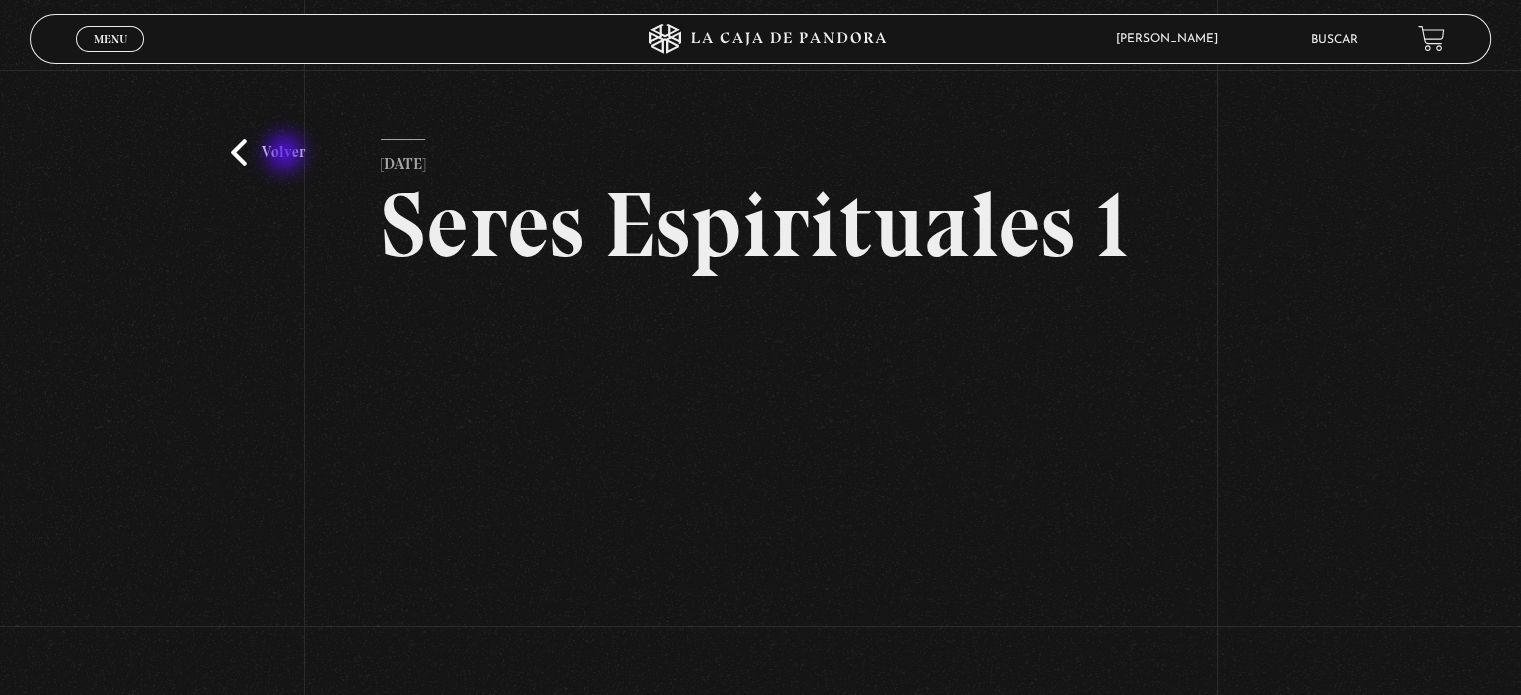 click on "Volver" at bounding box center (268, 152) 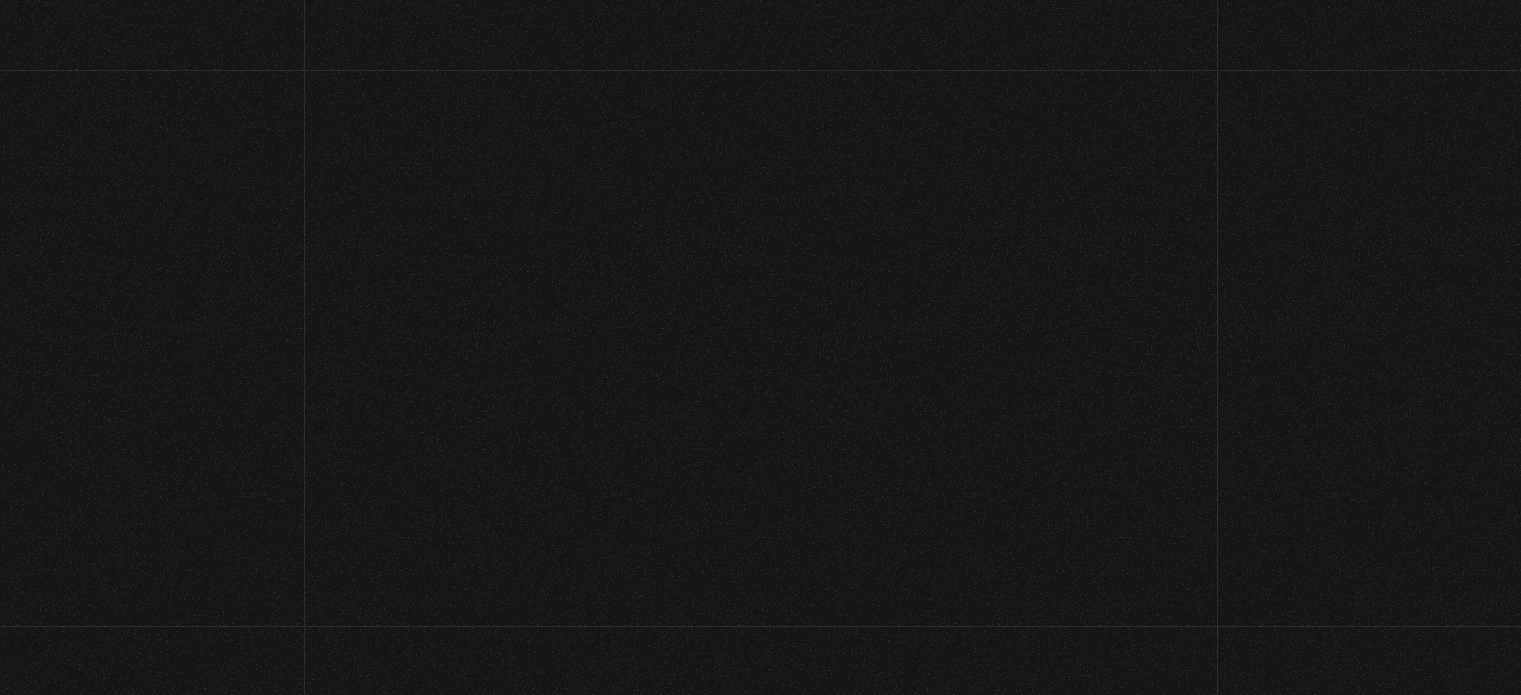 scroll, scrollTop: 227, scrollLeft: 0, axis: vertical 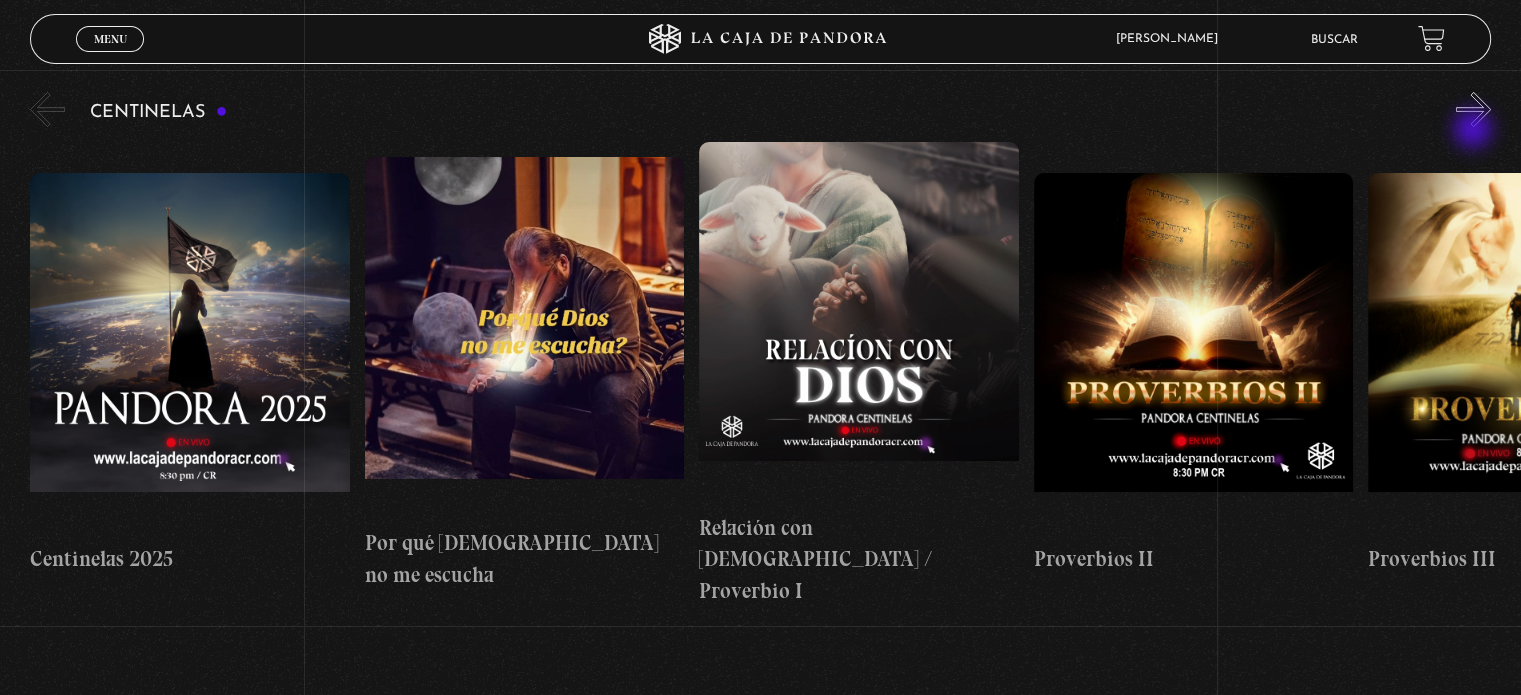 click on "Centinelas" at bounding box center (775, 347) 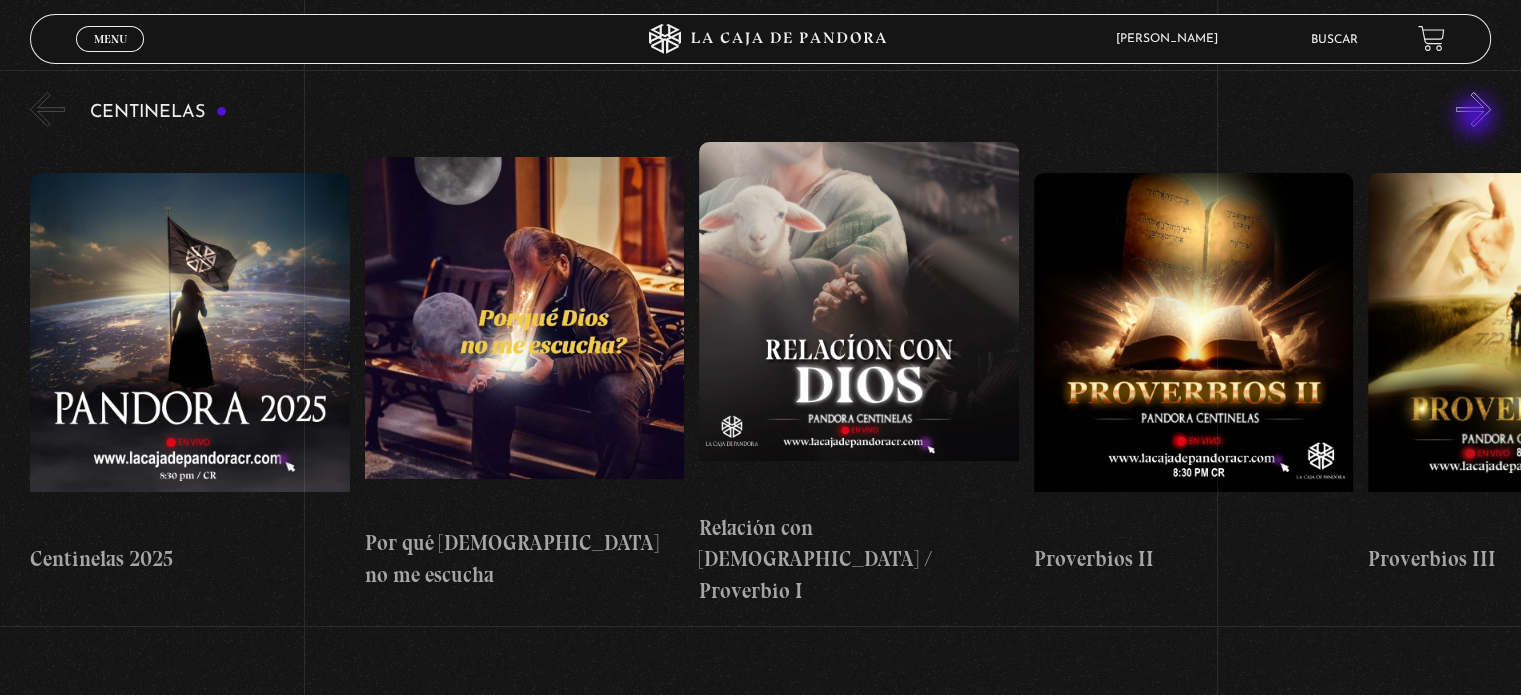 click on "»" at bounding box center (1473, 109) 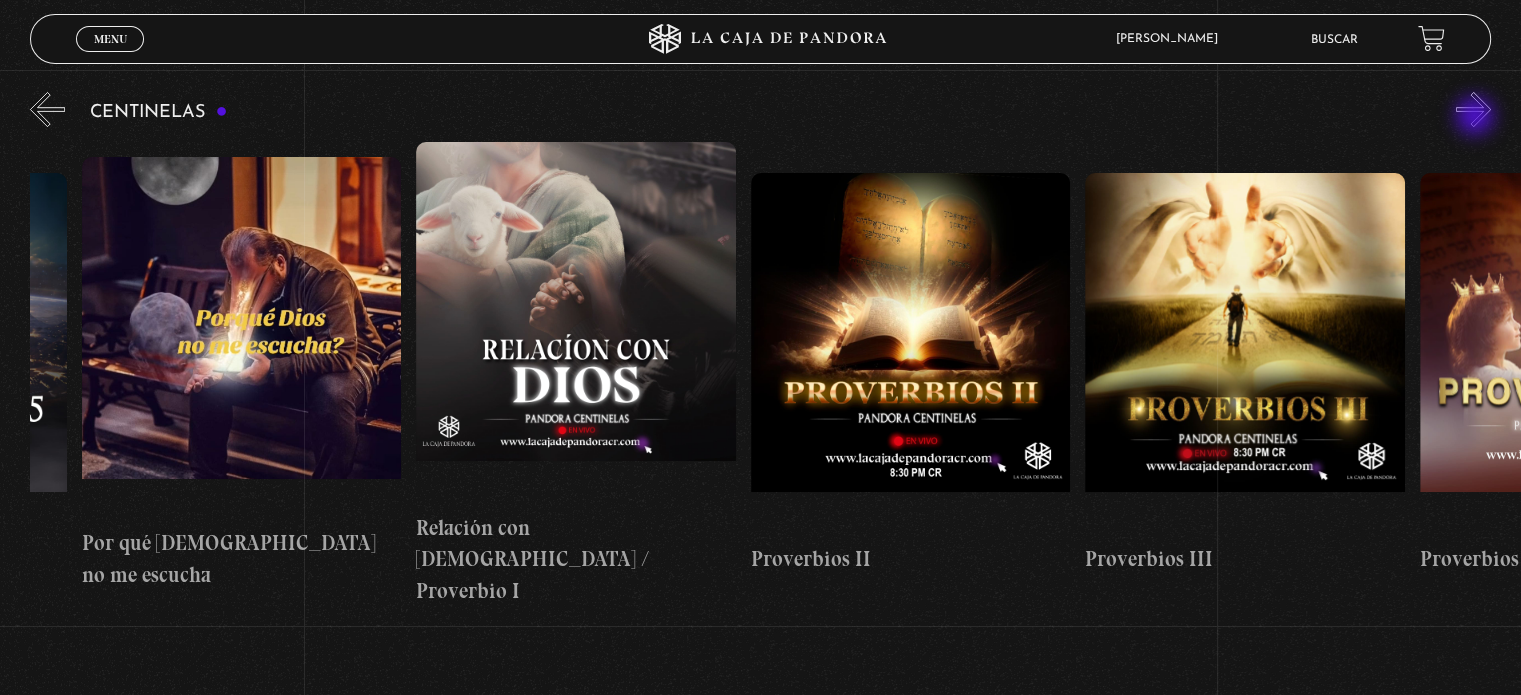 click on "»" at bounding box center [1473, 109] 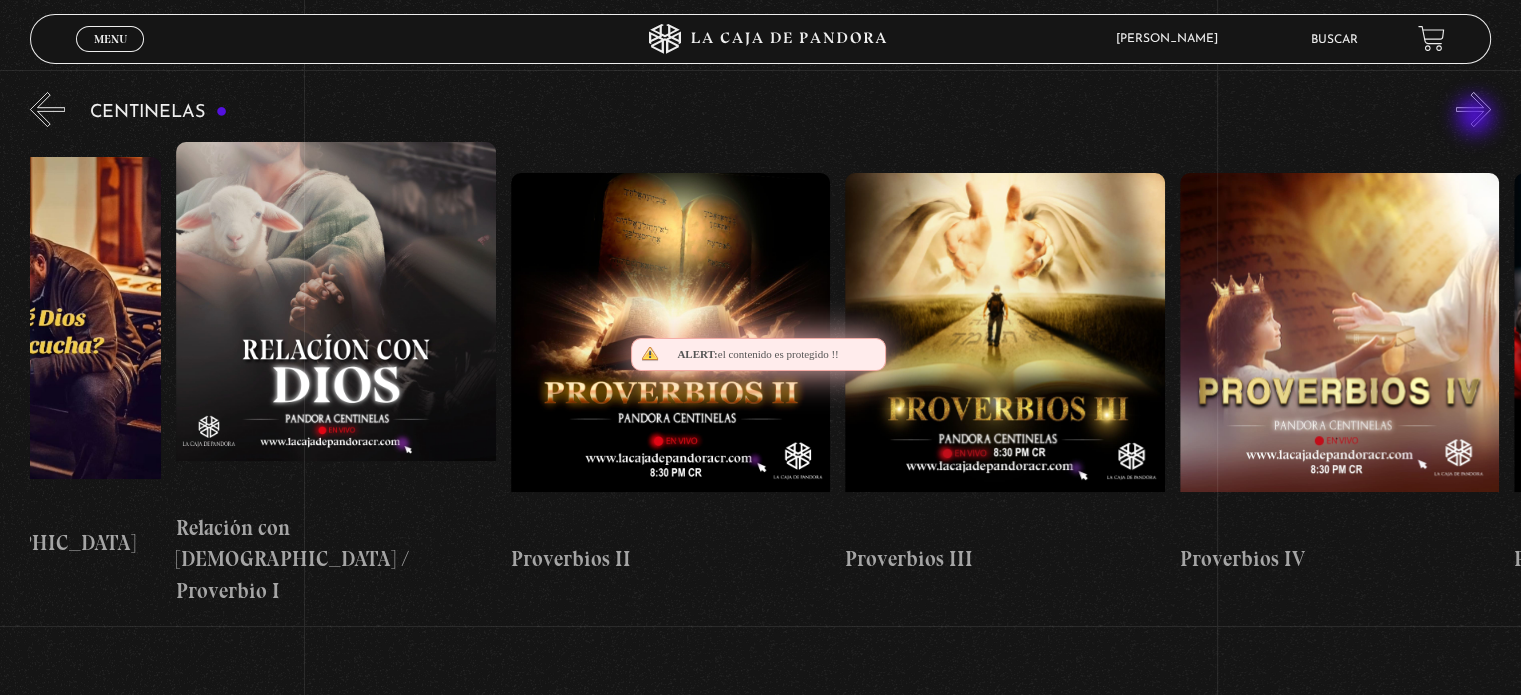 click on "»" at bounding box center [1473, 109] 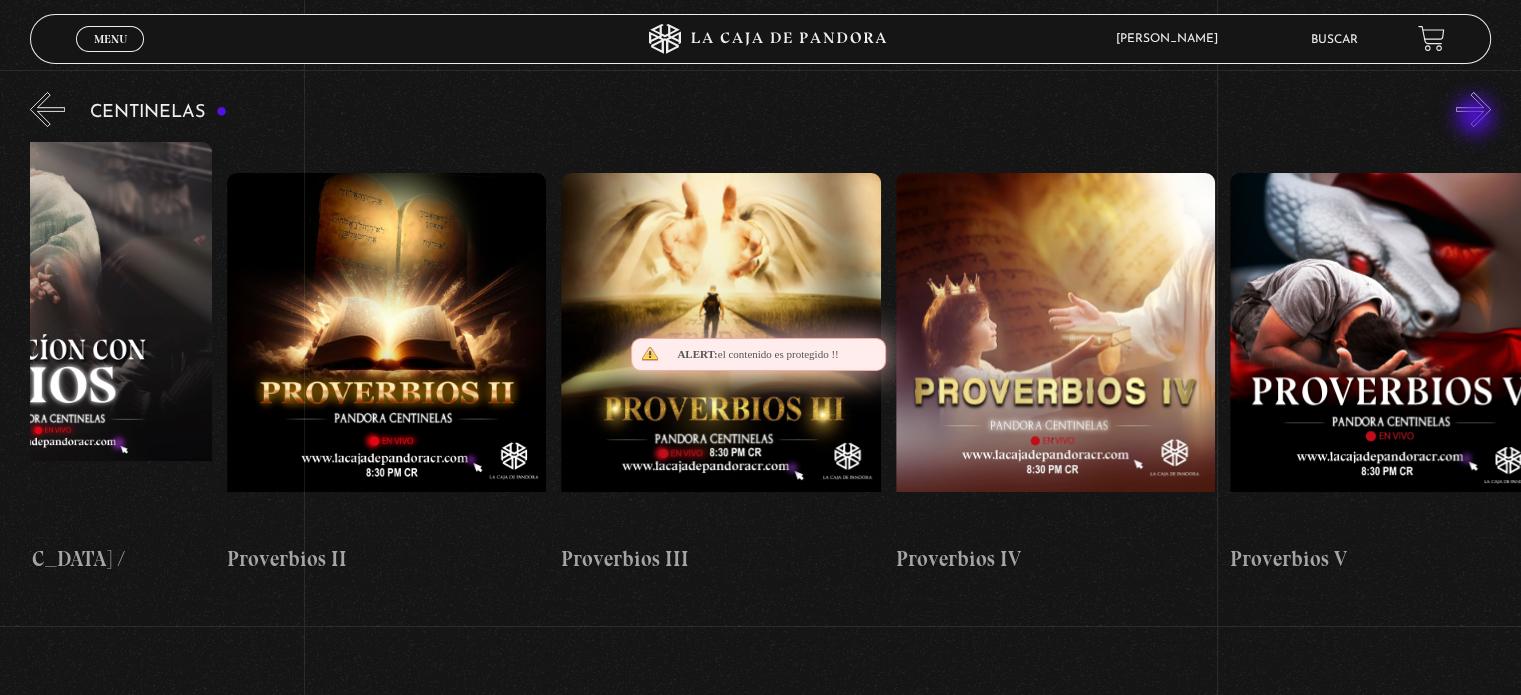 click on "»" at bounding box center [1473, 109] 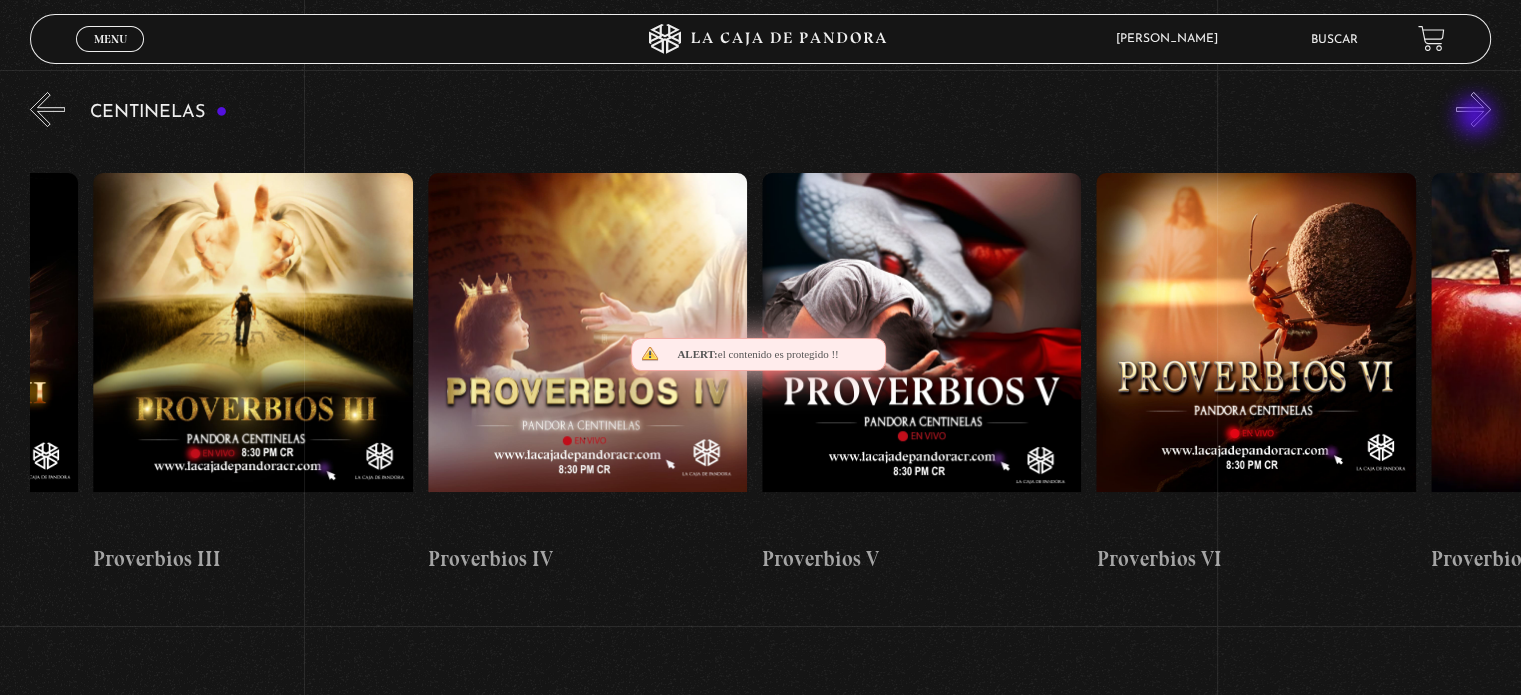 click on "»" at bounding box center [1473, 109] 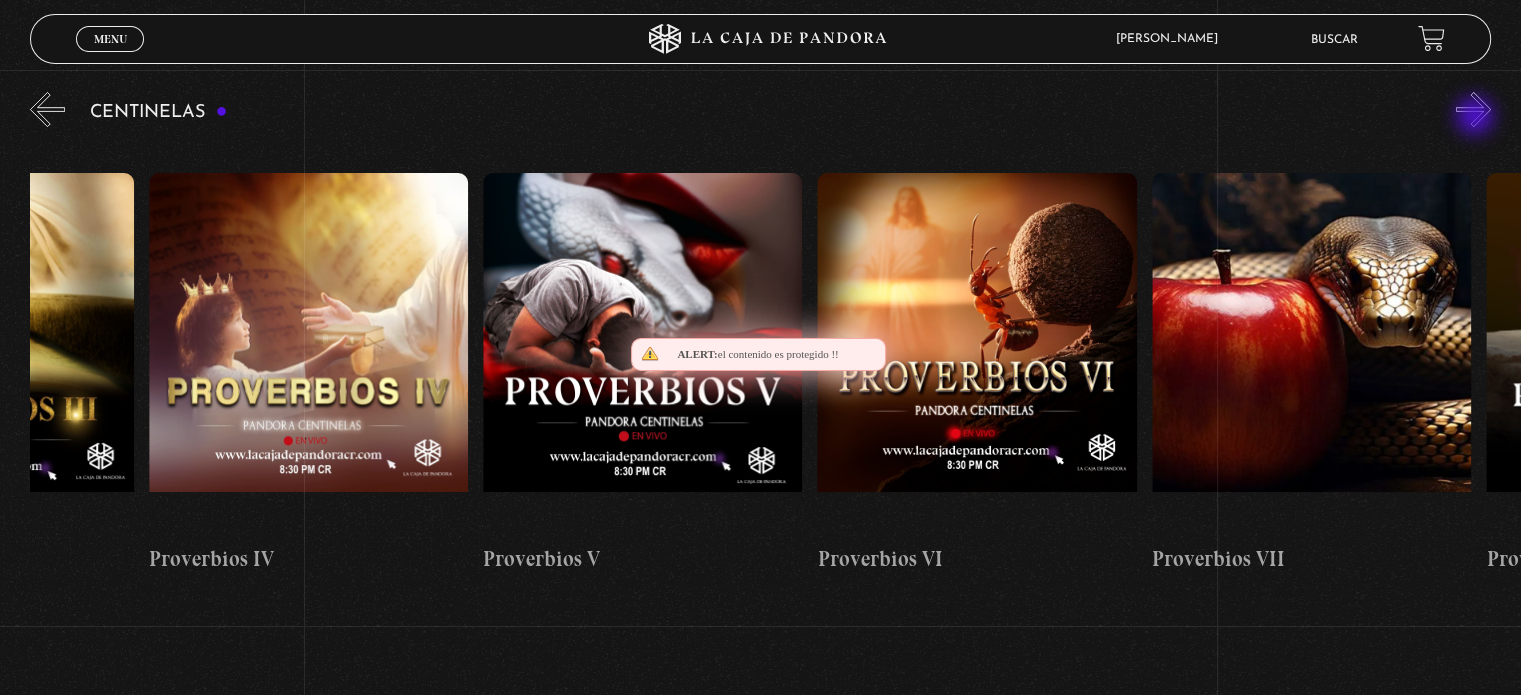 click on "»" at bounding box center (1473, 109) 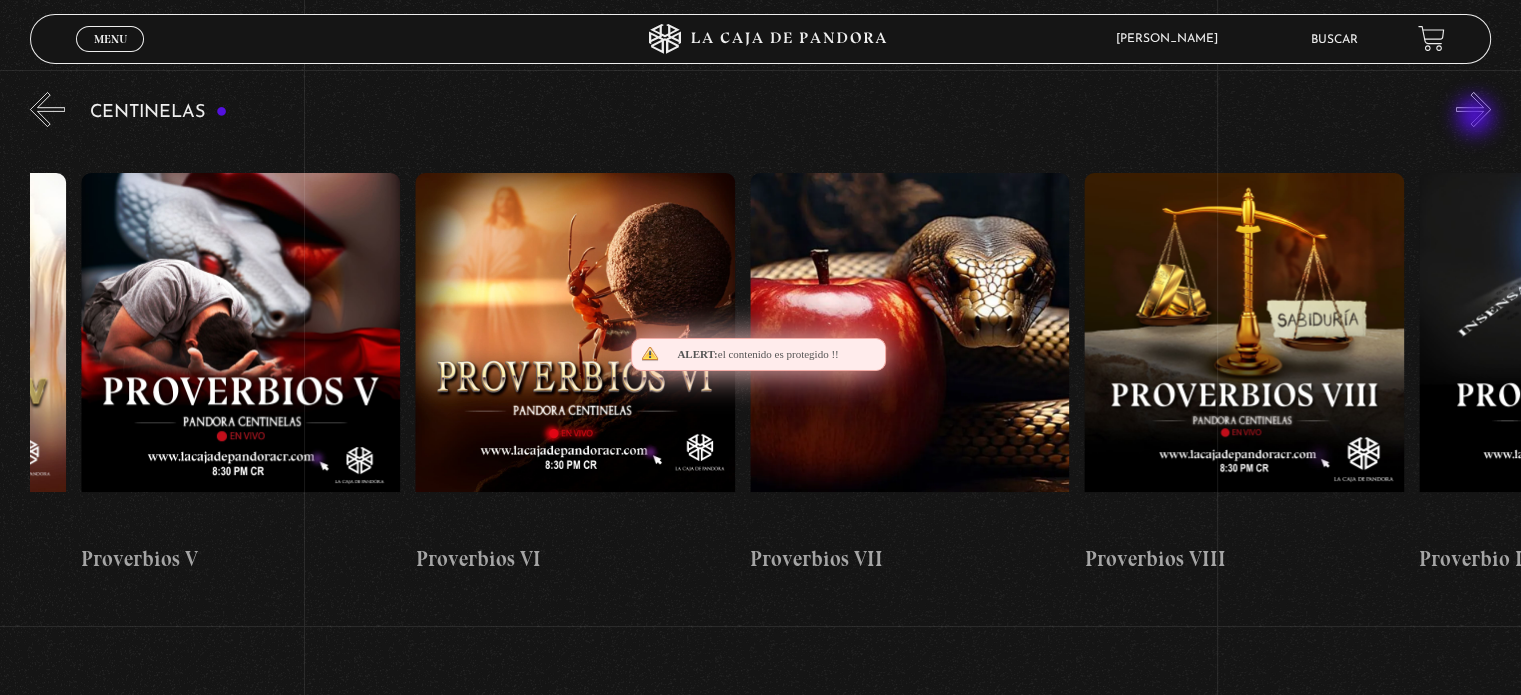 click on "»" at bounding box center [1473, 109] 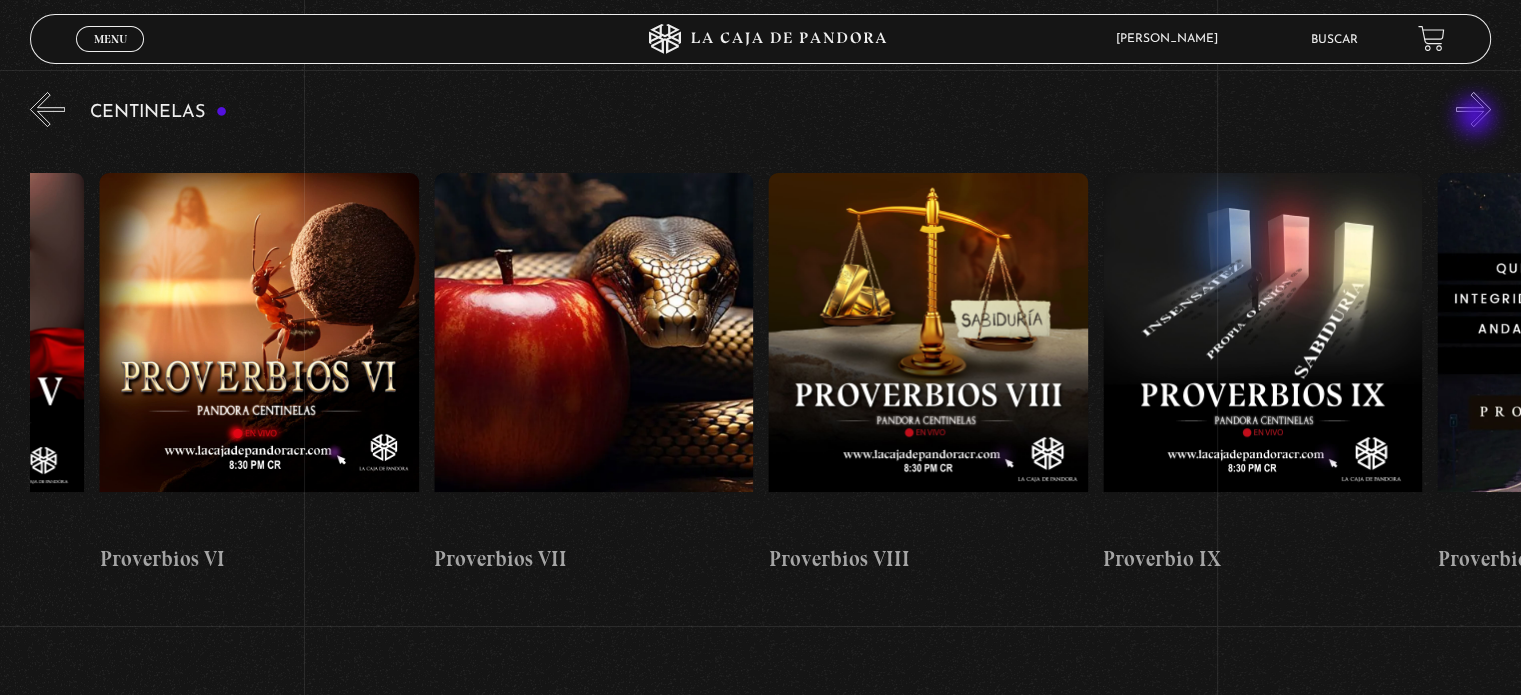 click on "»" at bounding box center [1473, 109] 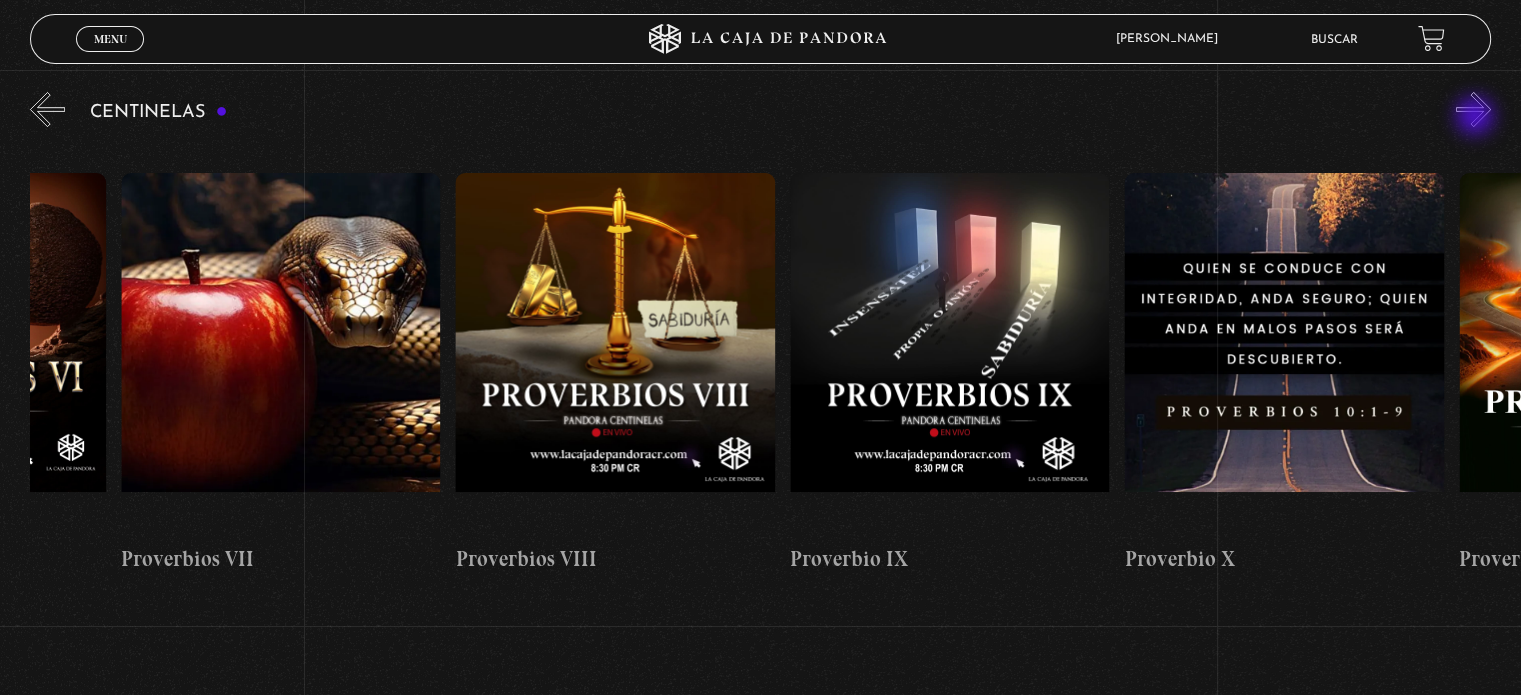 click on "»" at bounding box center (1473, 109) 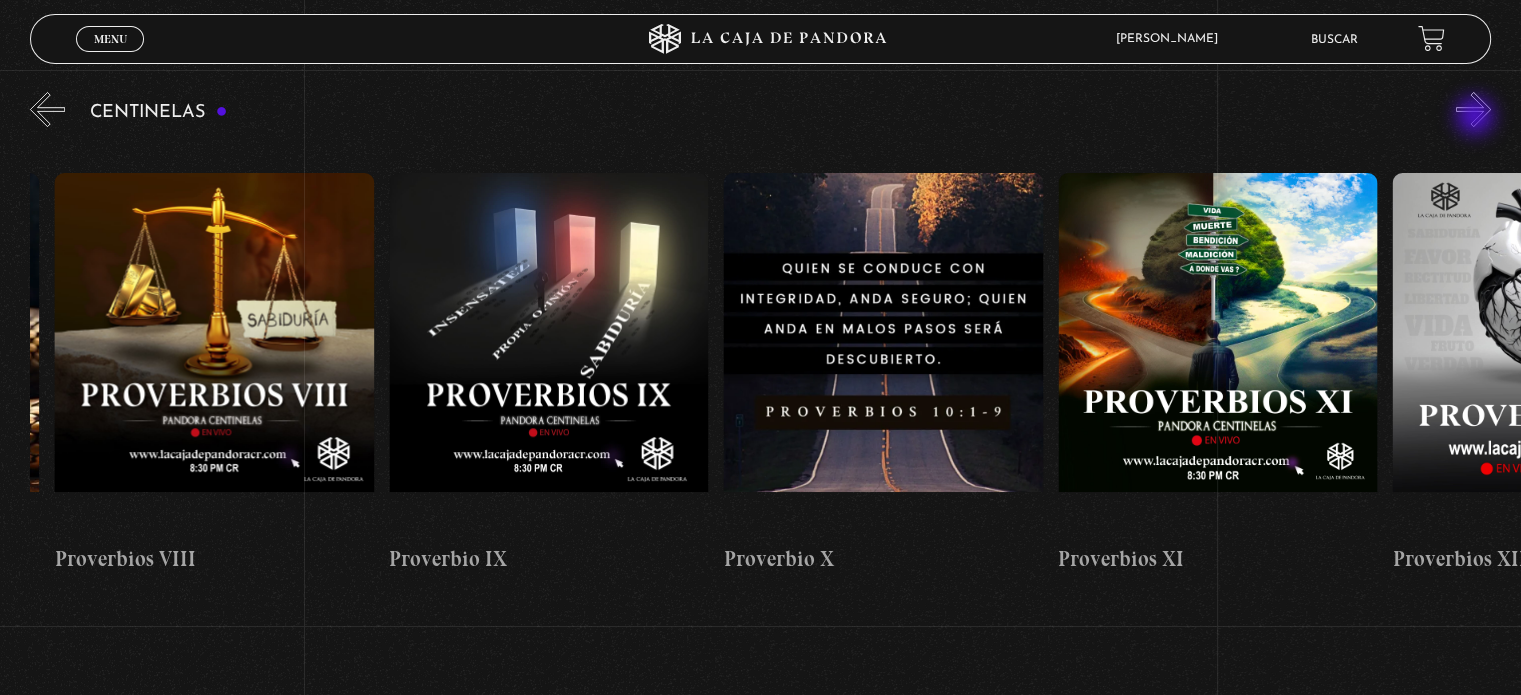 click on "»" at bounding box center [1473, 109] 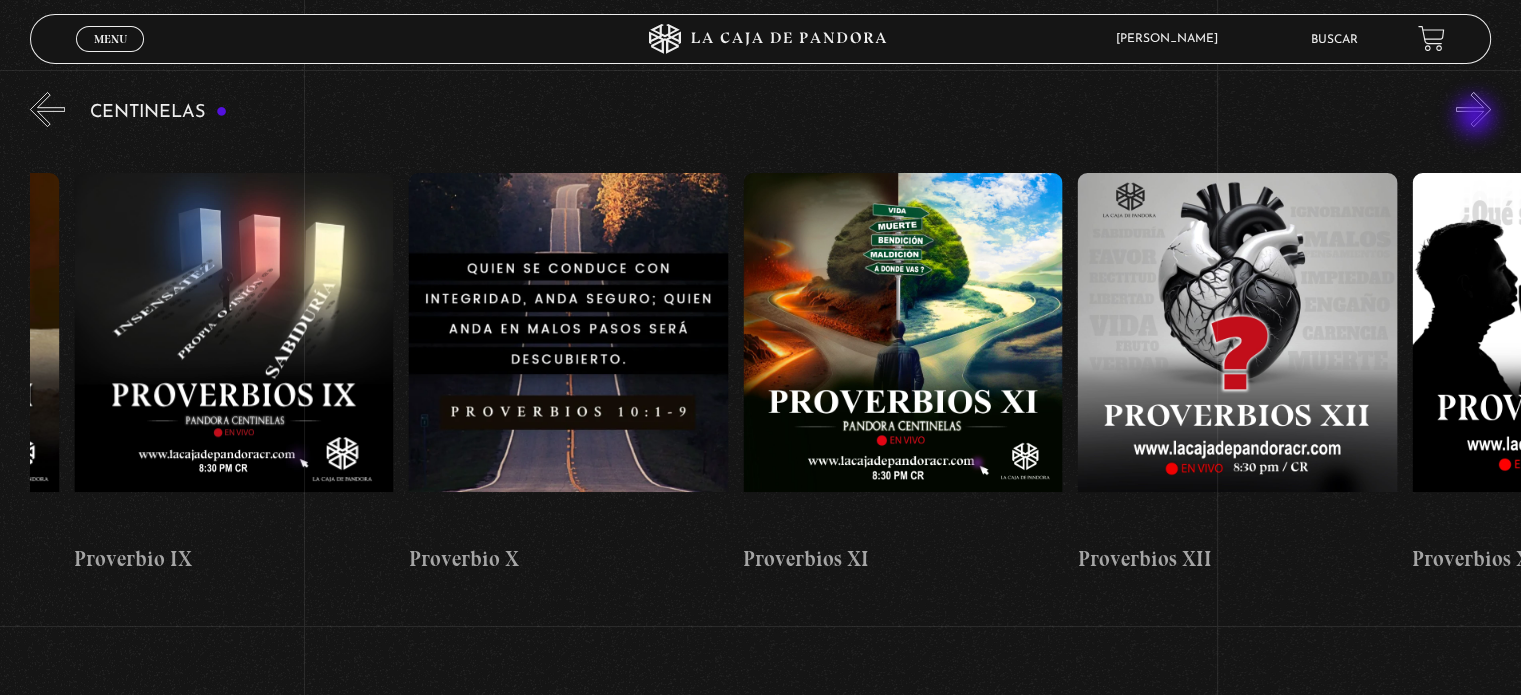 click on "»" at bounding box center [1473, 109] 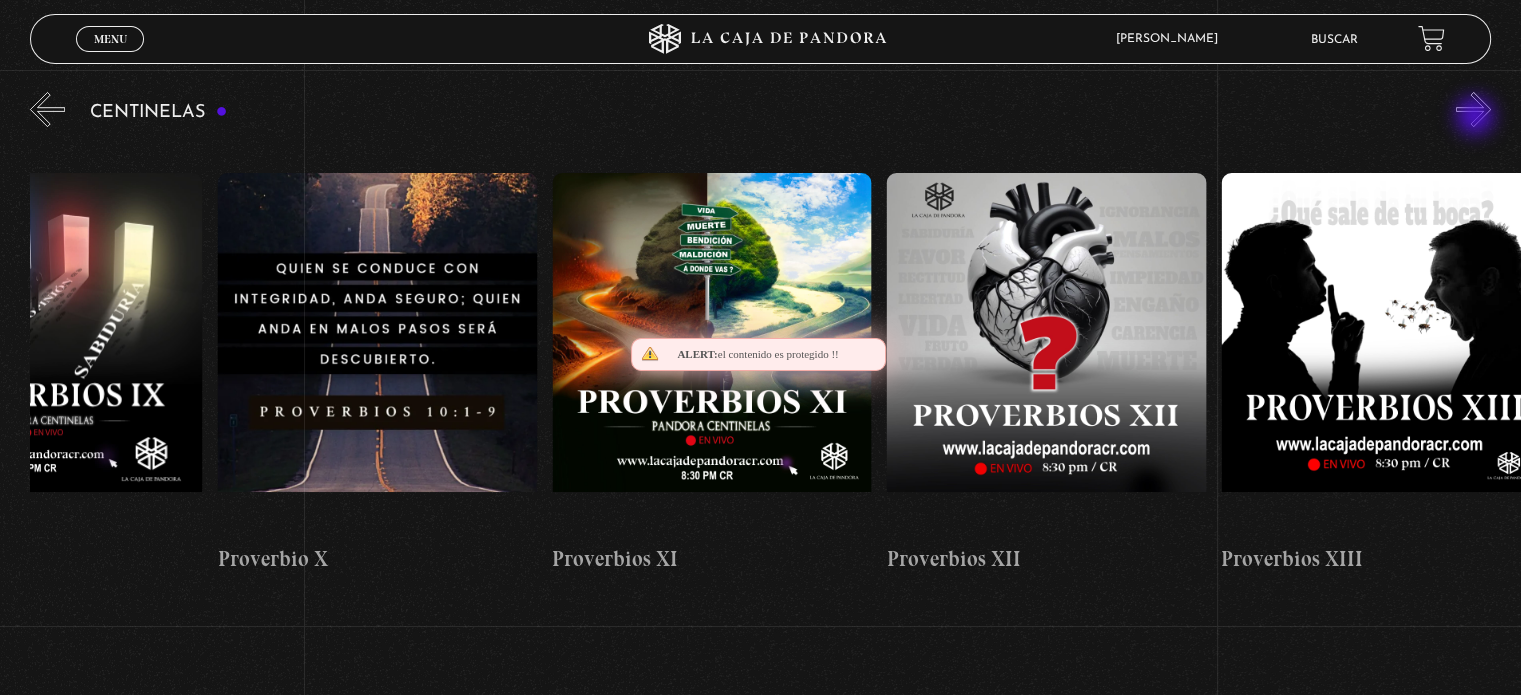 click on "»" at bounding box center [1473, 109] 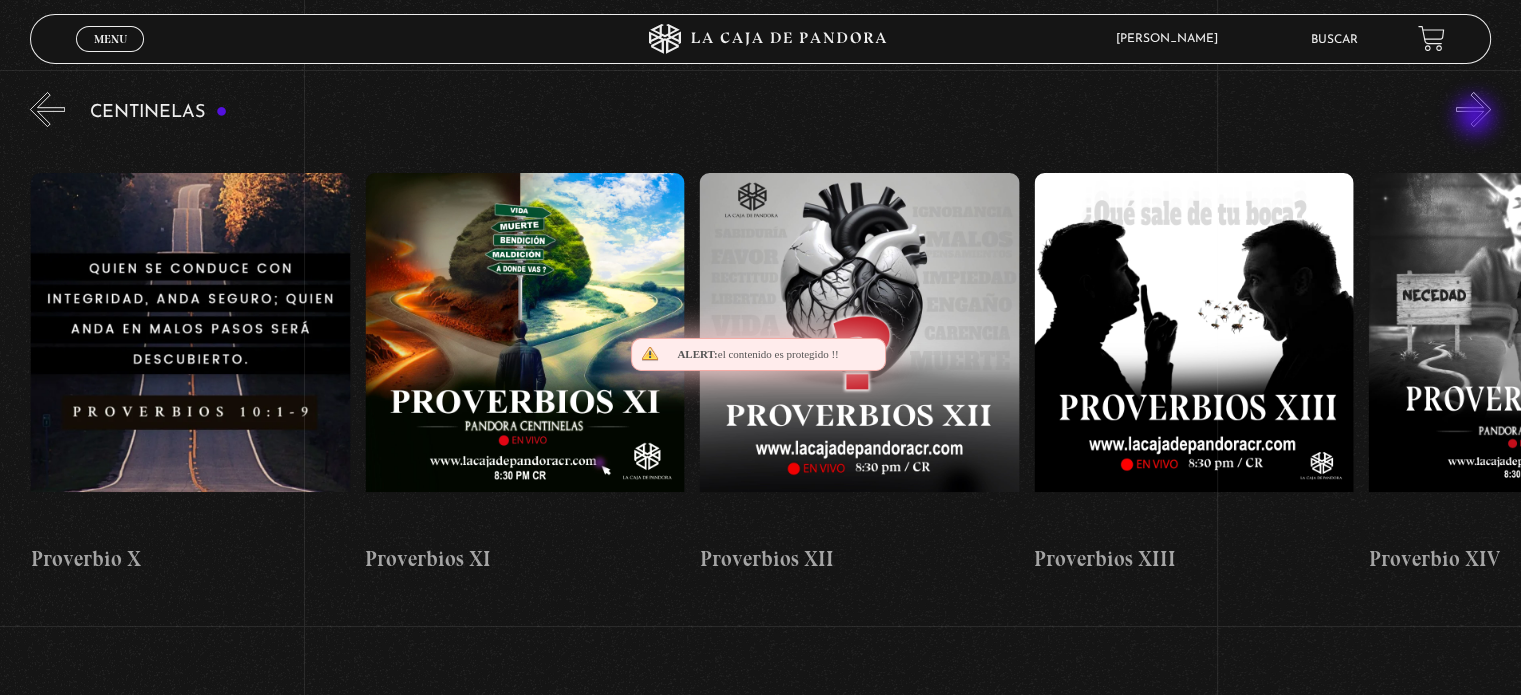 click on "»" at bounding box center [1473, 109] 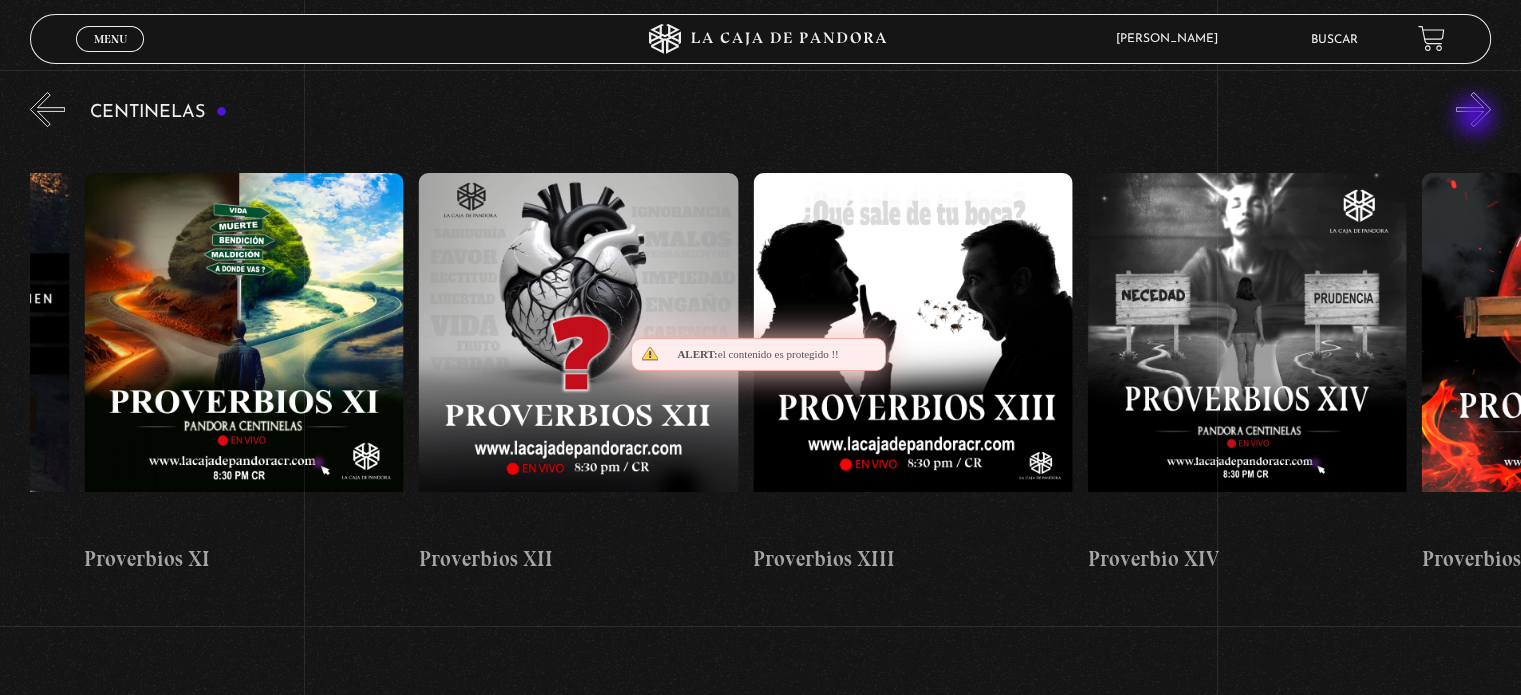 click on "»" at bounding box center (1473, 109) 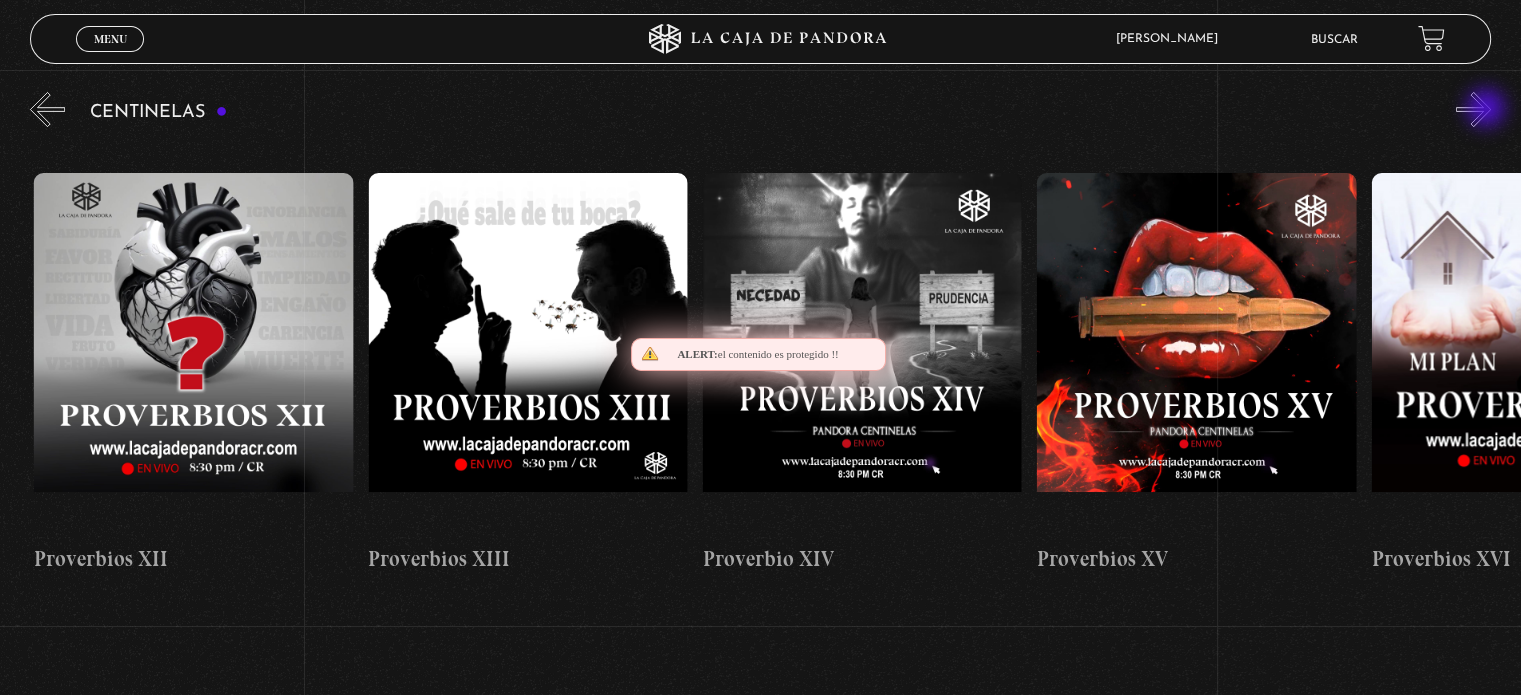 click on "»" at bounding box center (1473, 109) 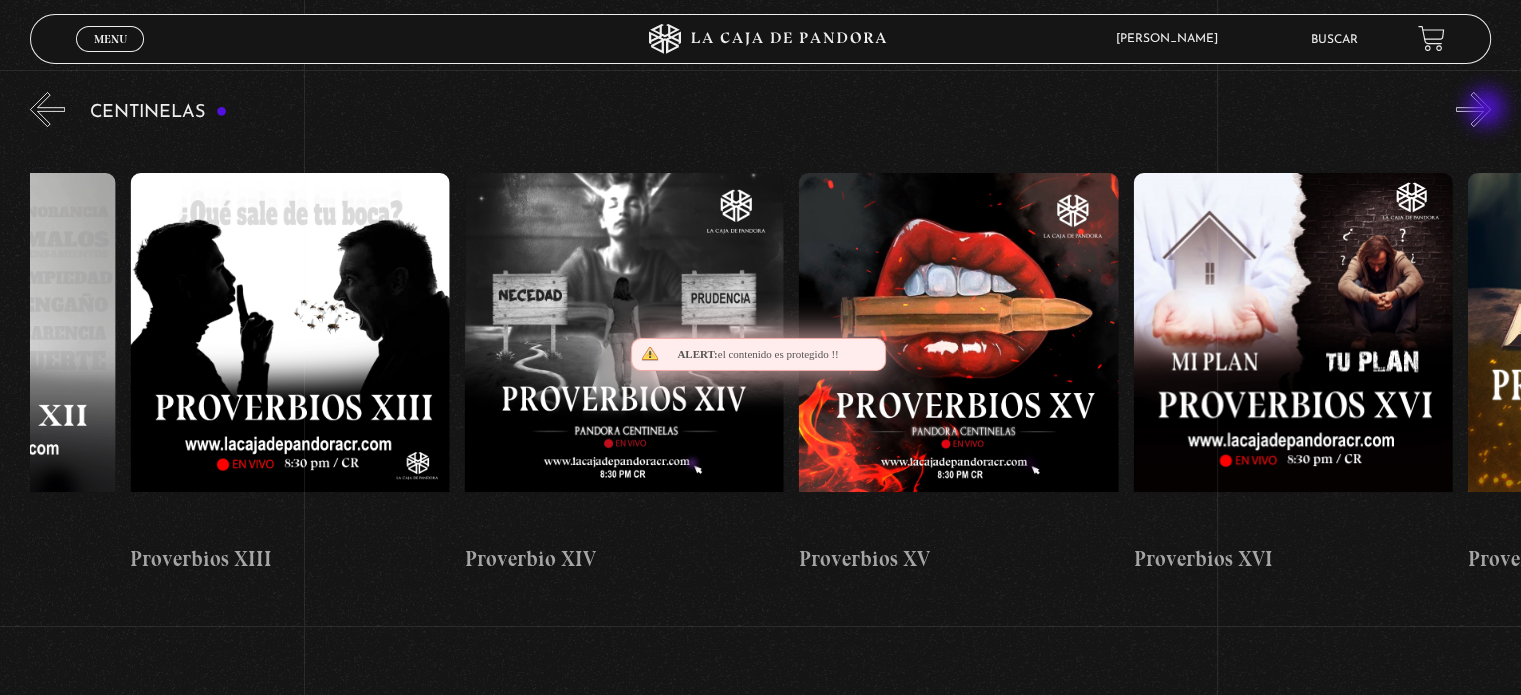 click on "»" at bounding box center (1473, 109) 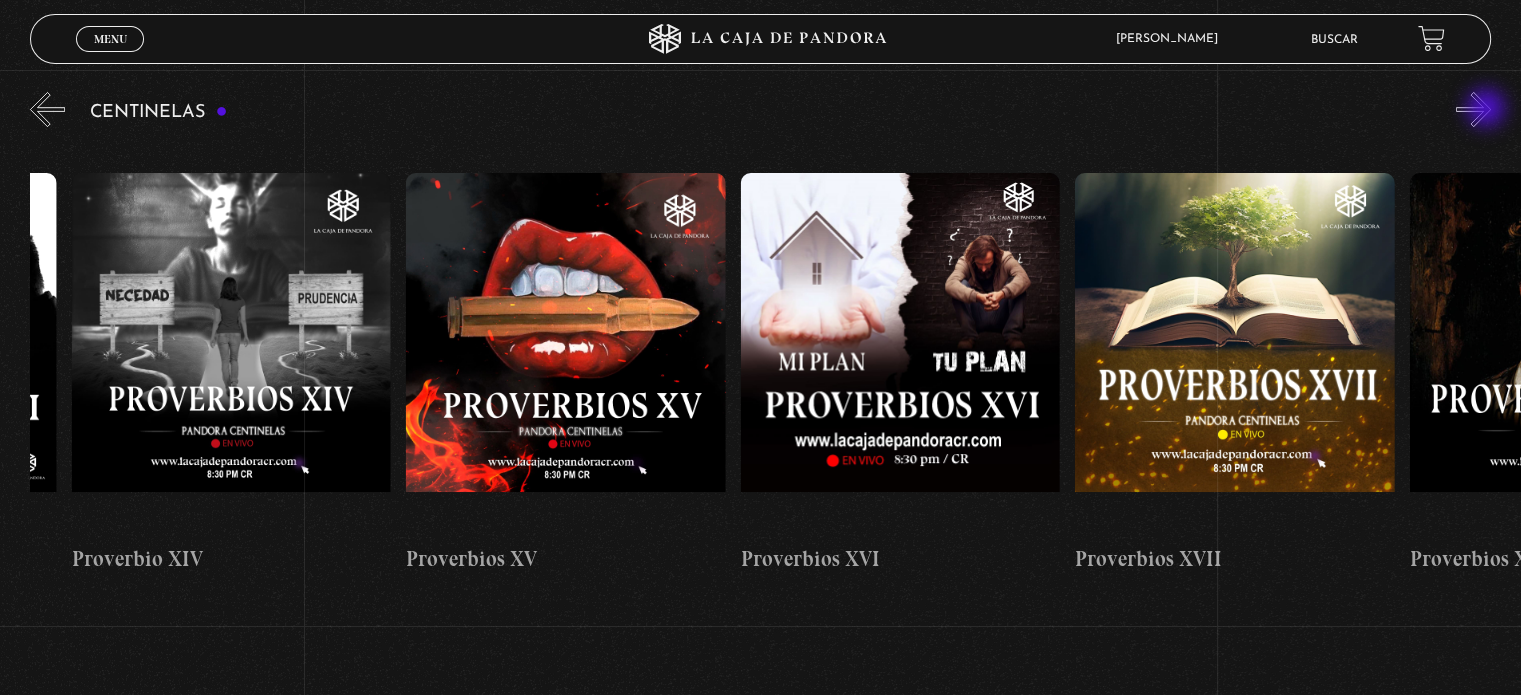 click on "»" at bounding box center (1473, 109) 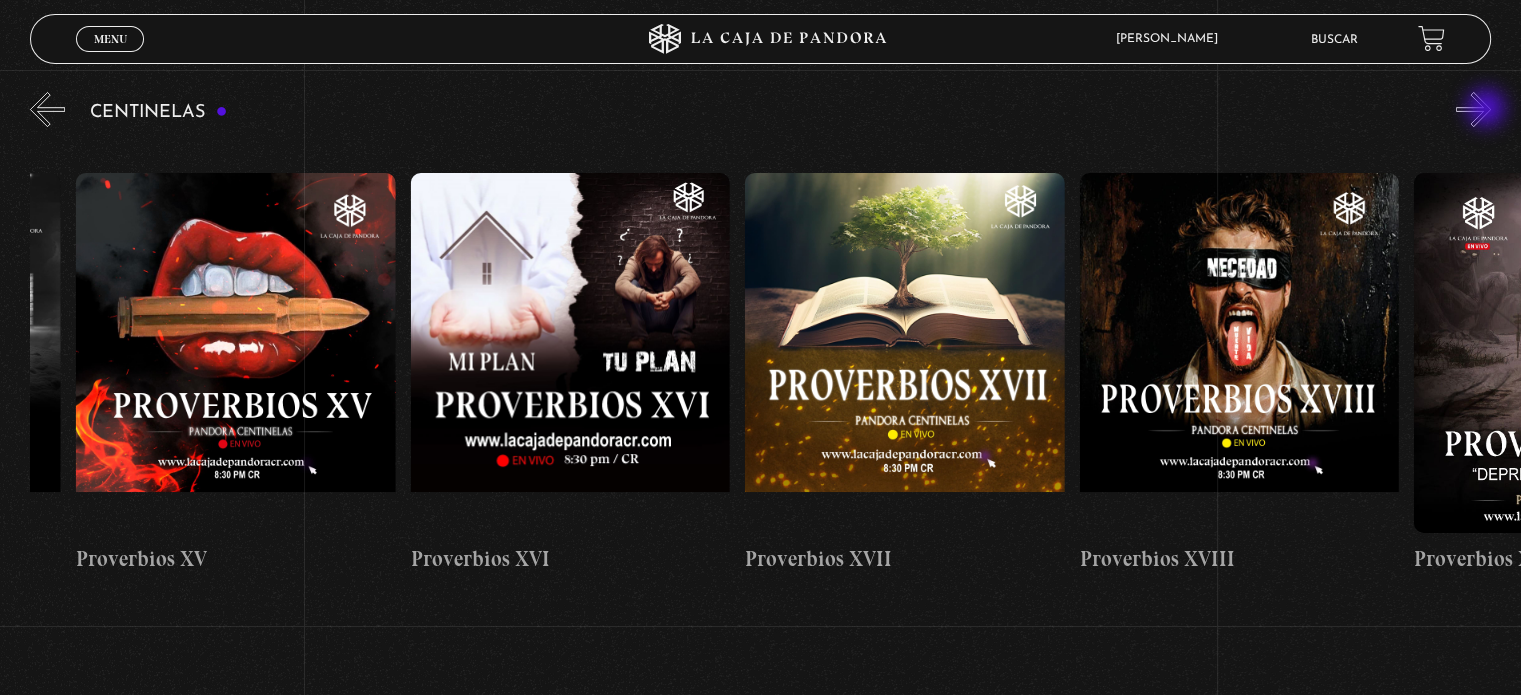 click on "»" at bounding box center [1473, 109] 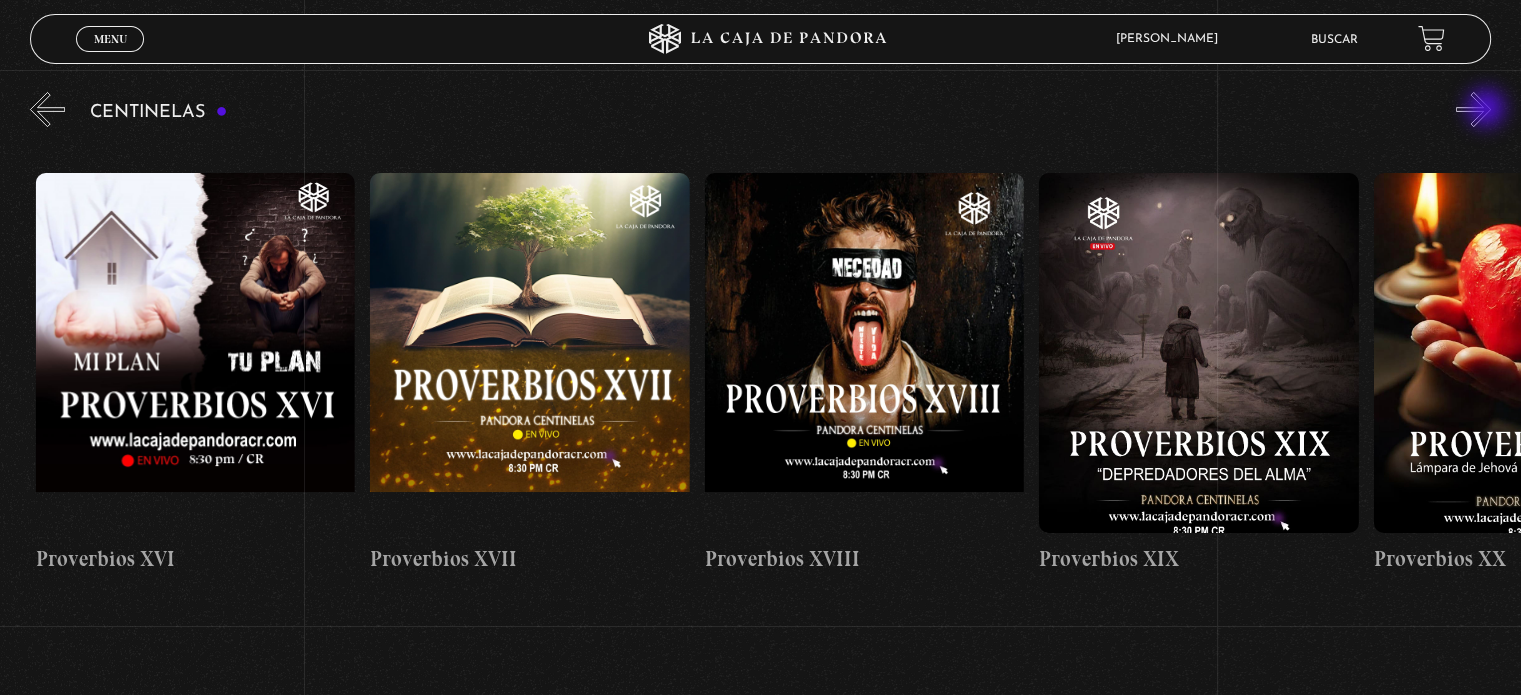 click on "»" at bounding box center [1473, 109] 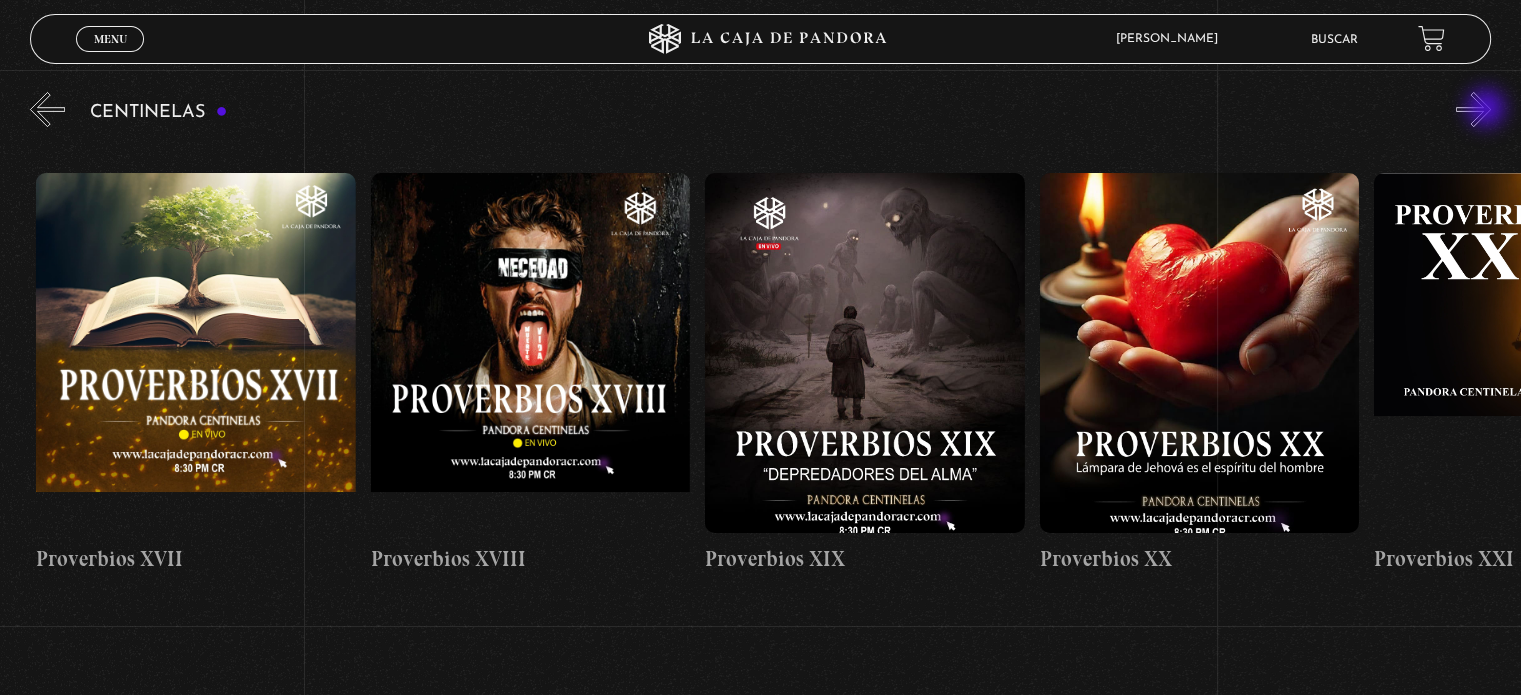 click on "»" at bounding box center [1473, 109] 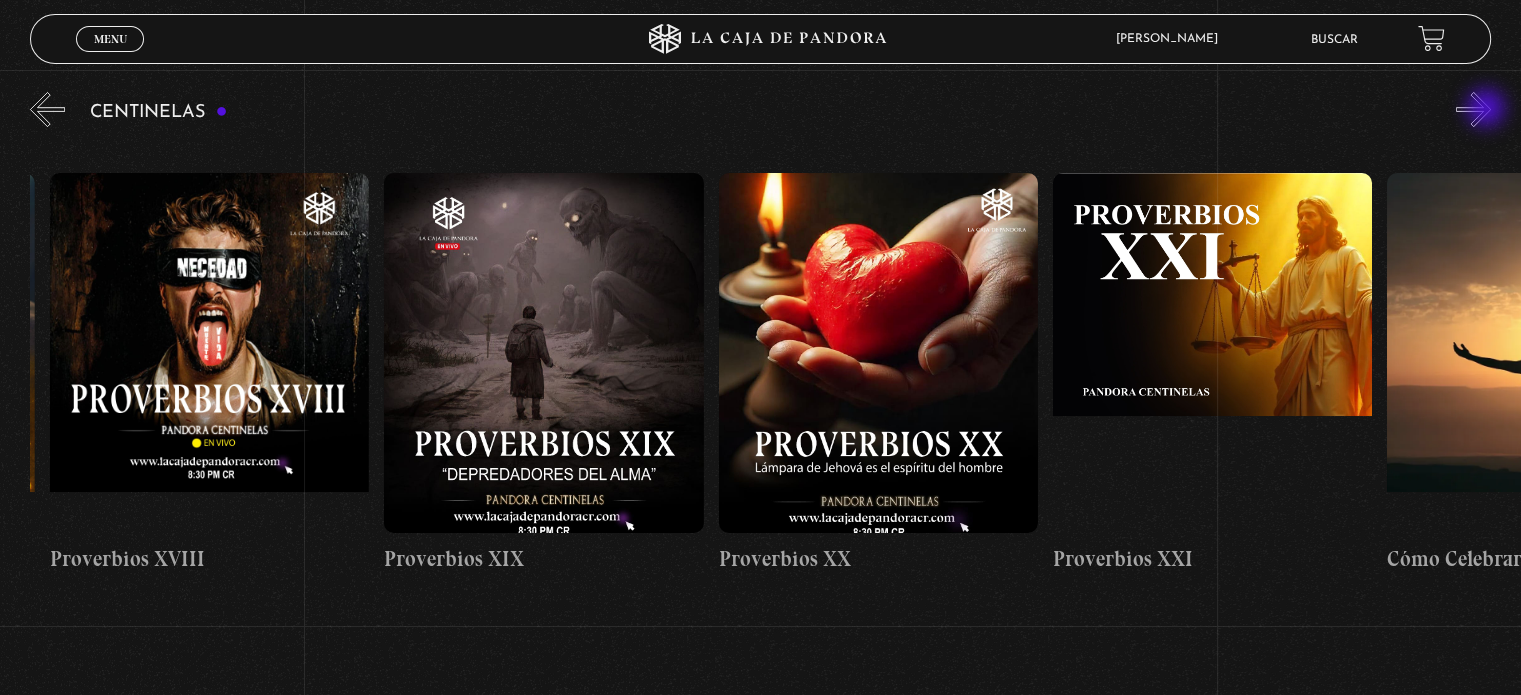 click on "»" at bounding box center (1473, 109) 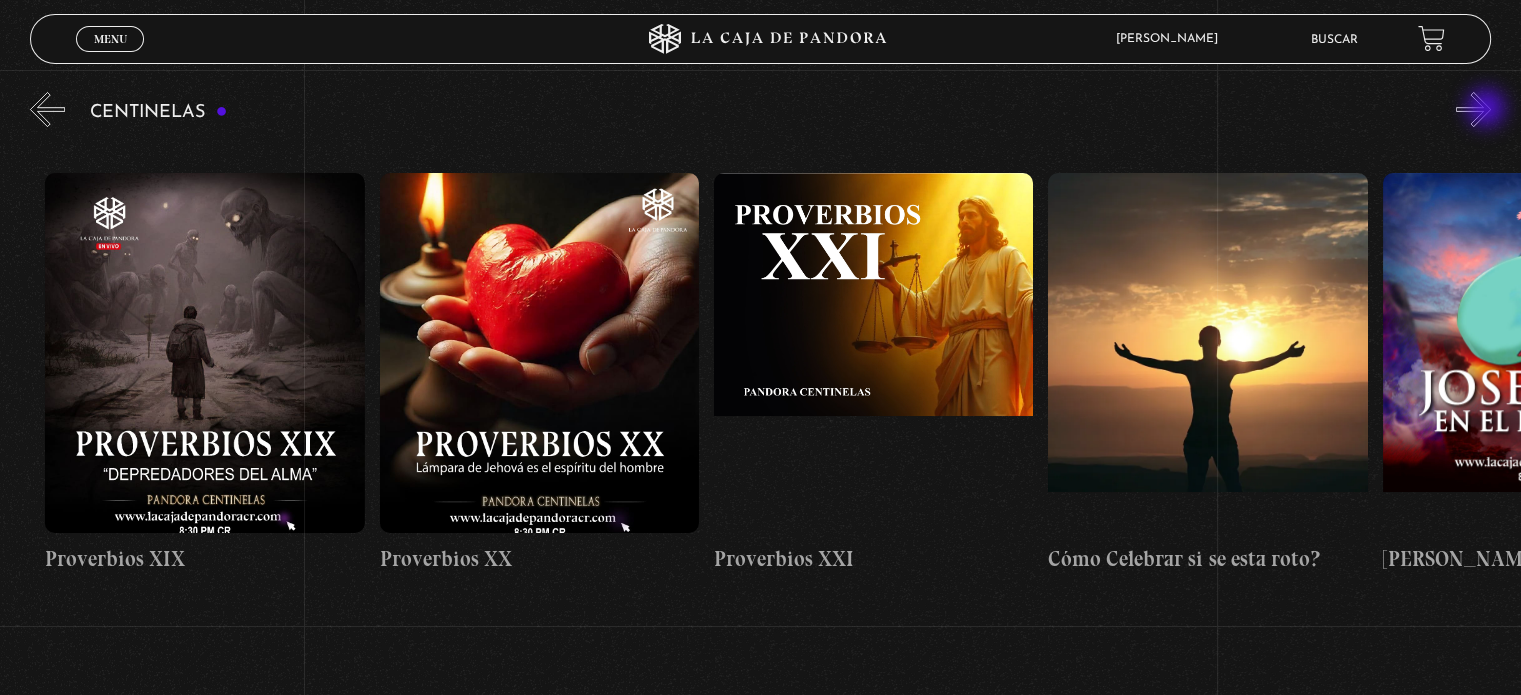 click on "»" at bounding box center [1473, 109] 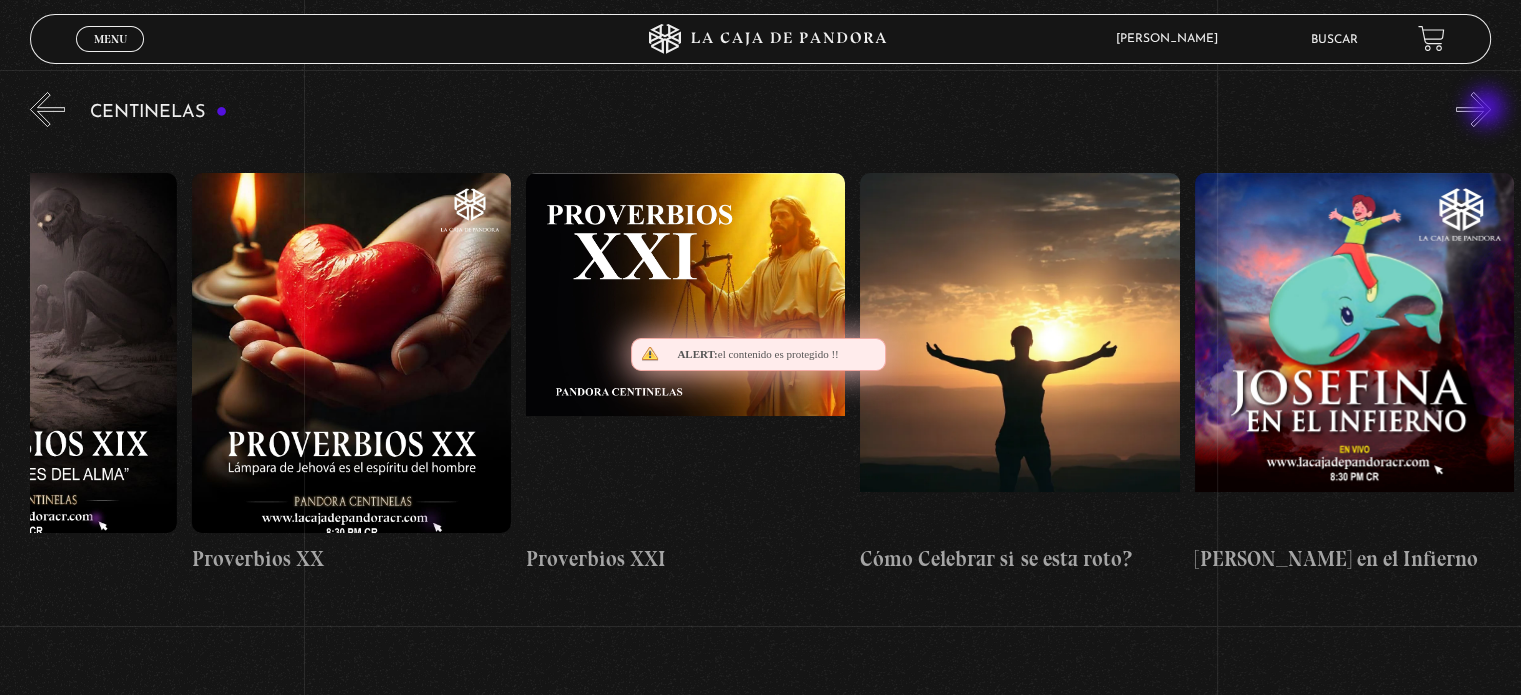 click on "»" at bounding box center (1473, 109) 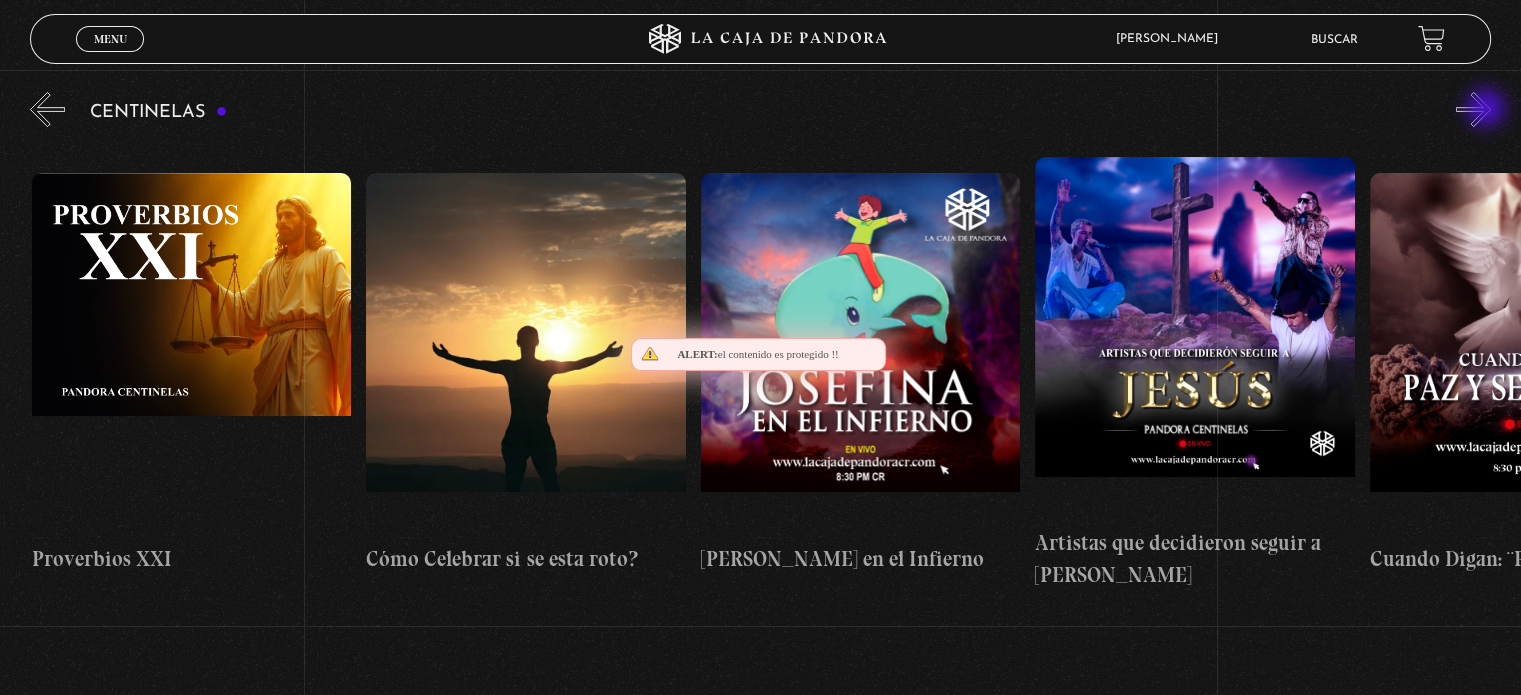 scroll, scrollTop: 0, scrollLeft: 7357, axis: horizontal 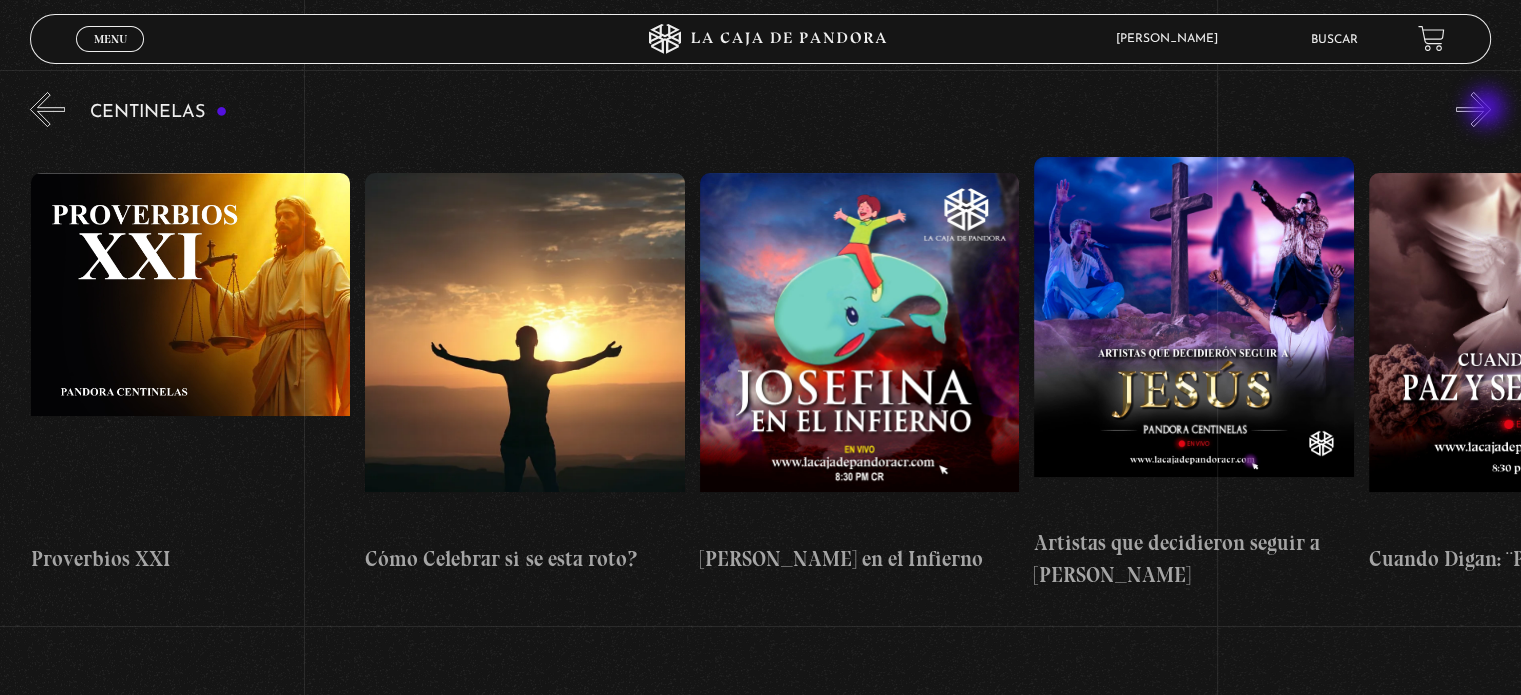 click on "»" at bounding box center (1473, 109) 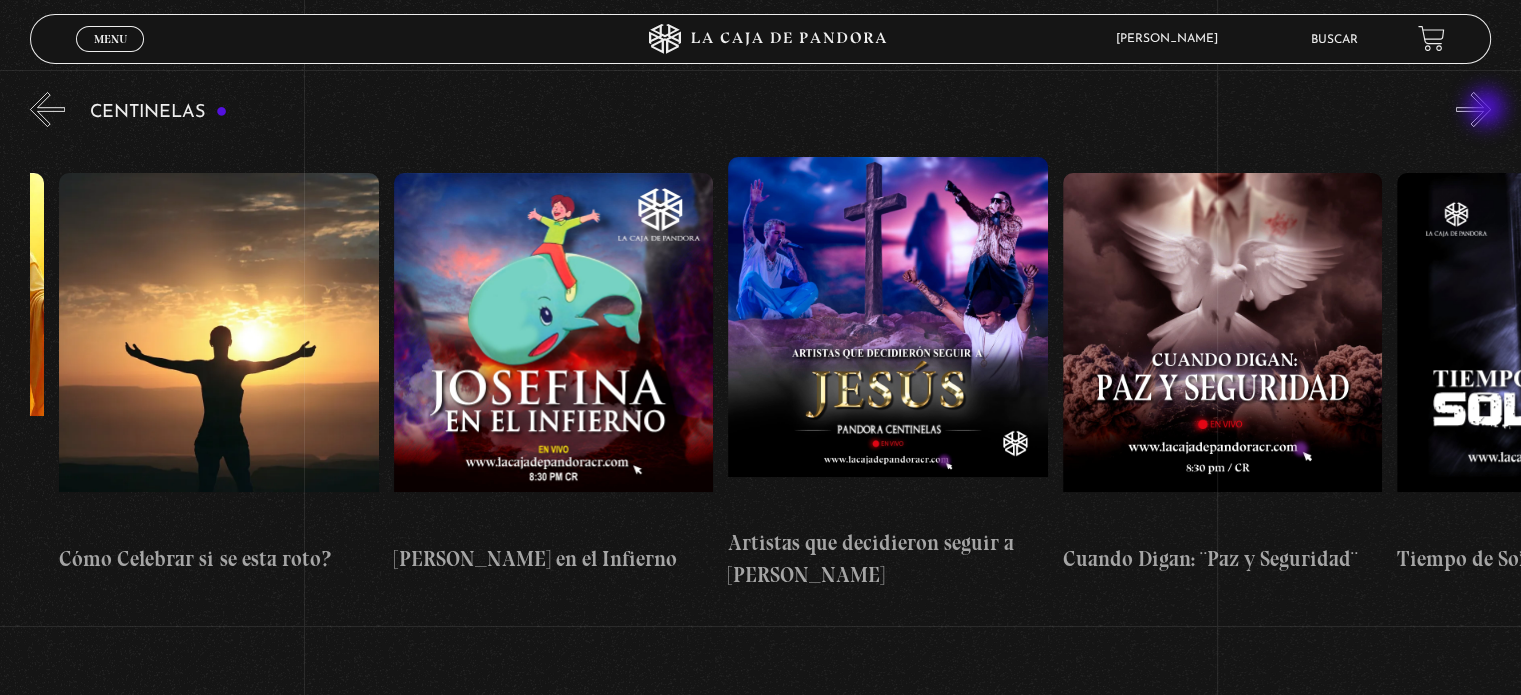 click on "»" at bounding box center (1473, 109) 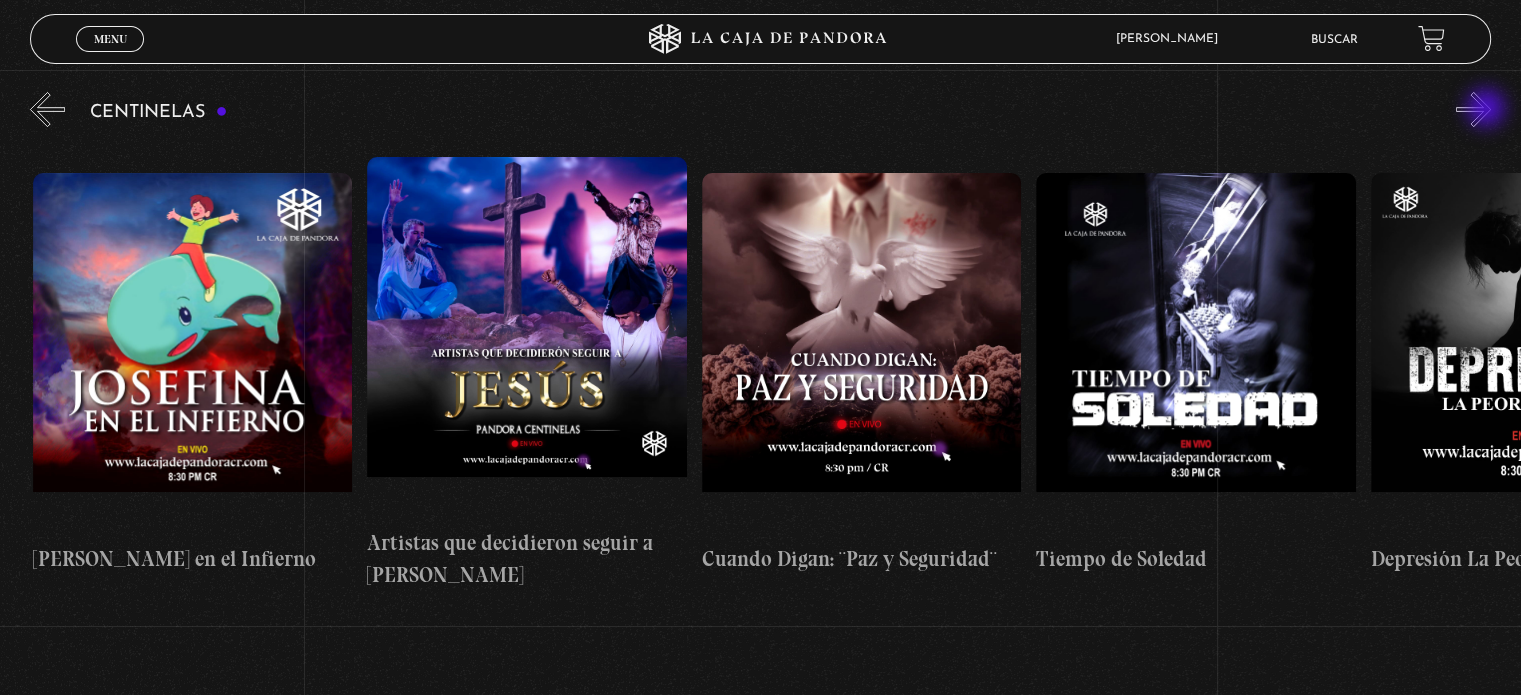 click on "»" at bounding box center [1473, 109] 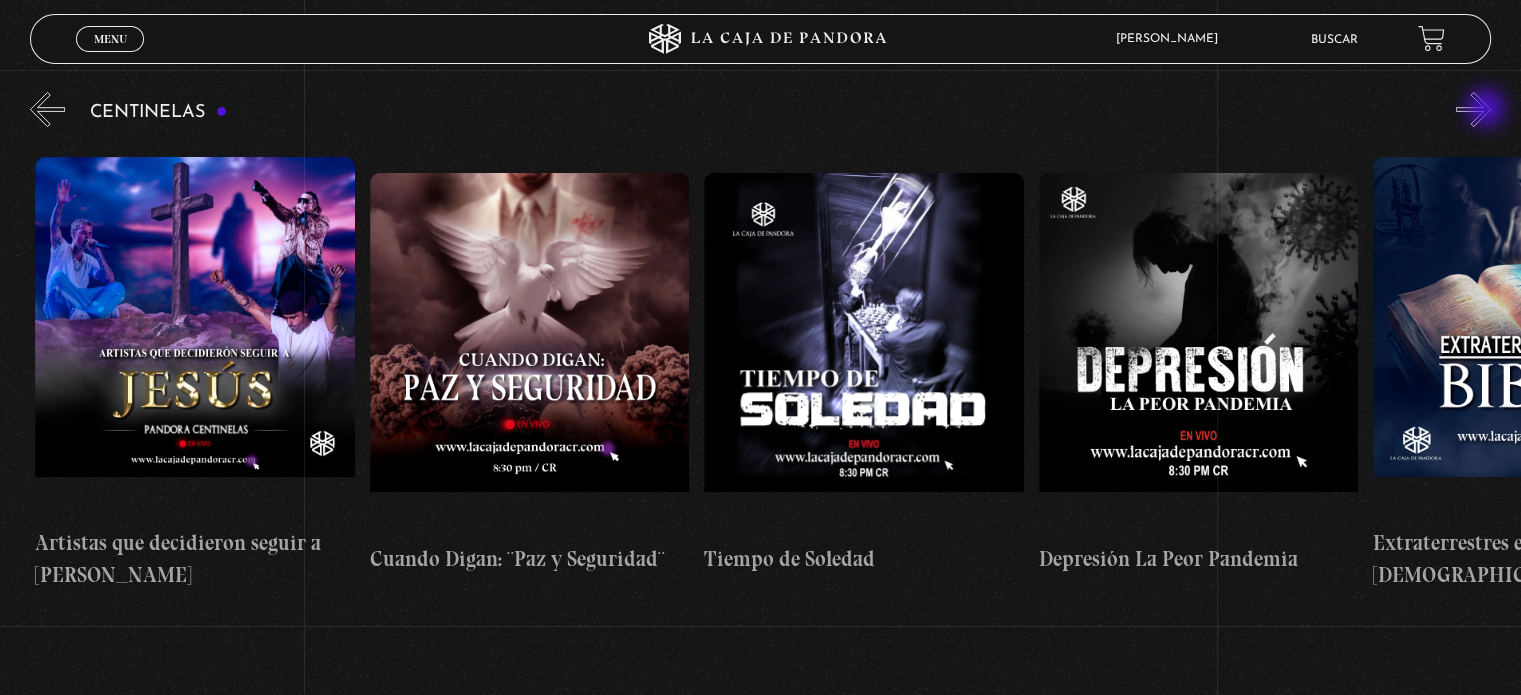 click on "»" at bounding box center (1473, 109) 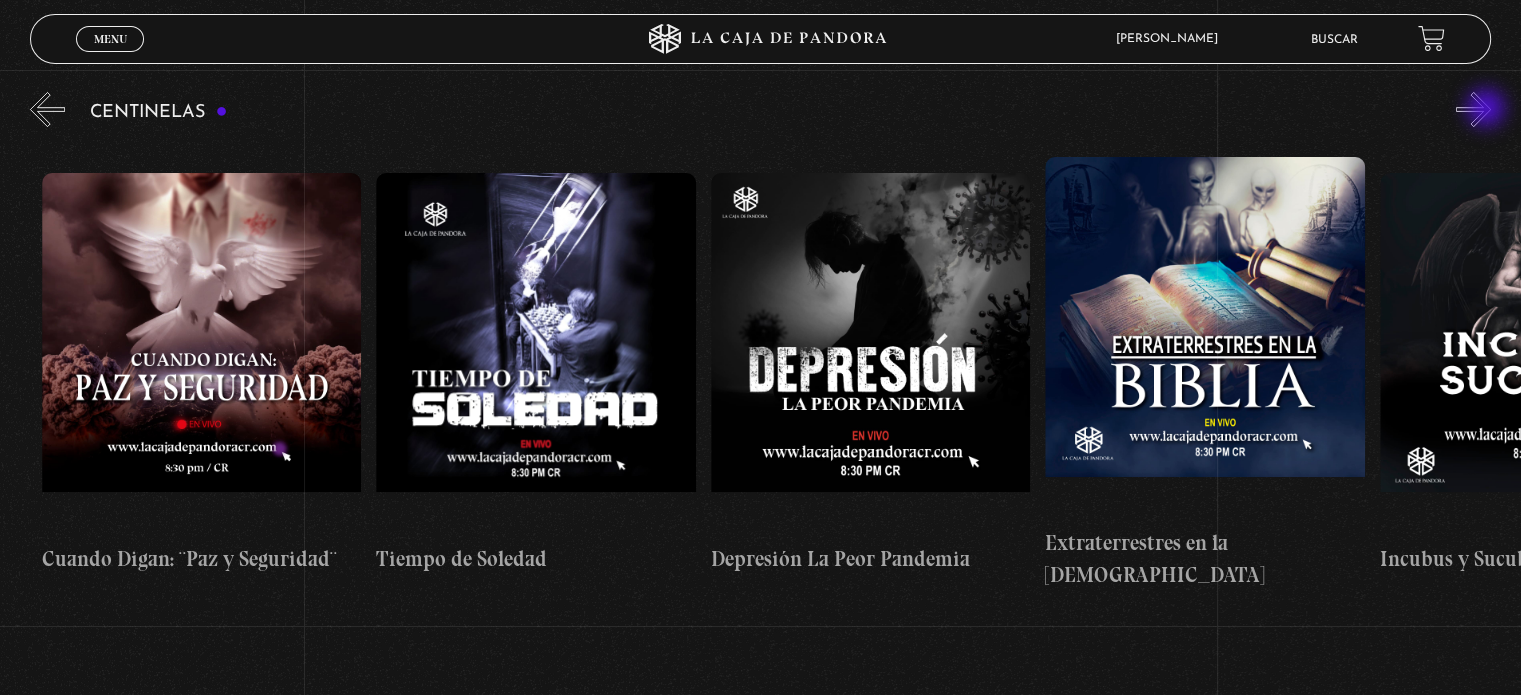 click on "»" at bounding box center [1473, 109] 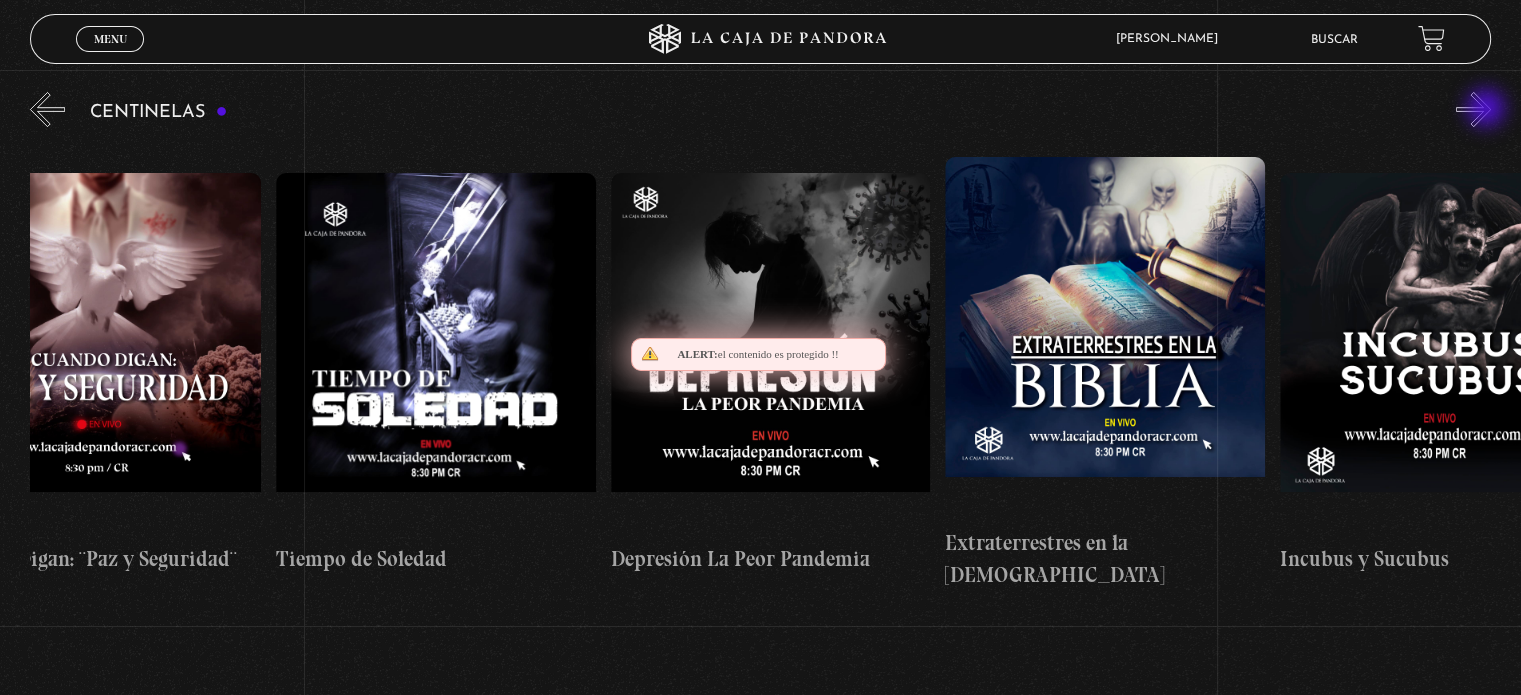 click on "»" at bounding box center [1473, 109] 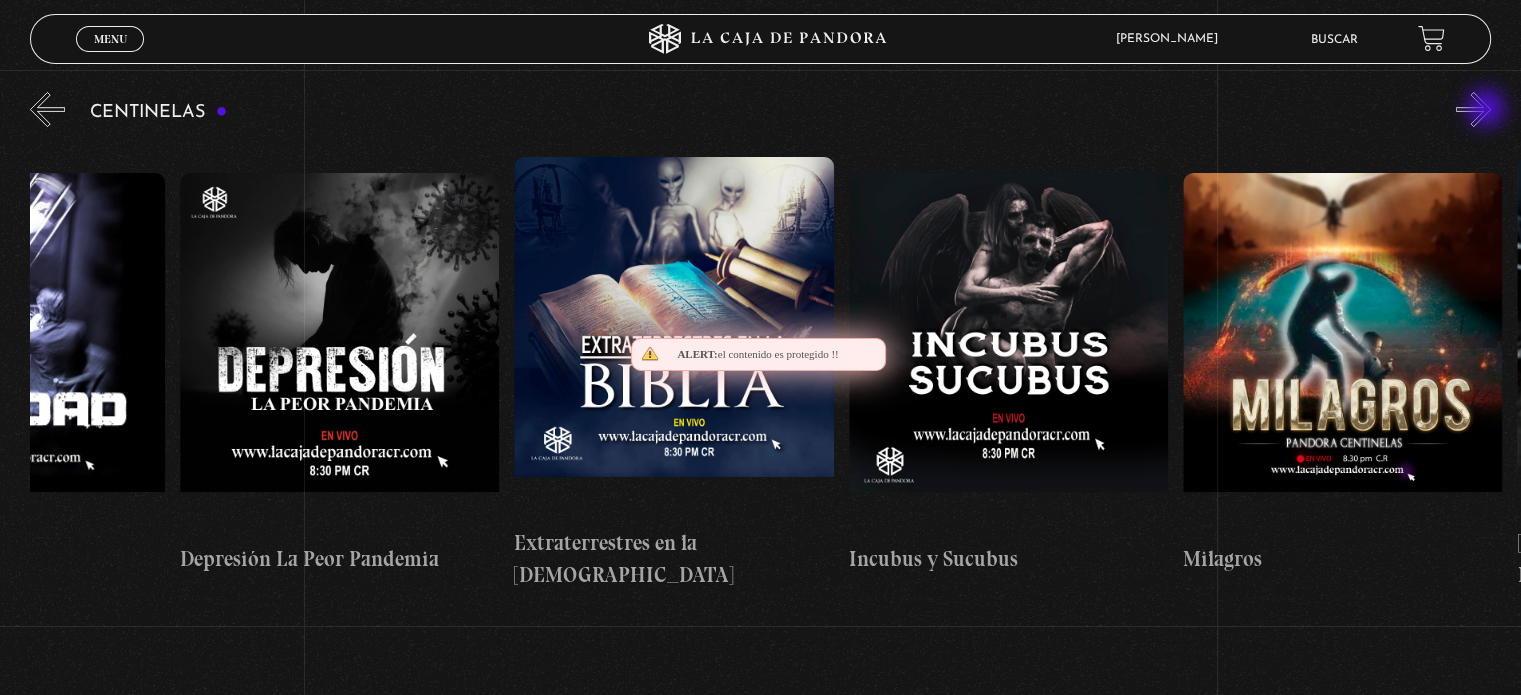 click on "»" at bounding box center [1473, 109] 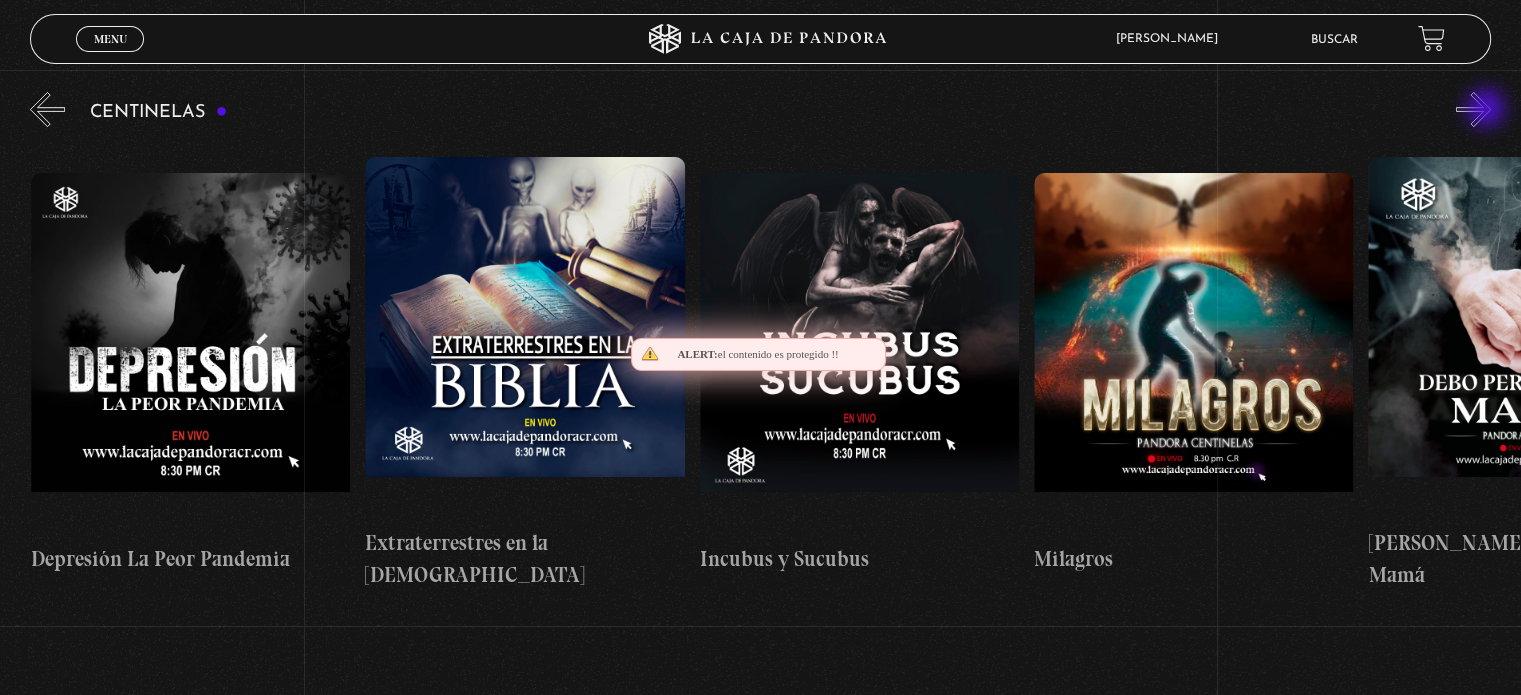 click on "»" at bounding box center [1473, 109] 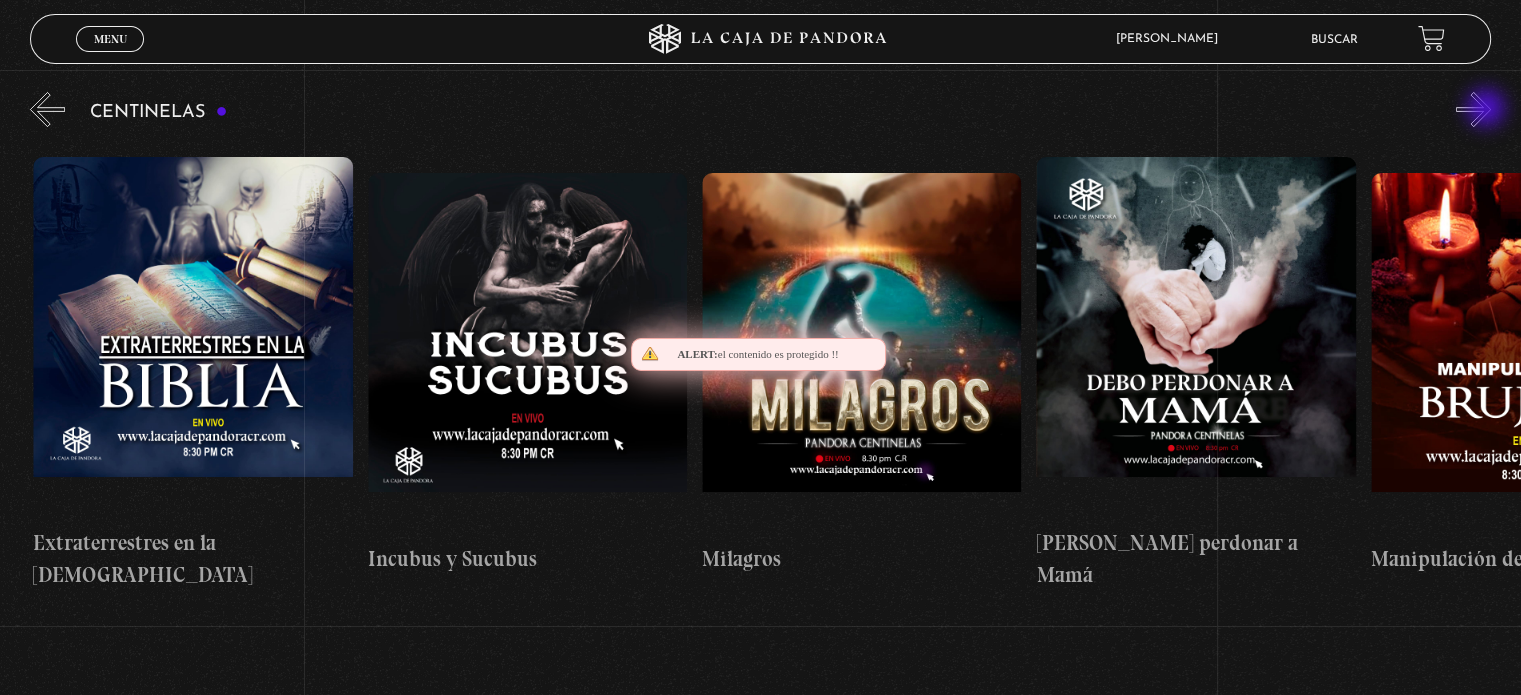 click on "»" at bounding box center [1473, 109] 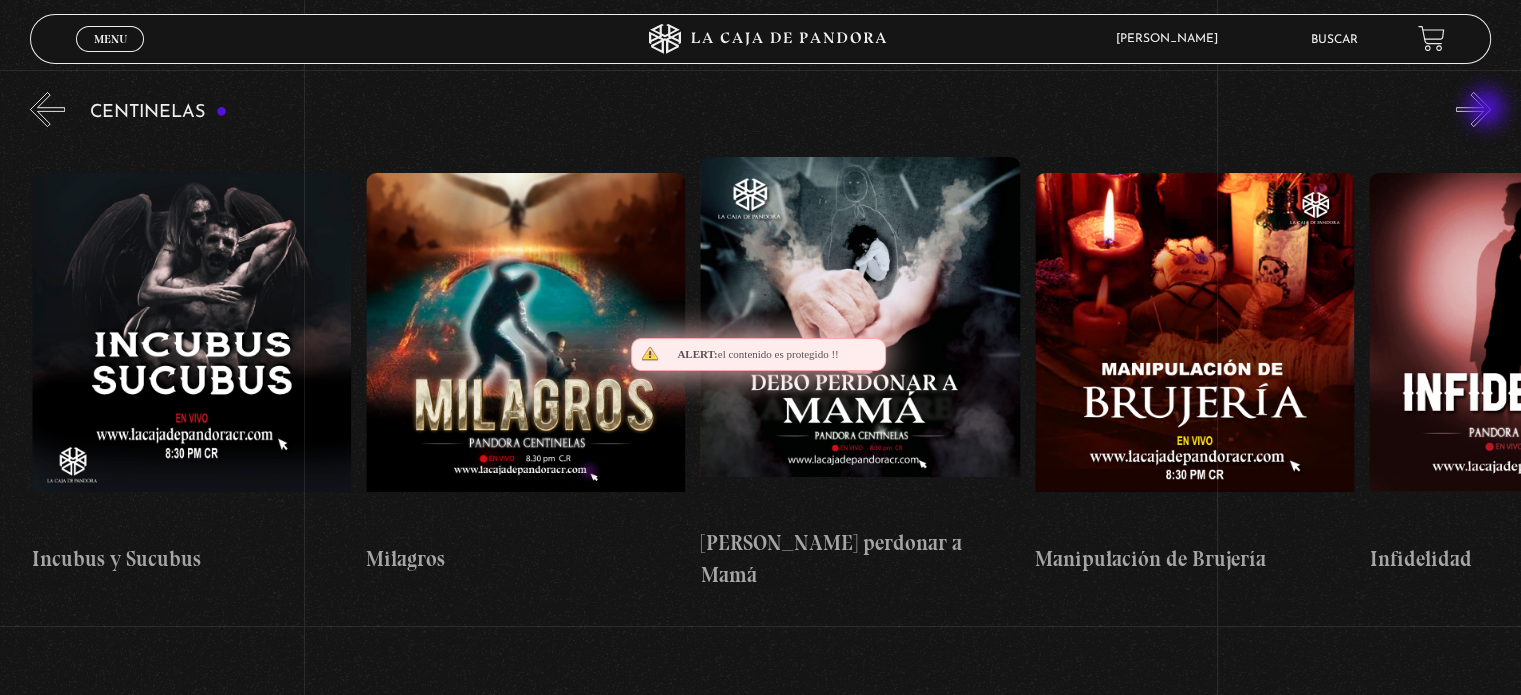 click on "»" at bounding box center (1473, 109) 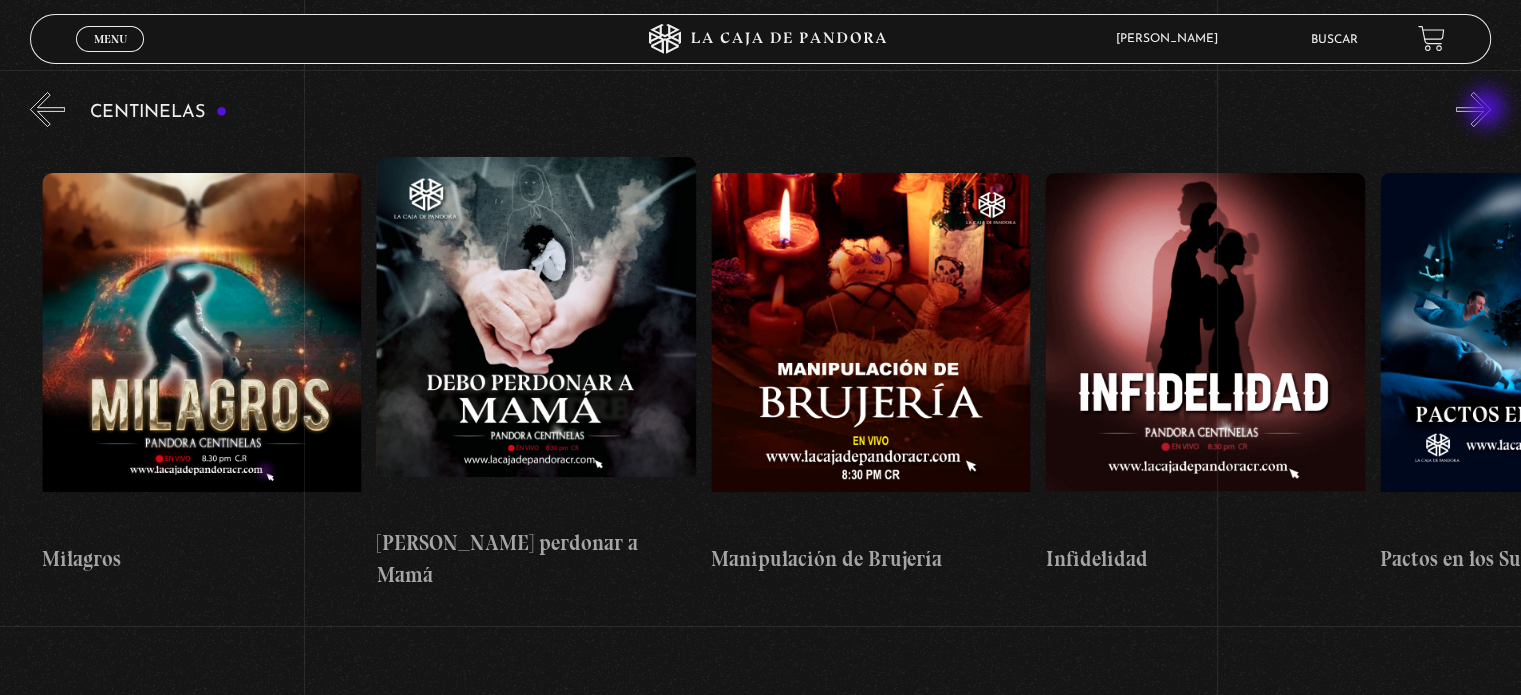click on "»" at bounding box center [1473, 109] 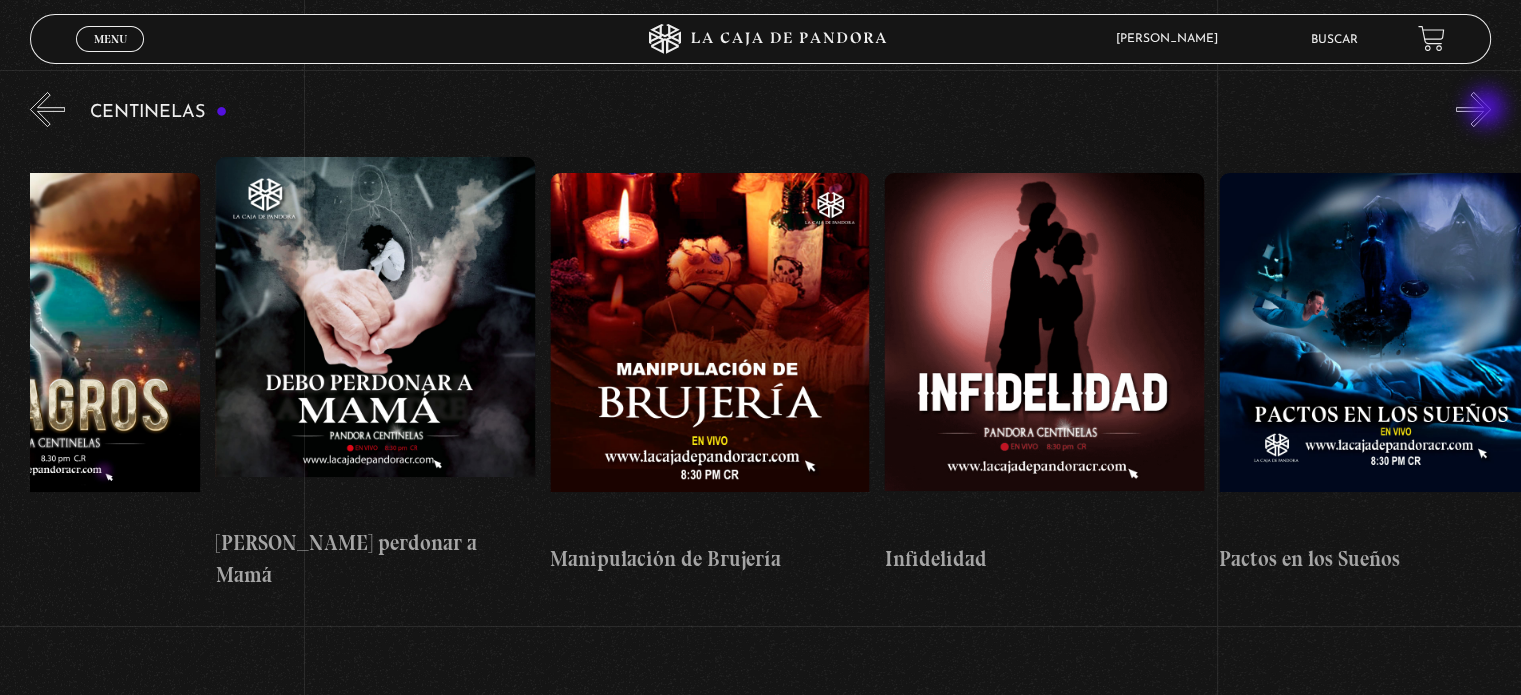 click on "»" at bounding box center (1473, 109) 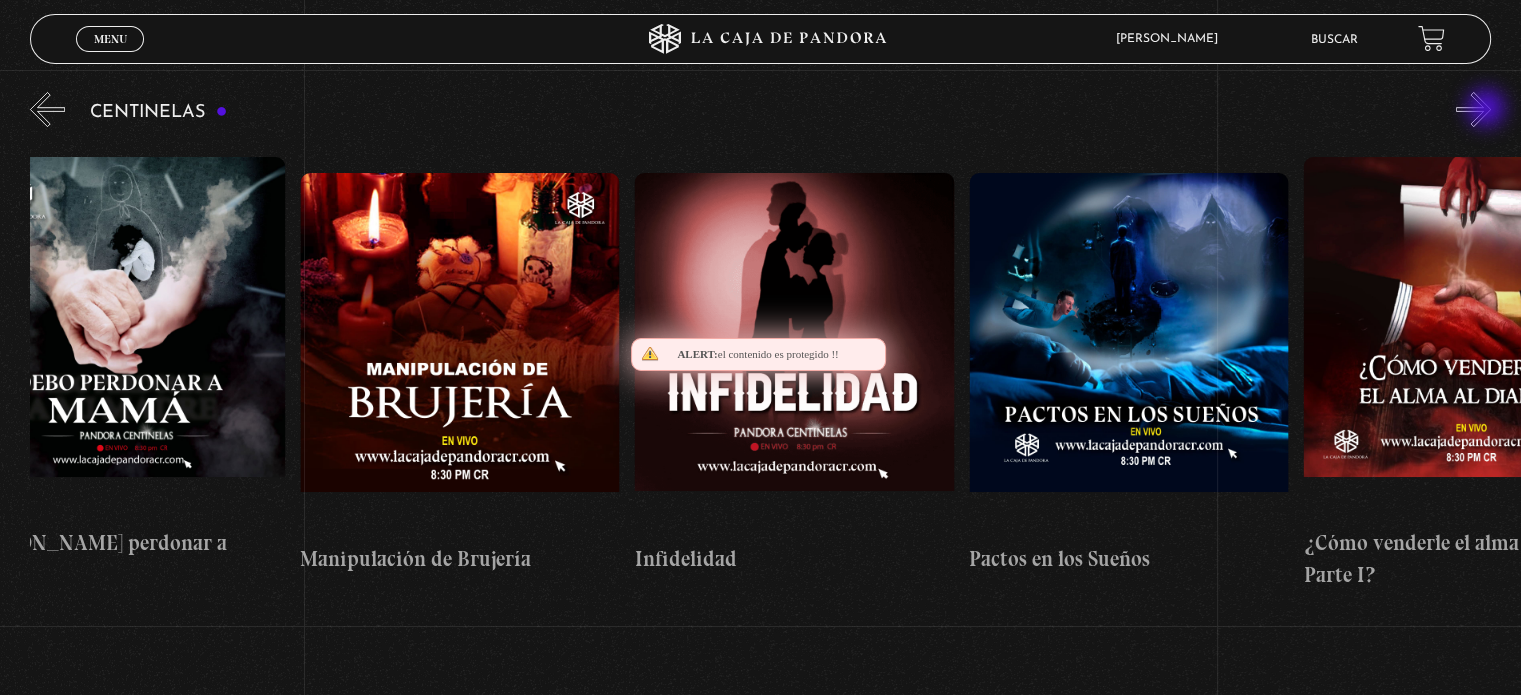 click on "»" at bounding box center (1473, 109) 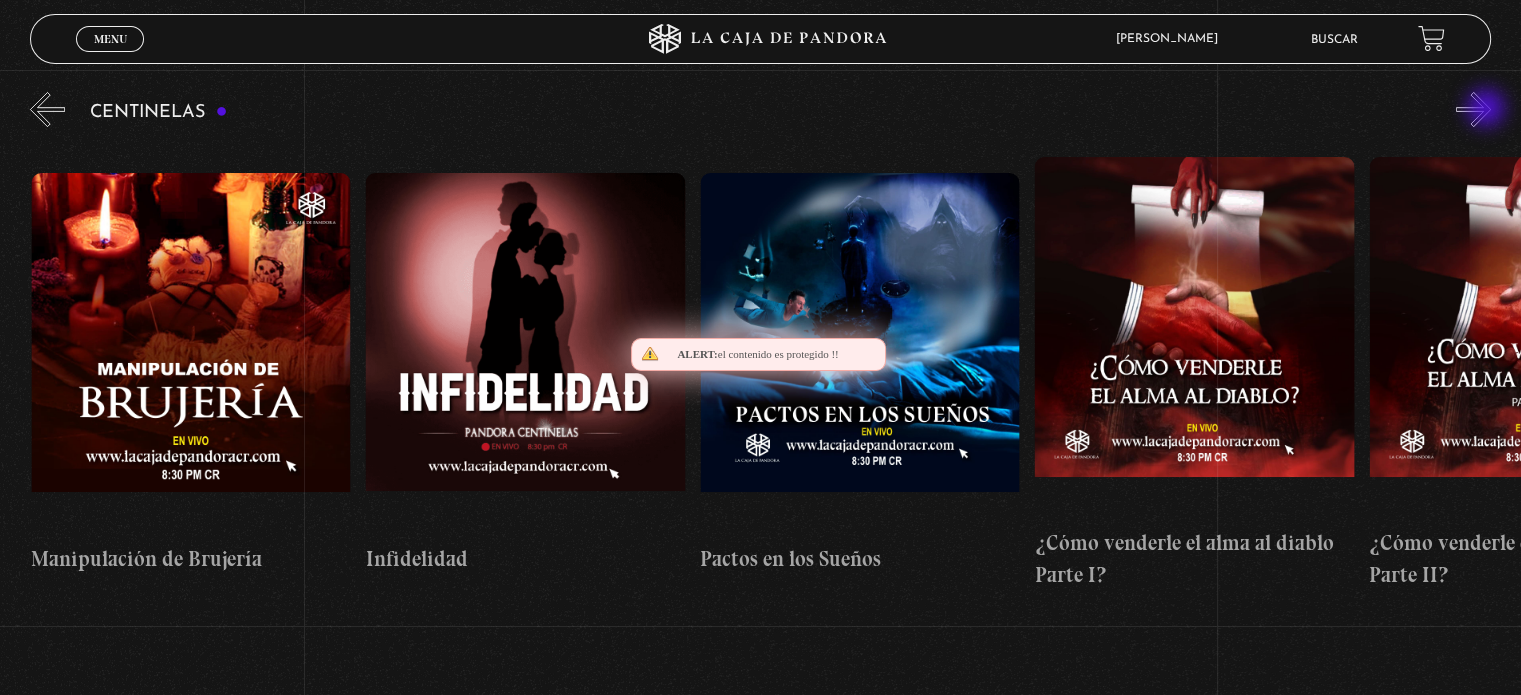 click on "»" at bounding box center (1473, 109) 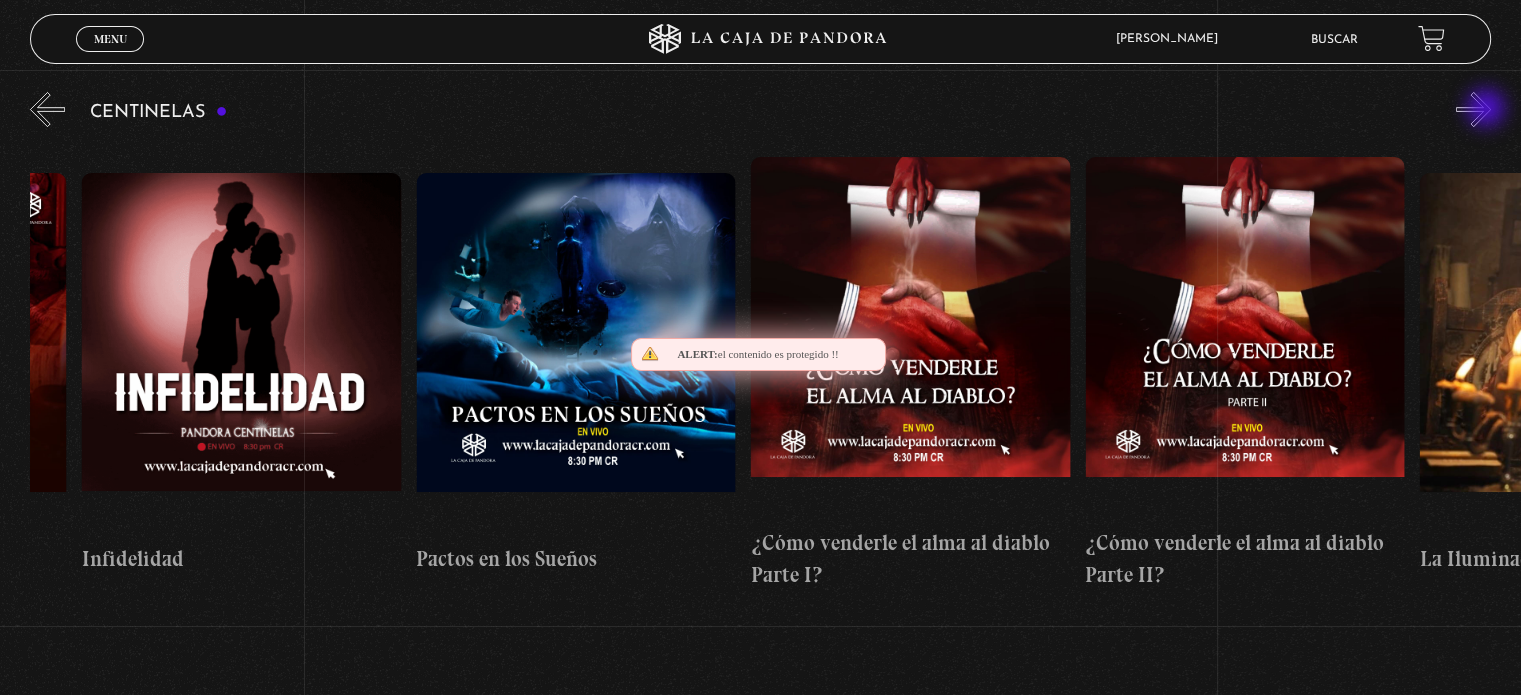 click on "»" at bounding box center (1473, 109) 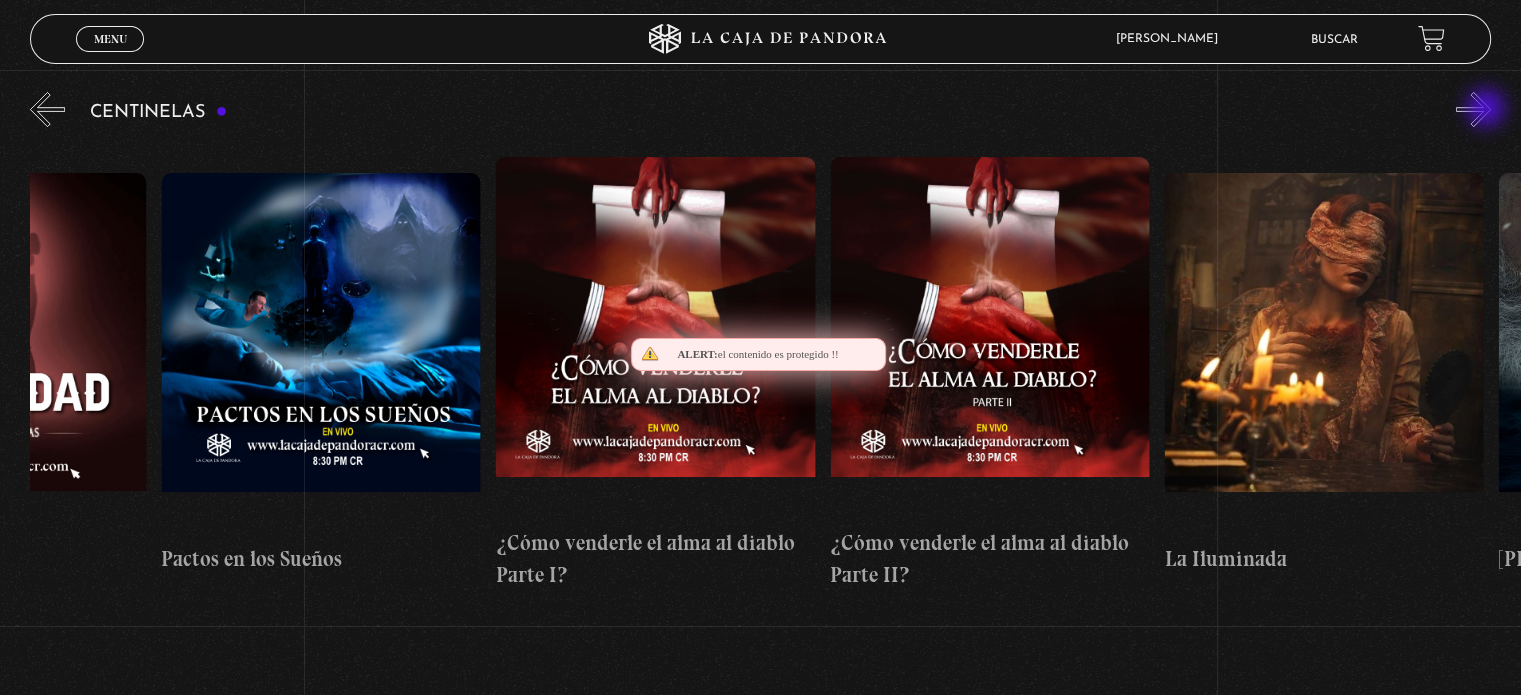 click on "»" at bounding box center [1473, 109] 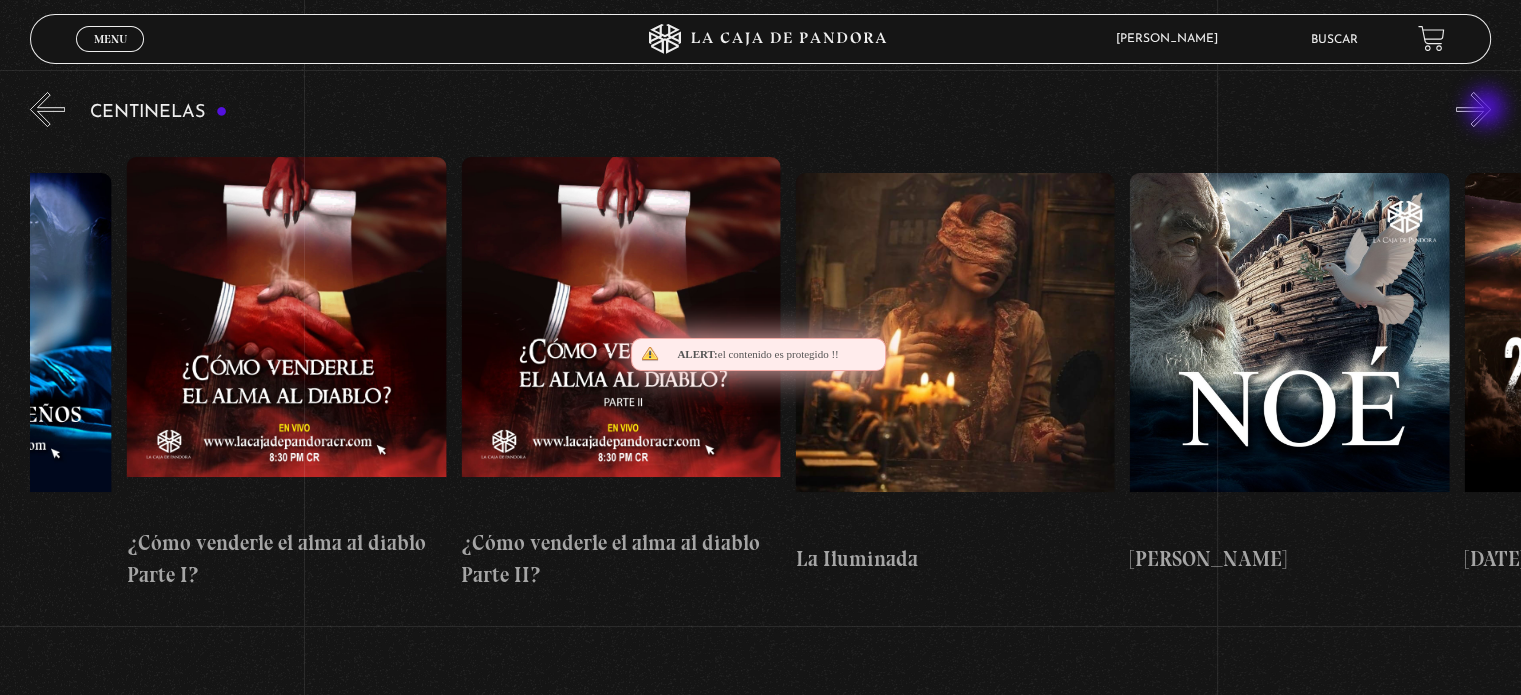 click on "»" at bounding box center [1473, 109] 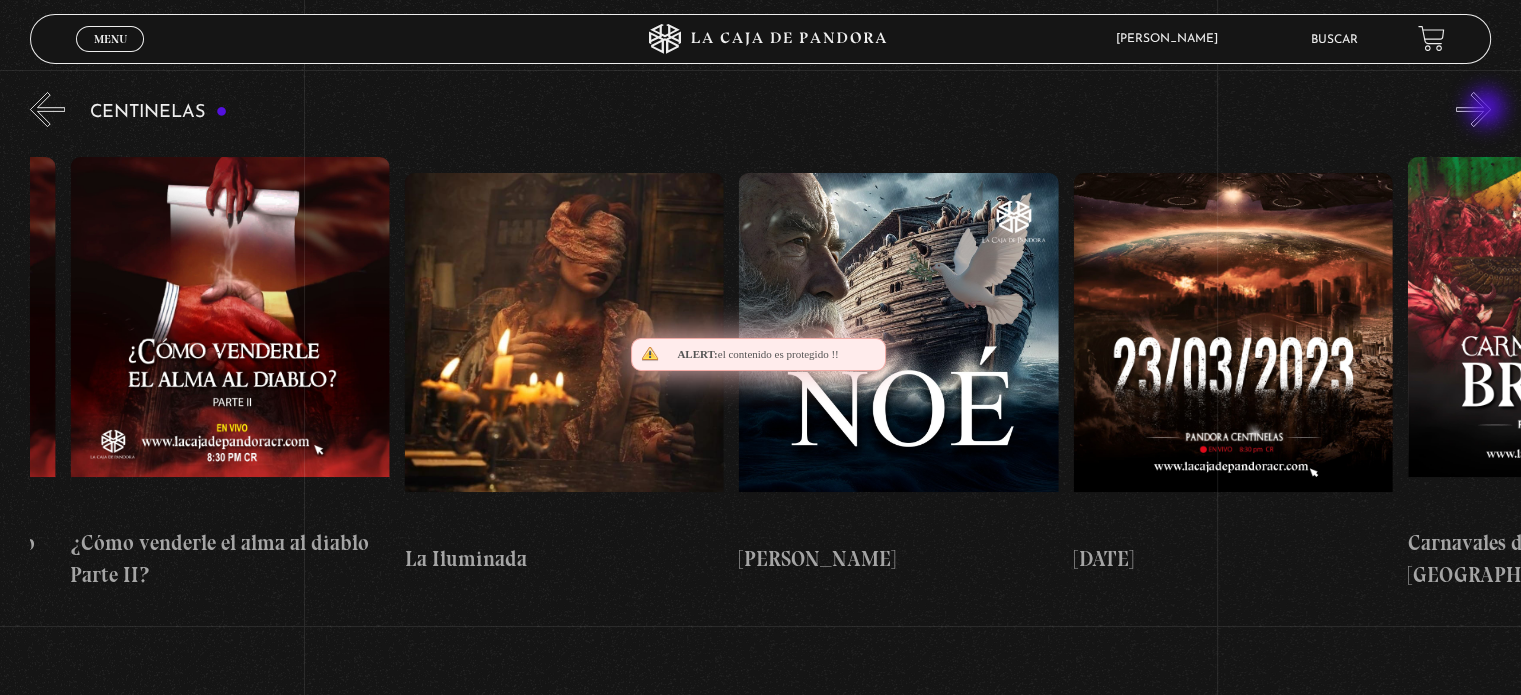 click on "»" at bounding box center (1473, 109) 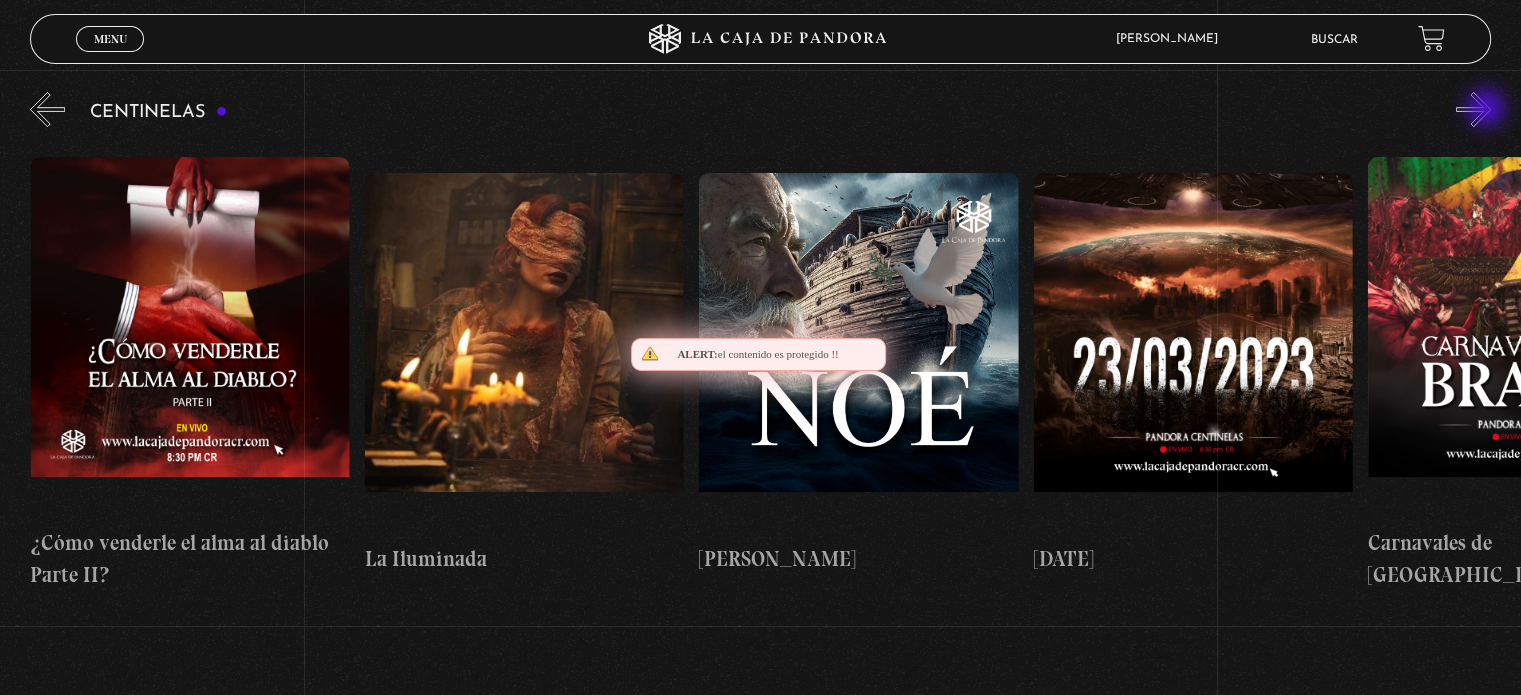 click on "»" at bounding box center (1473, 109) 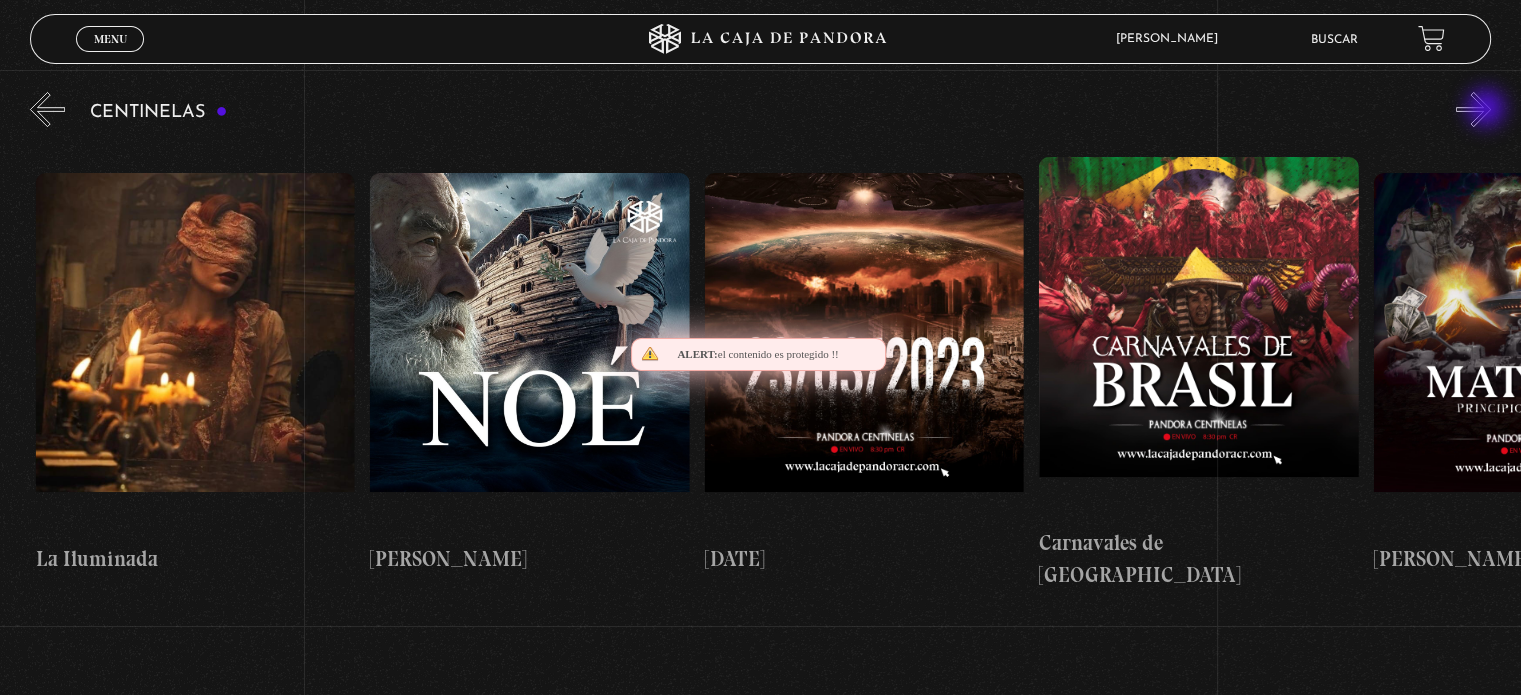click on "»" at bounding box center (1473, 109) 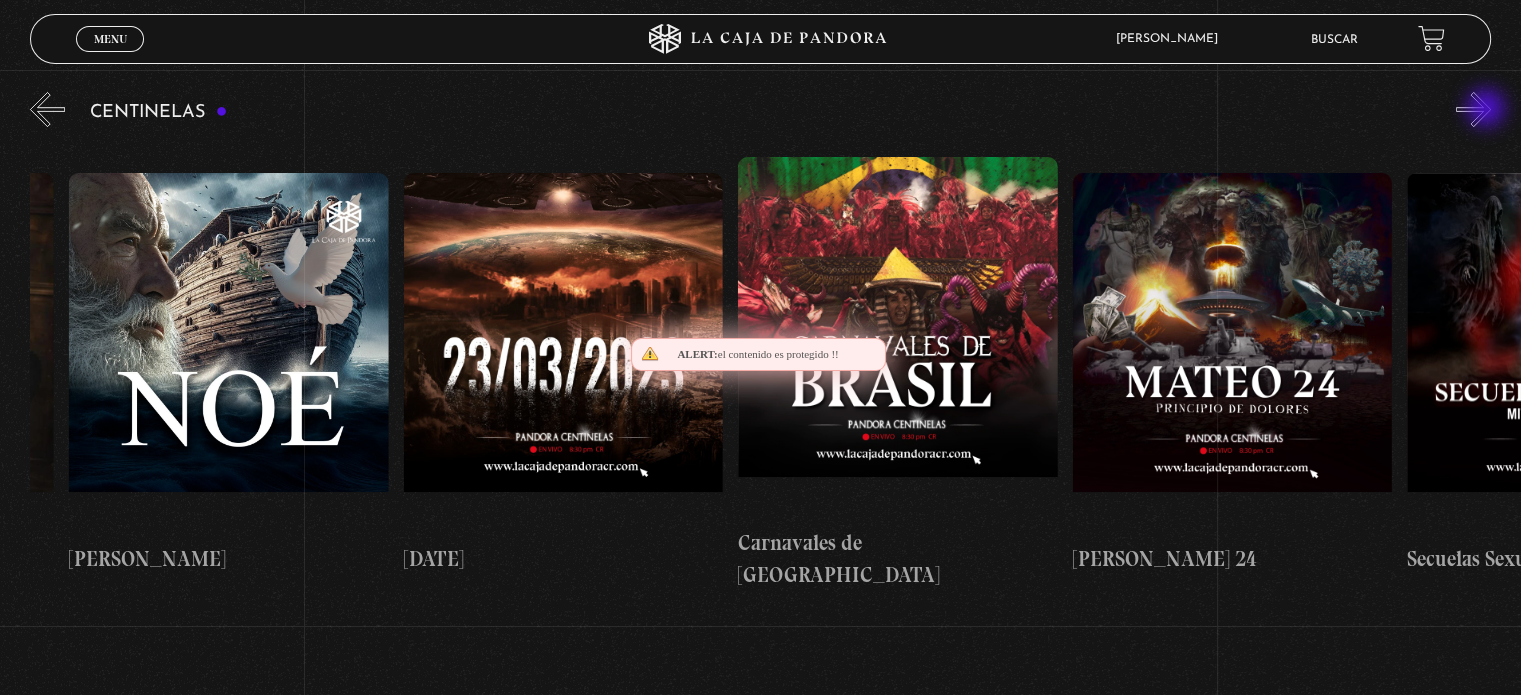 click on "»" at bounding box center [1473, 109] 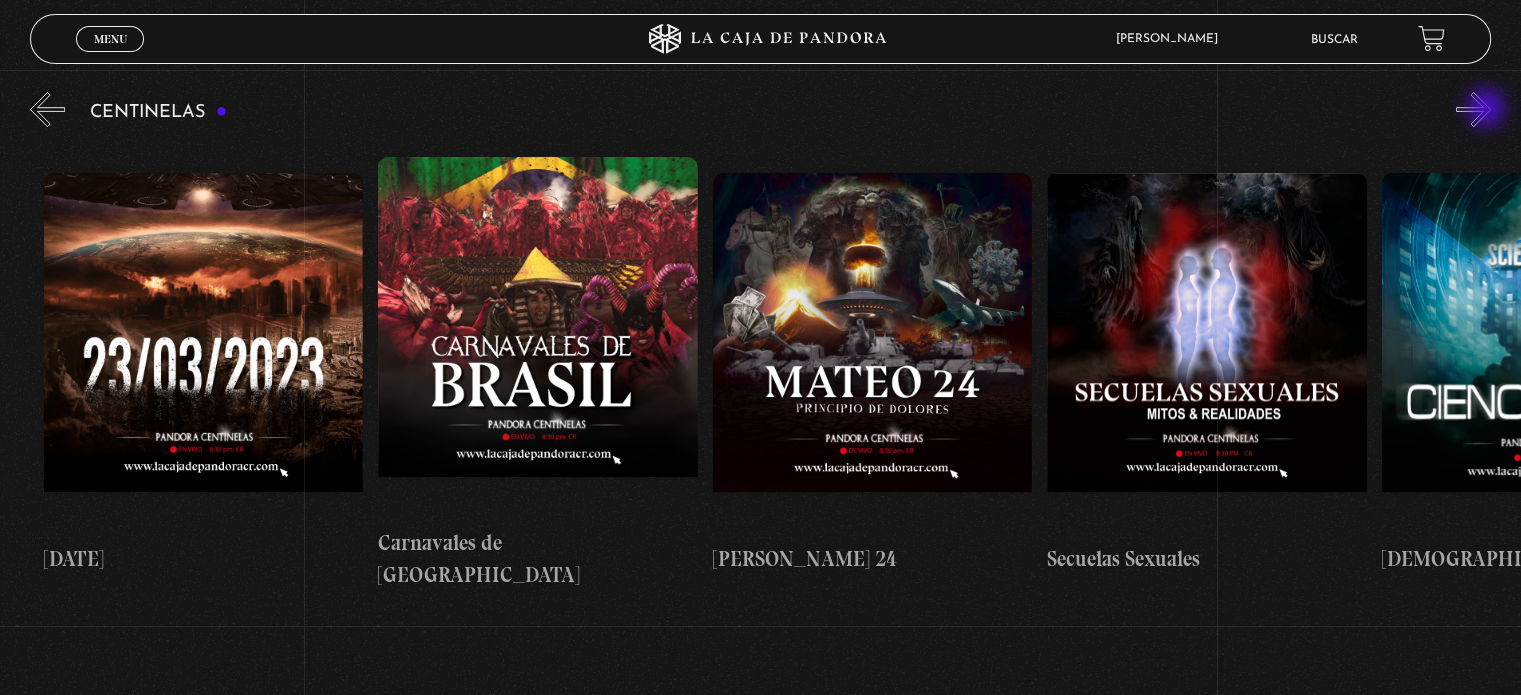 click on "»" at bounding box center [1473, 109] 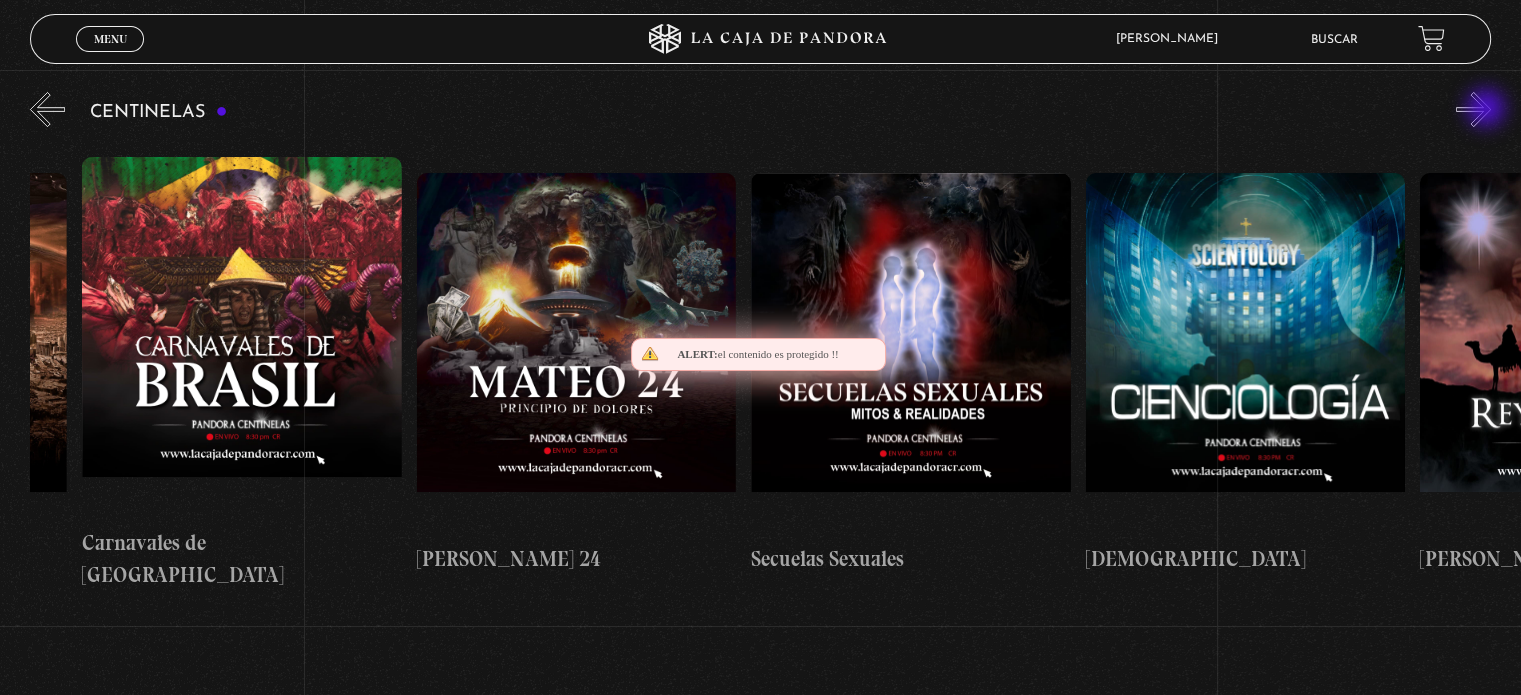 click on "»" at bounding box center [1473, 109] 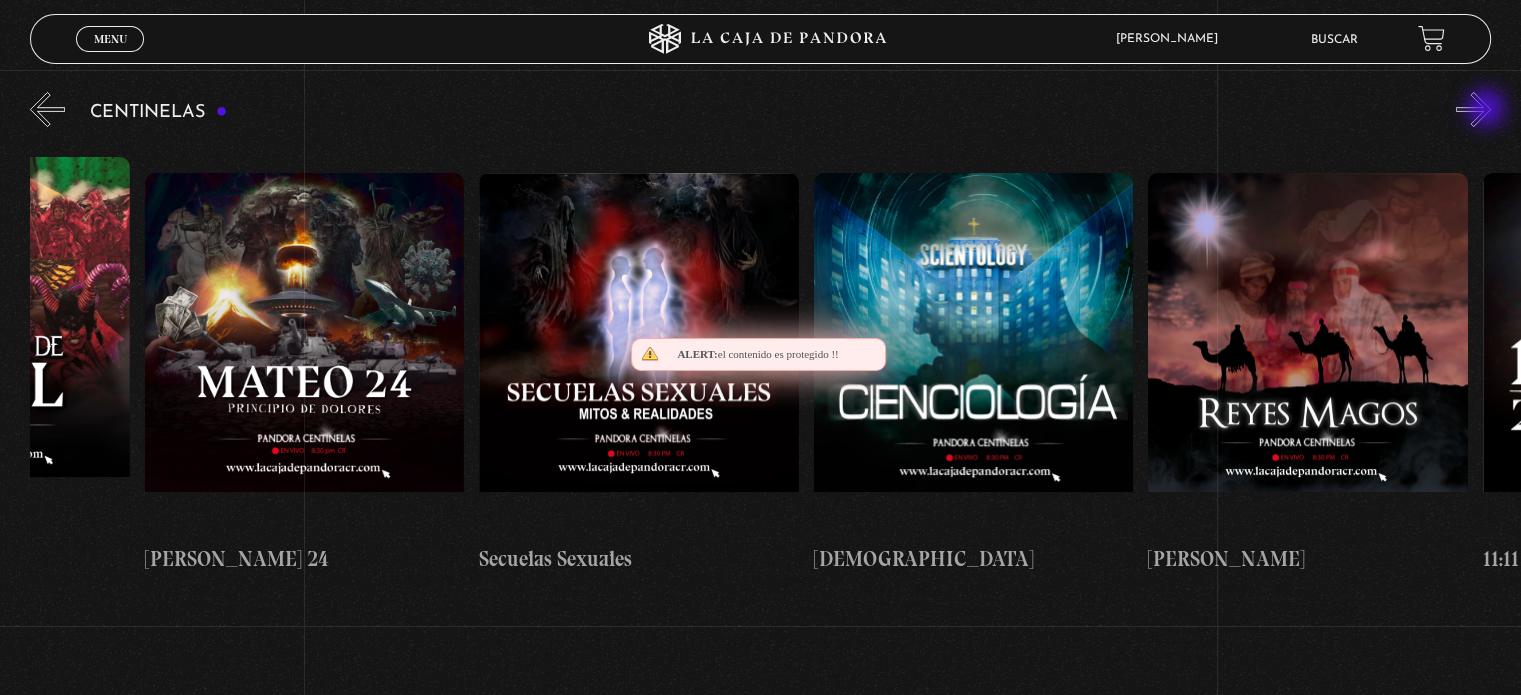 click on "»" at bounding box center (1473, 109) 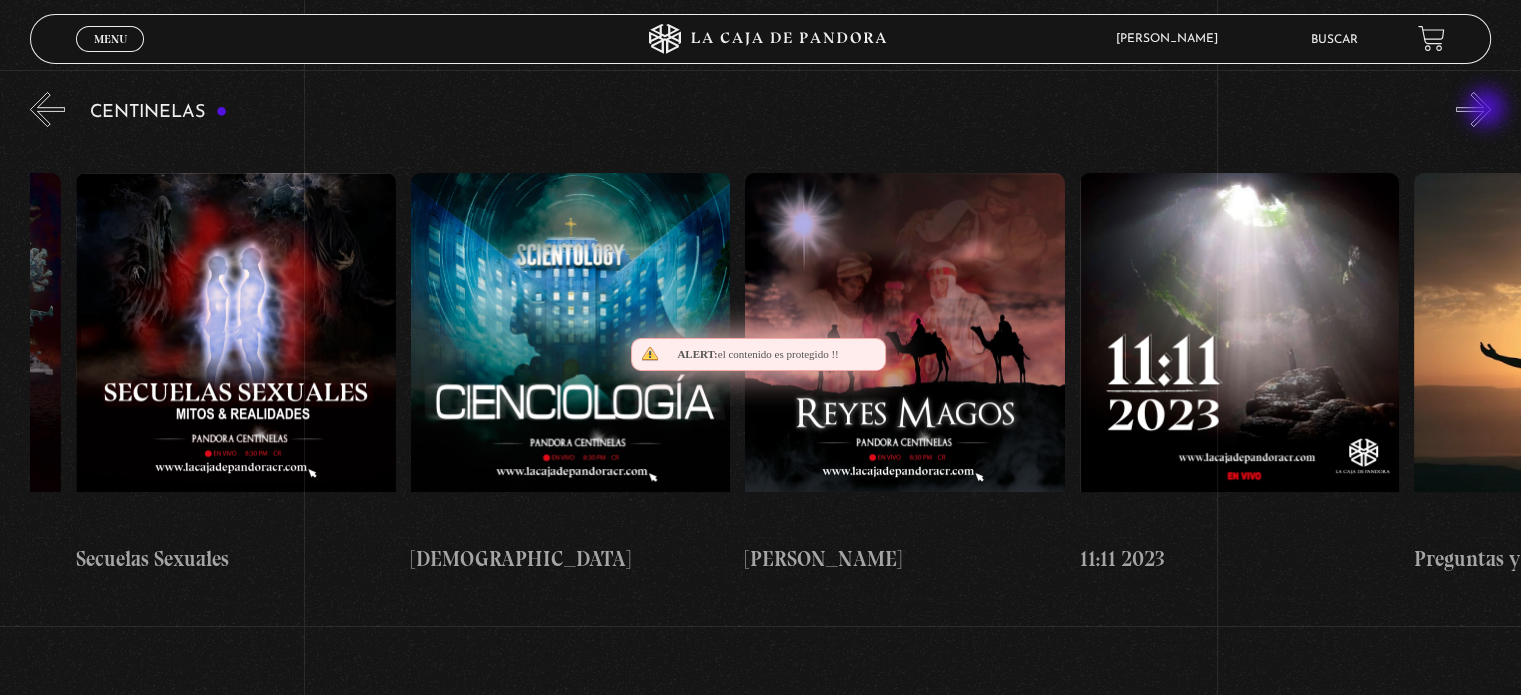 click on "»" at bounding box center (1473, 109) 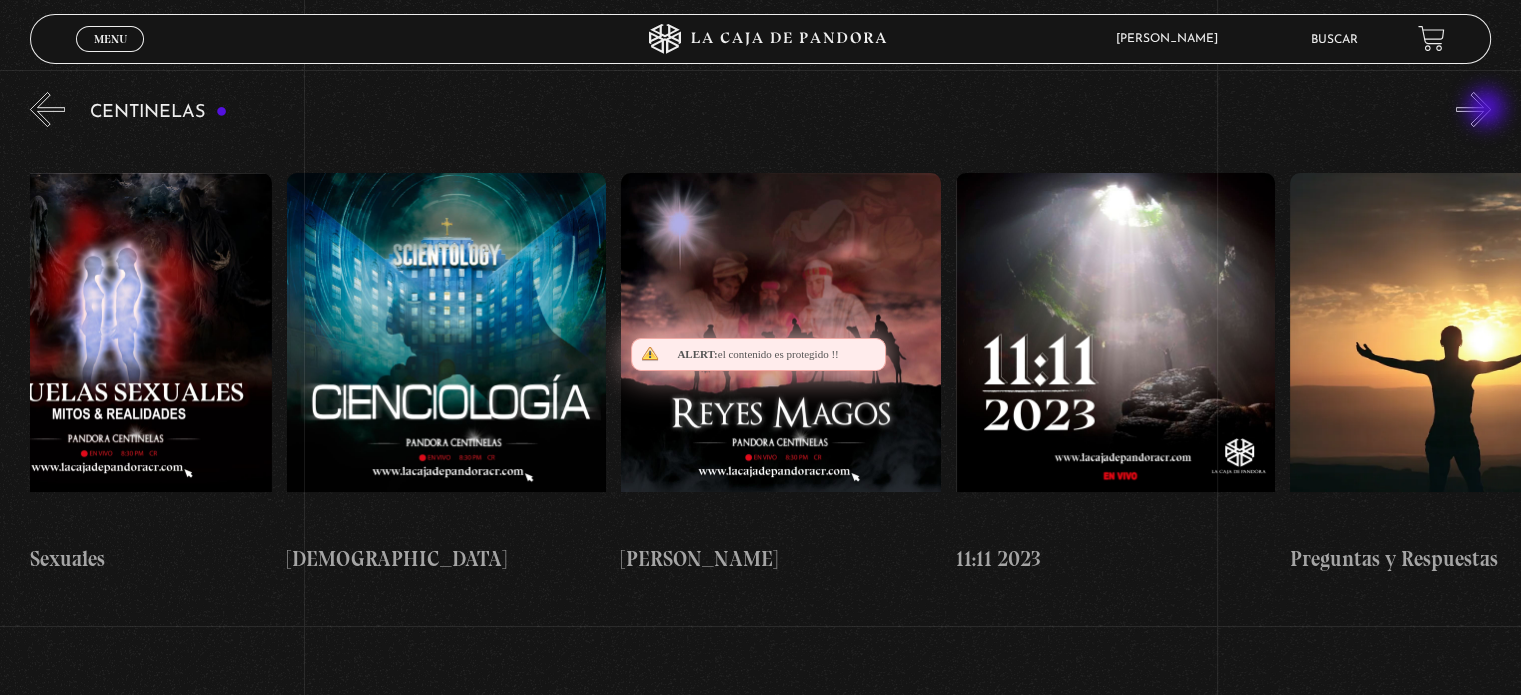 click on "»" at bounding box center (1473, 109) 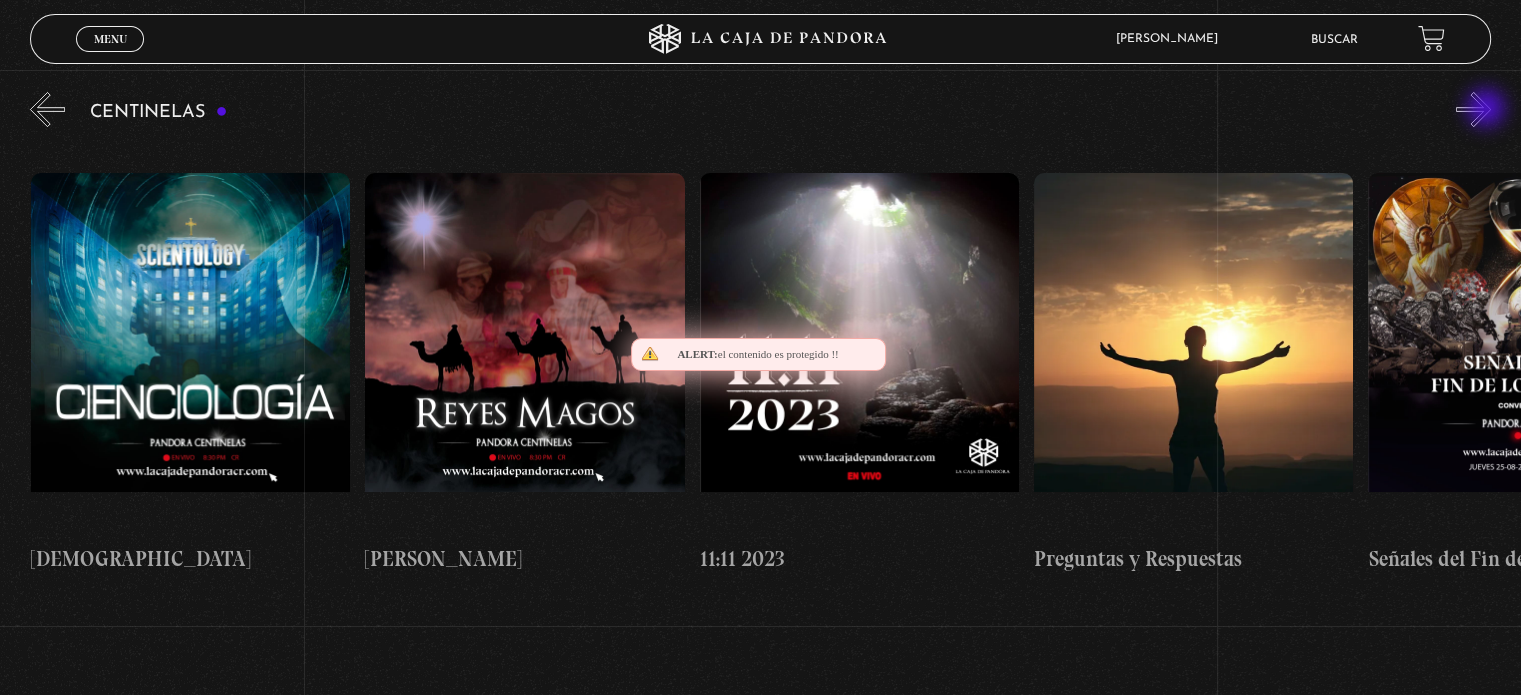 click on "»" at bounding box center [1473, 109] 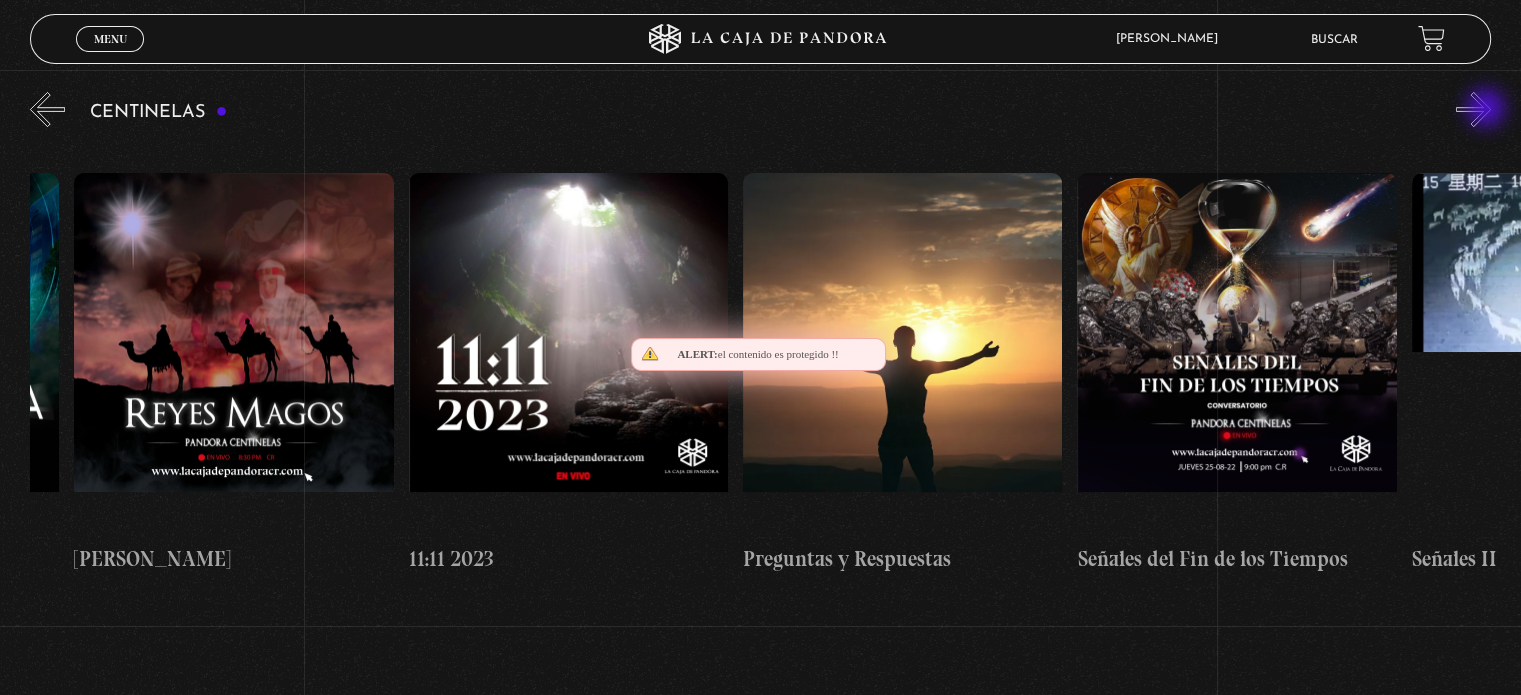 click on "»" at bounding box center (1473, 109) 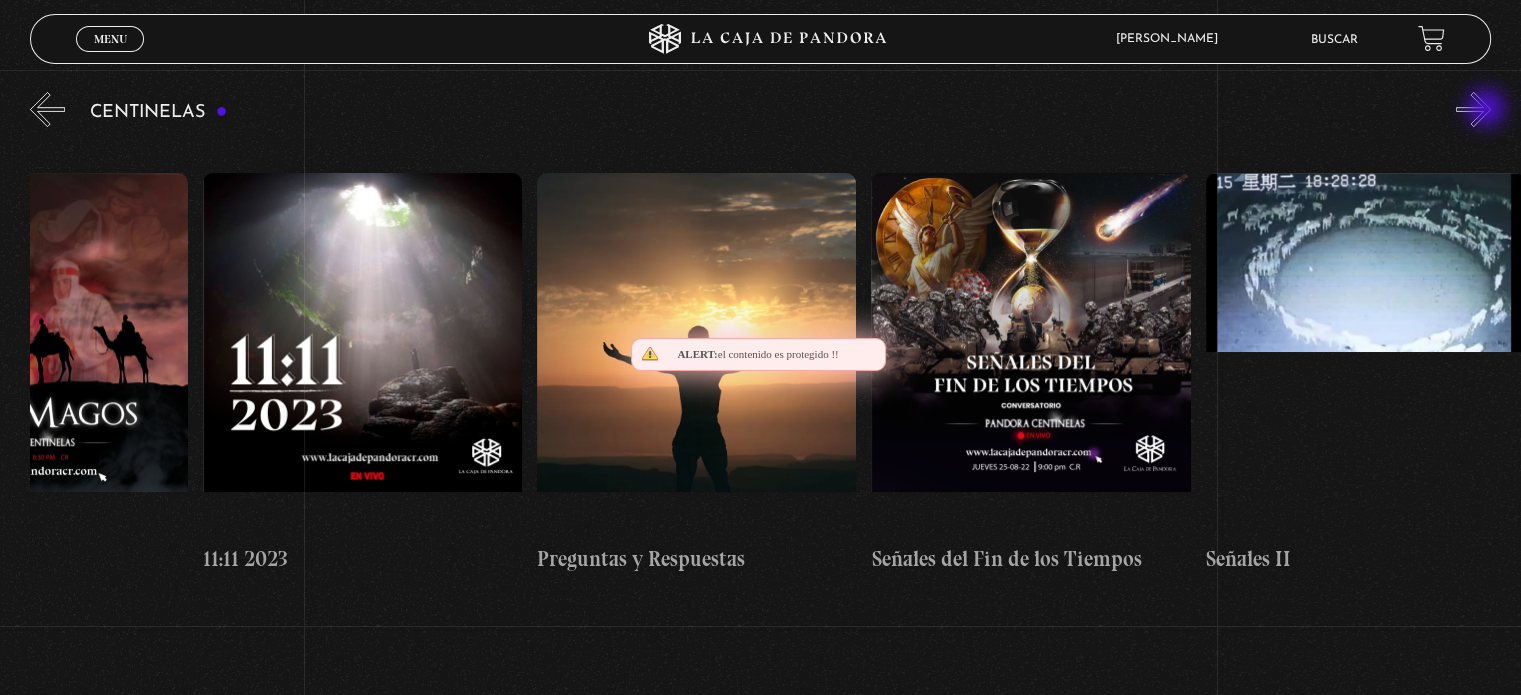 click on "»" at bounding box center [1473, 109] 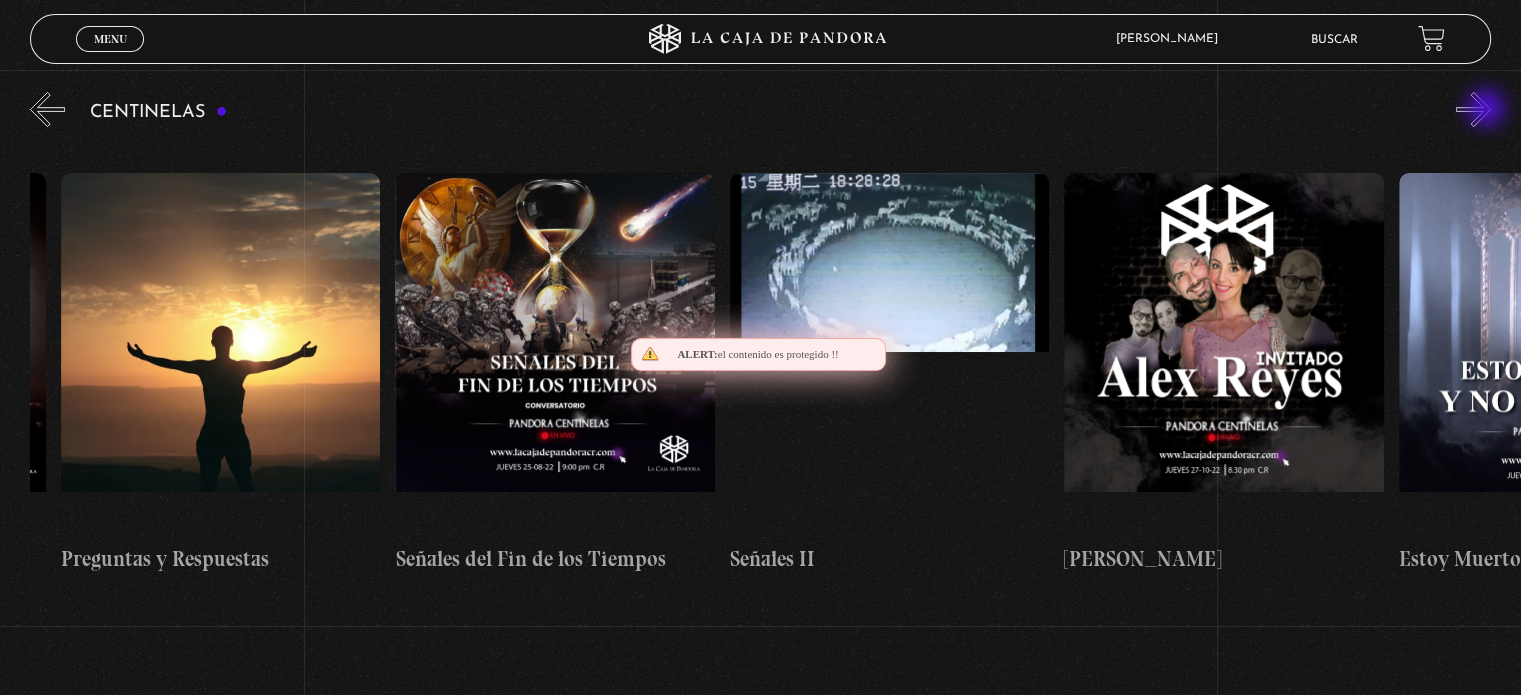 click on "»" at bounding box center (1473, 109) 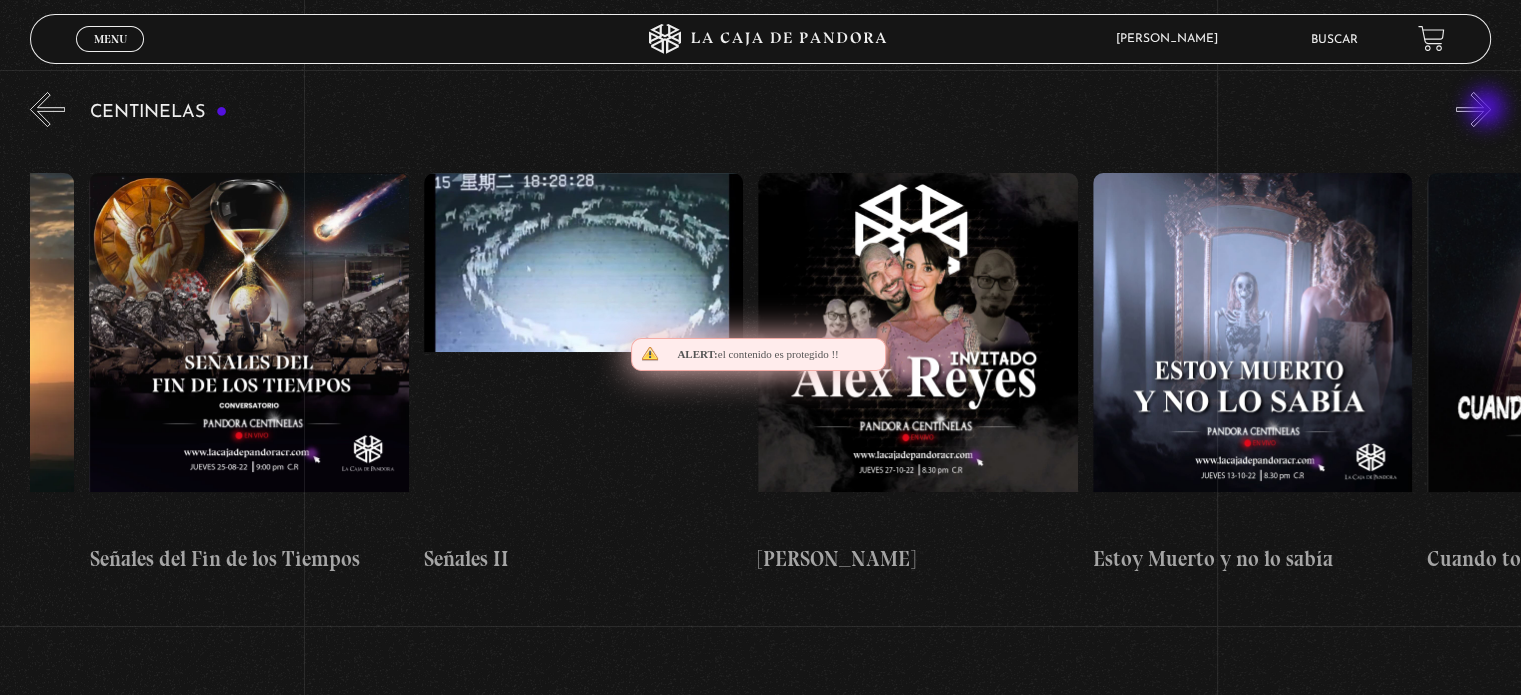 click on "»" at bounding box center [1473, 109] 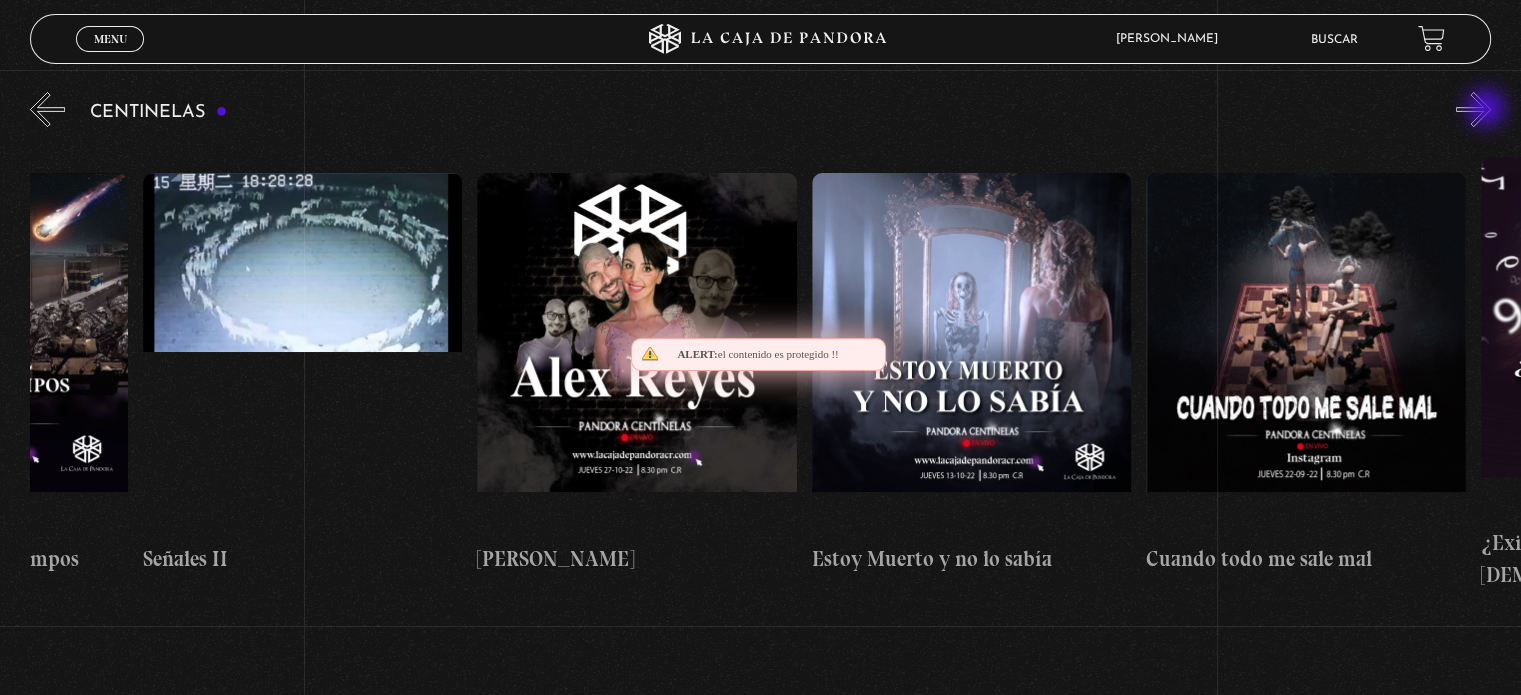 click on "»" at bounding box center (1473, 109) 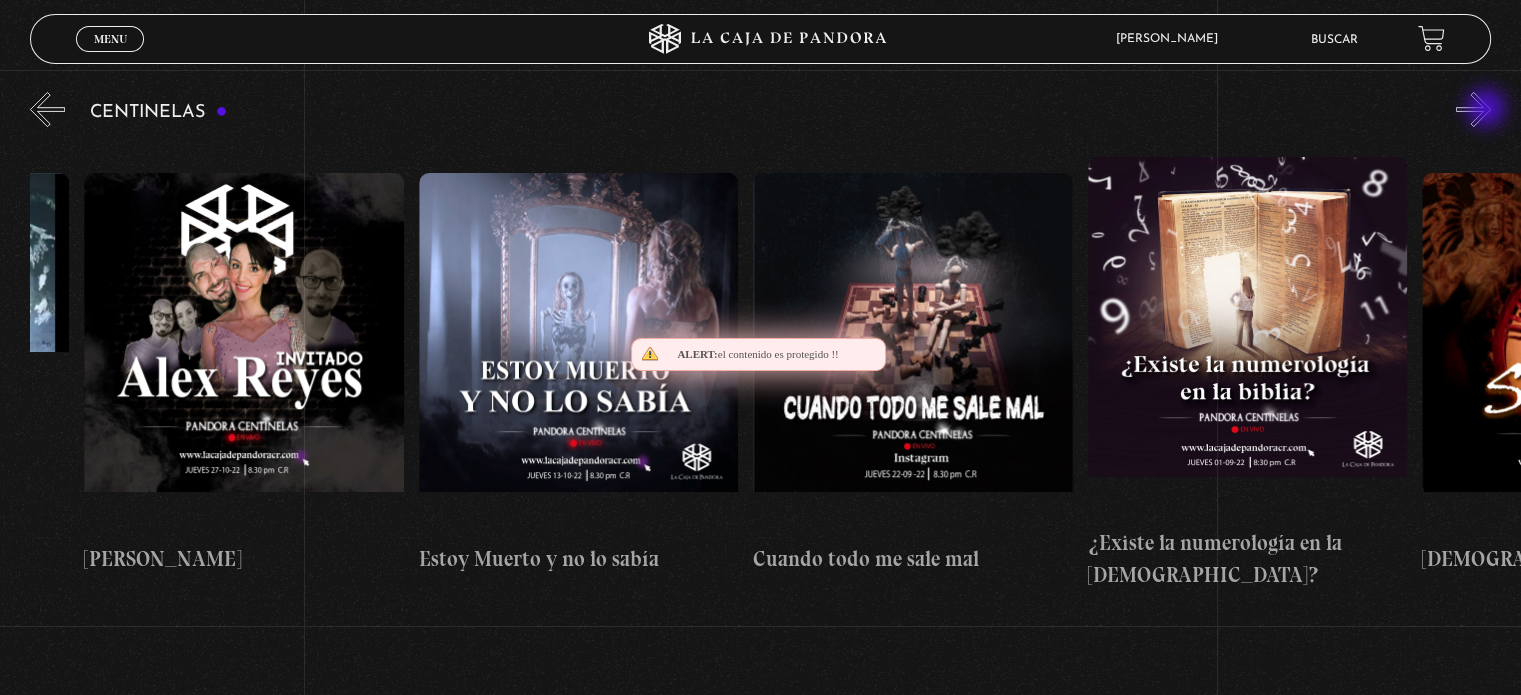 click on "»" at bounding box center (1473, 109) 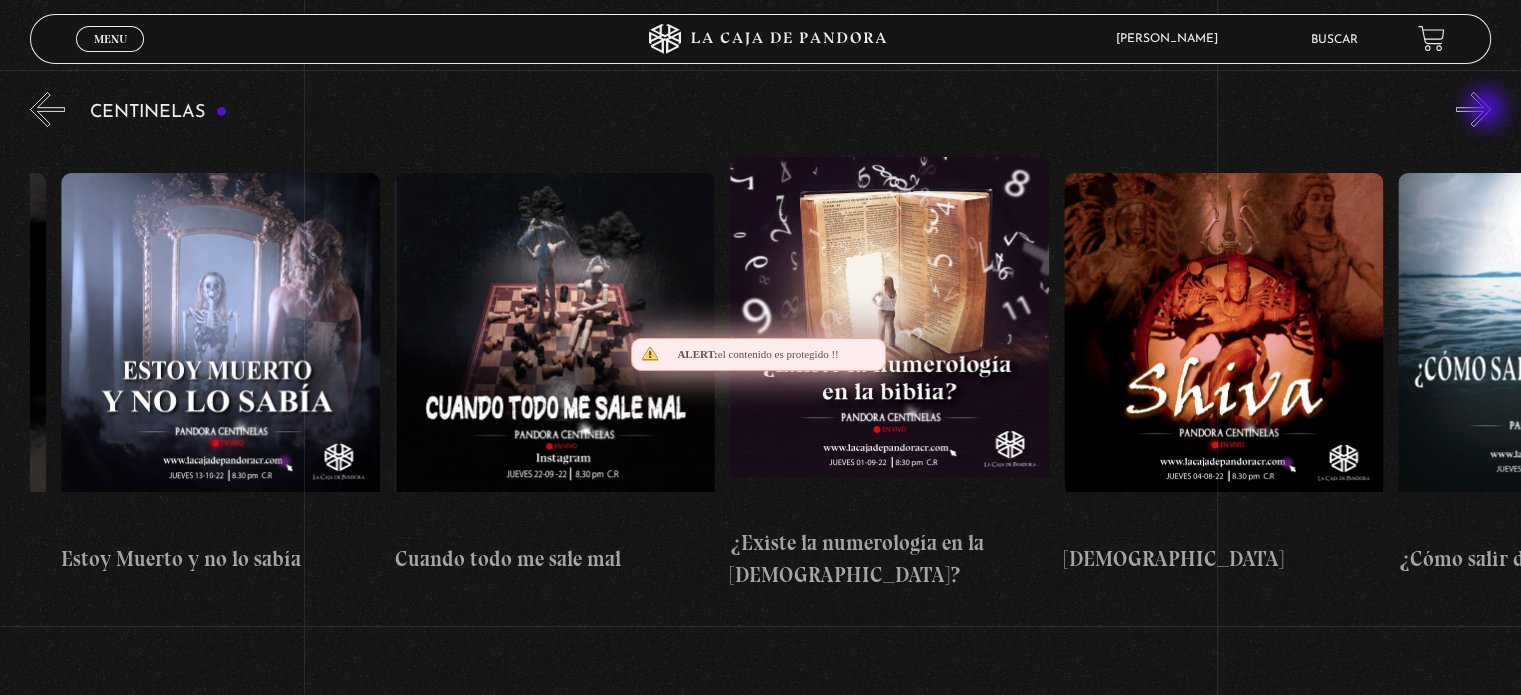 click on "»" at bounding box center (1473, 109) 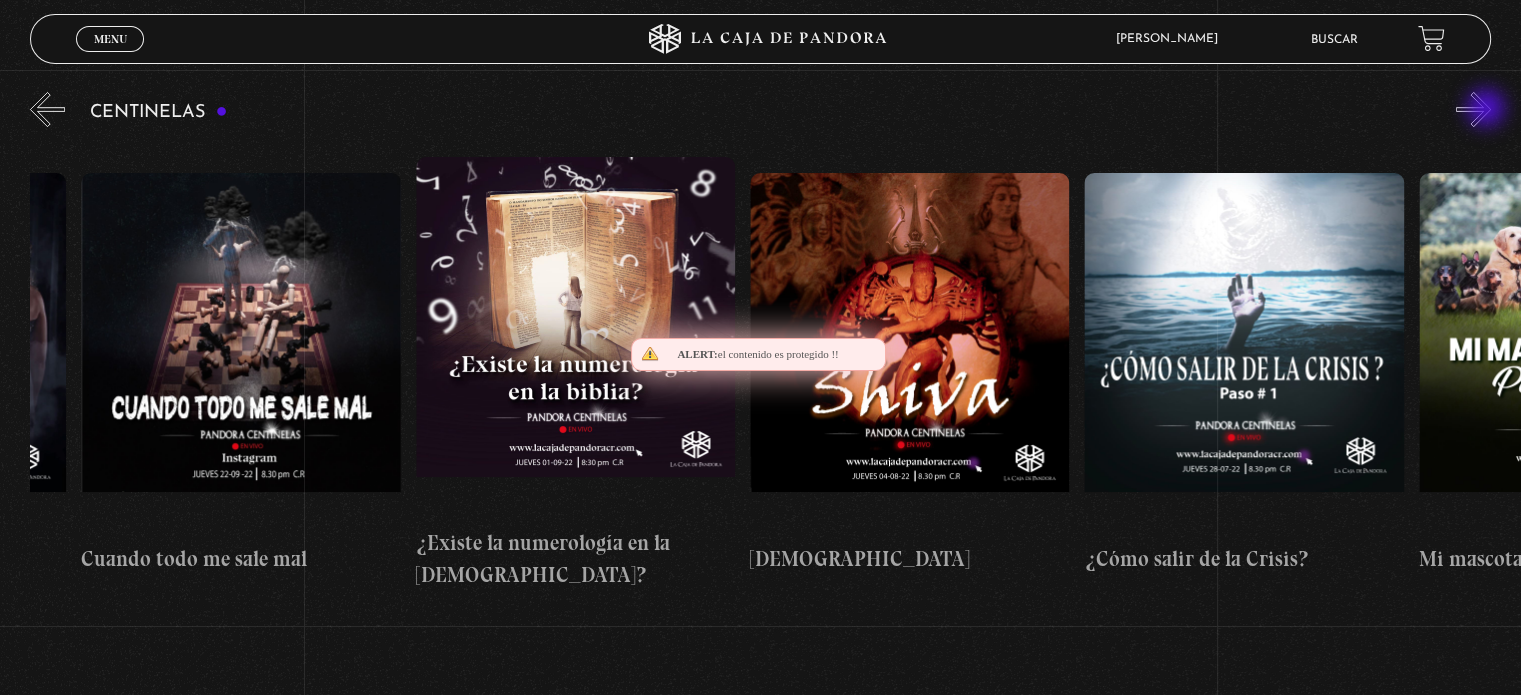 click on "»" at bounding box center (1473, 109) 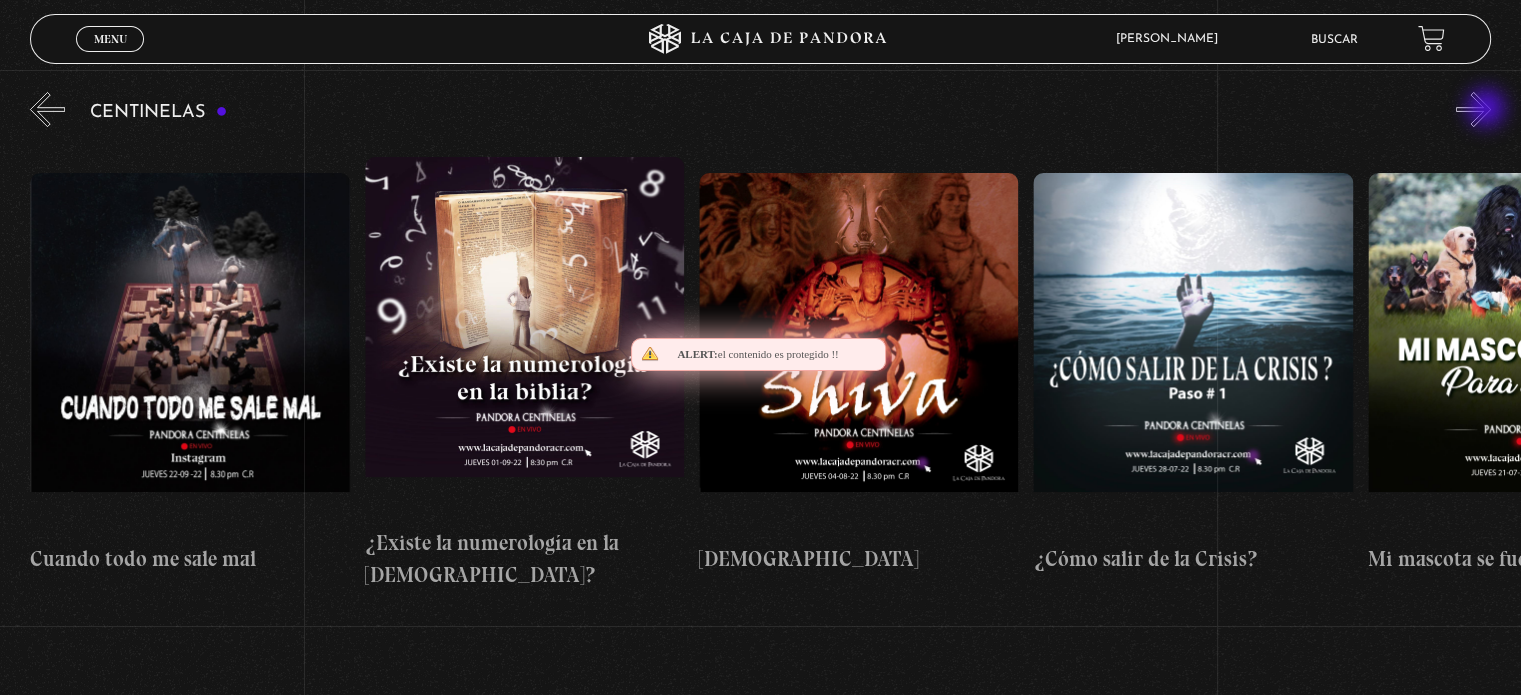 click on "»" at bounding box center [1473, 109] 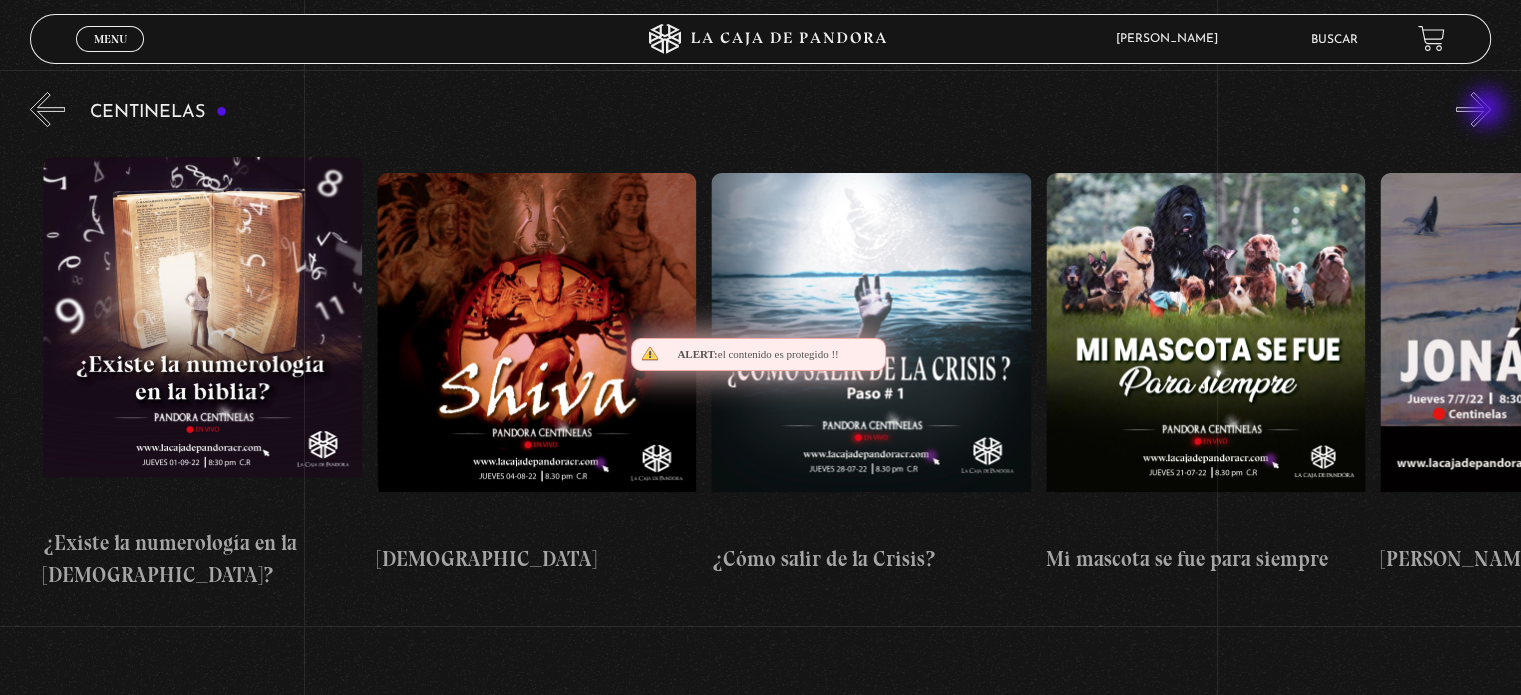 click on "»" at bounding box center [1473, 109] 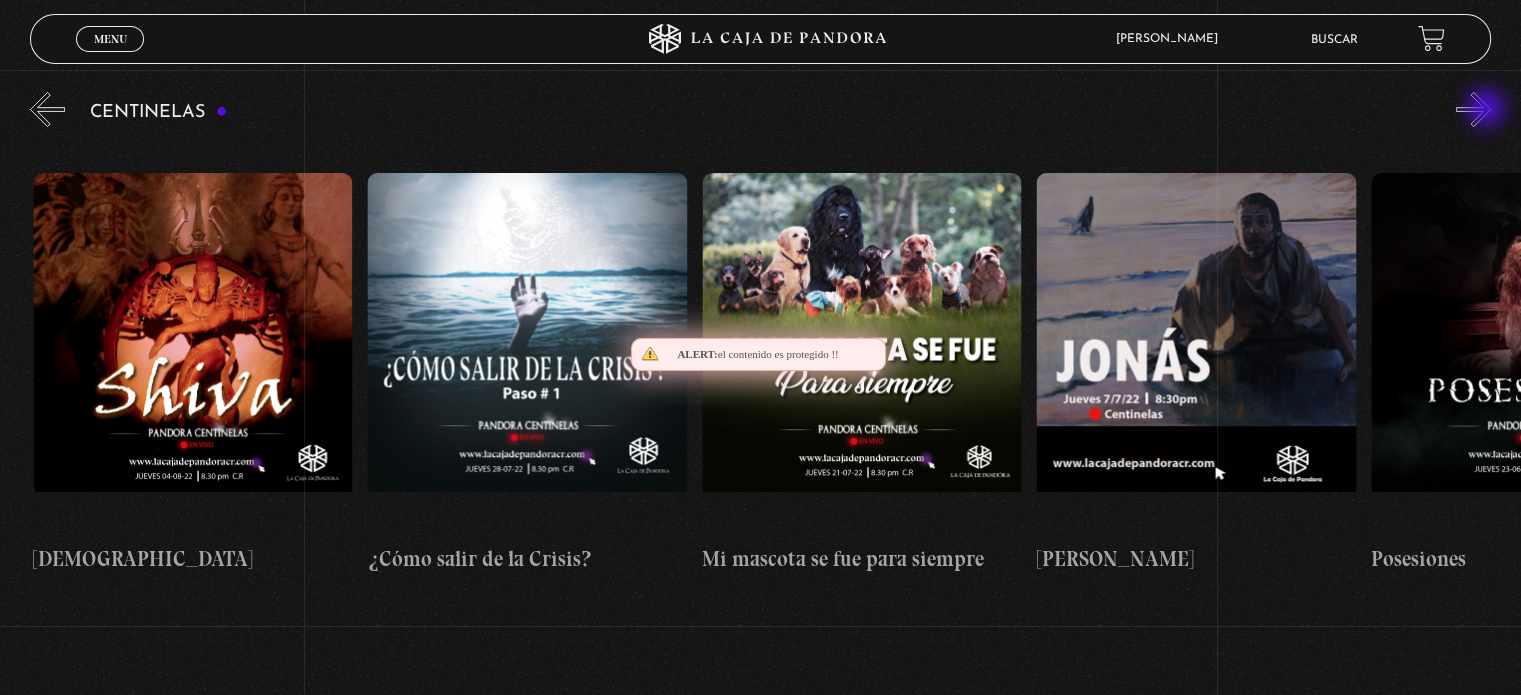 click on "»" at bounding box center (1473, 109) 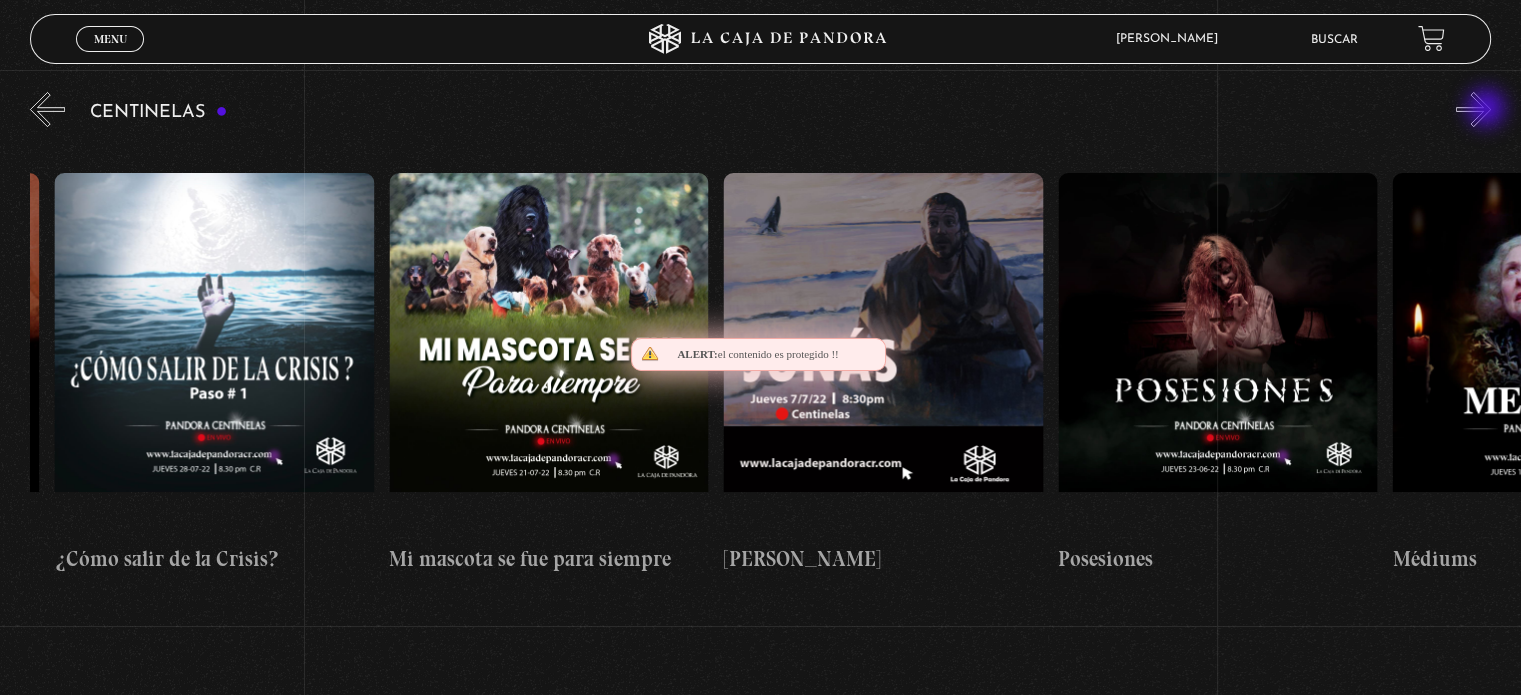 click on "»" at bounding box center (1473, 109) 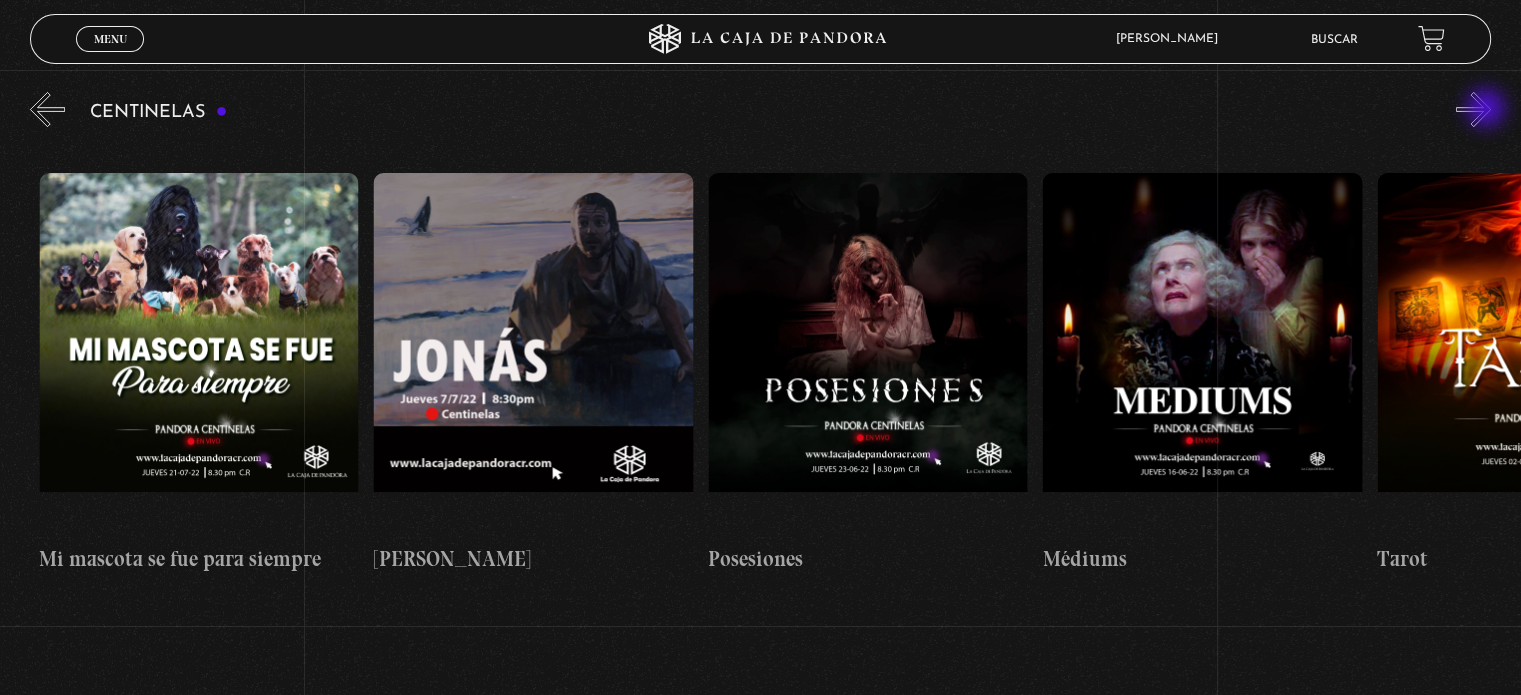 click on "»" at bounding box center [1473, 109] 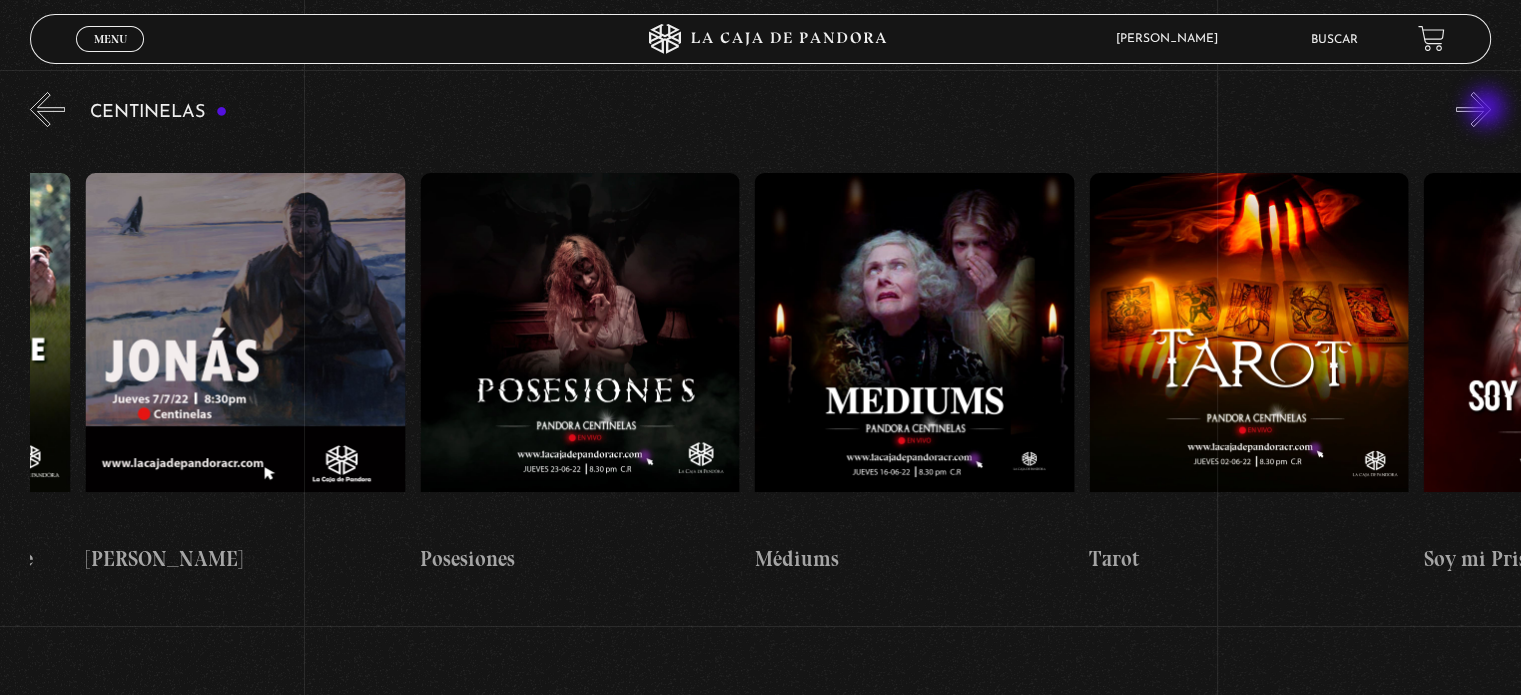 click on "»" at bounding box center [1473, 109] 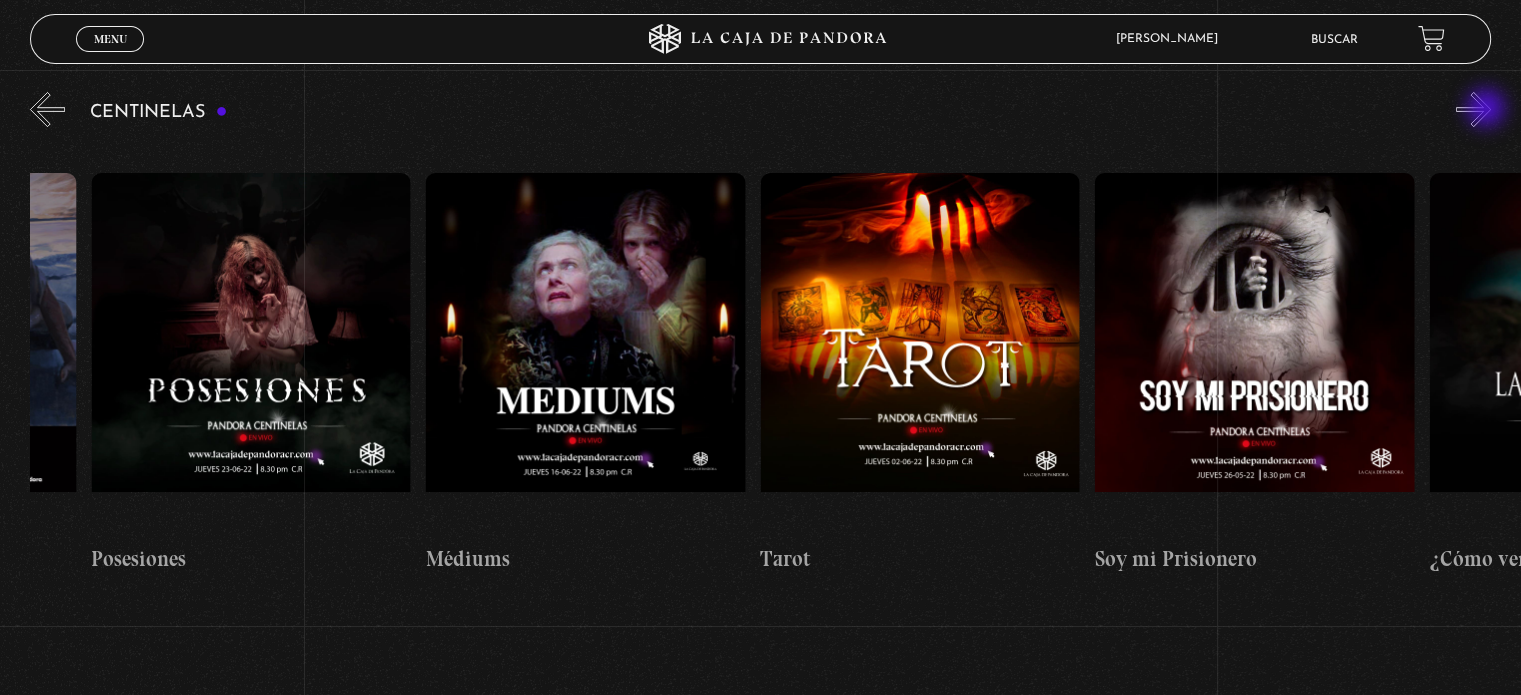 click on "»" at bounding box center (1473, 109) 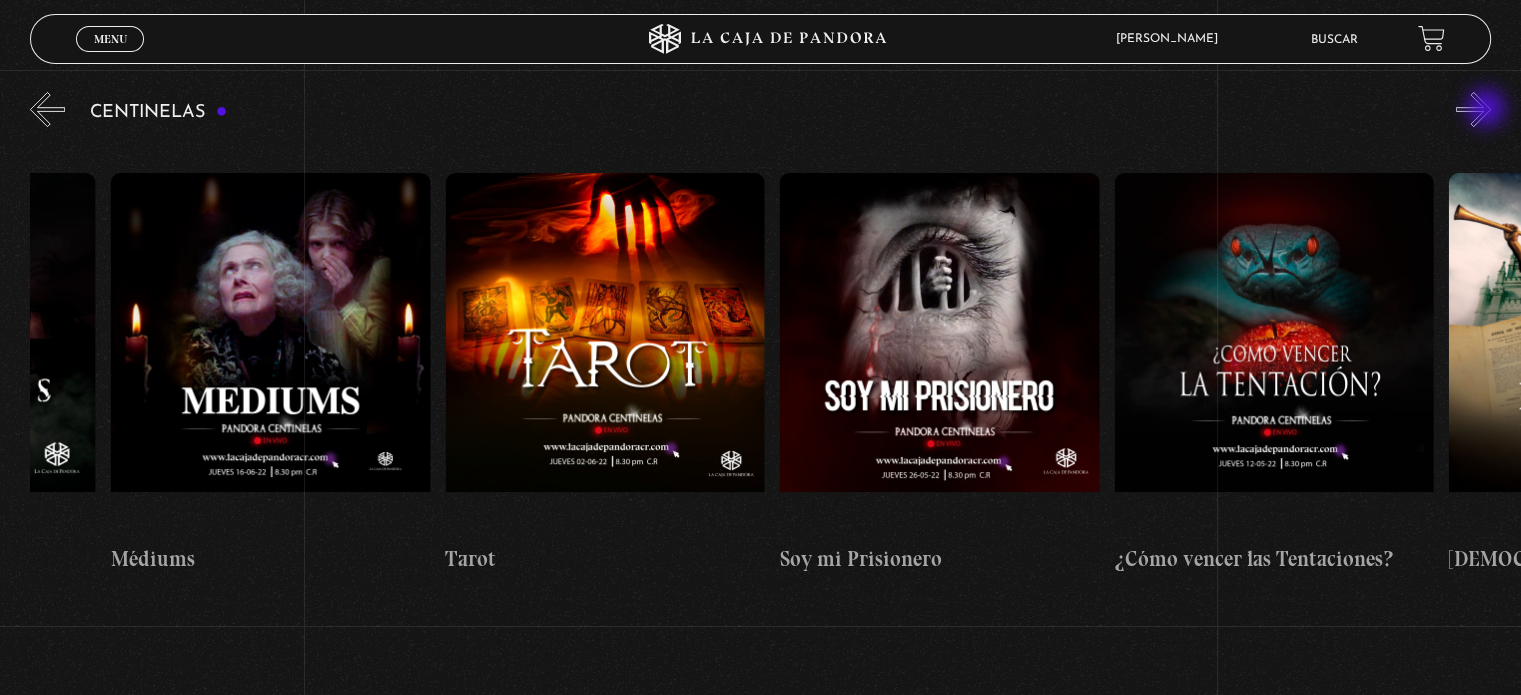 click on "»" at bounding box center [1473, 109] 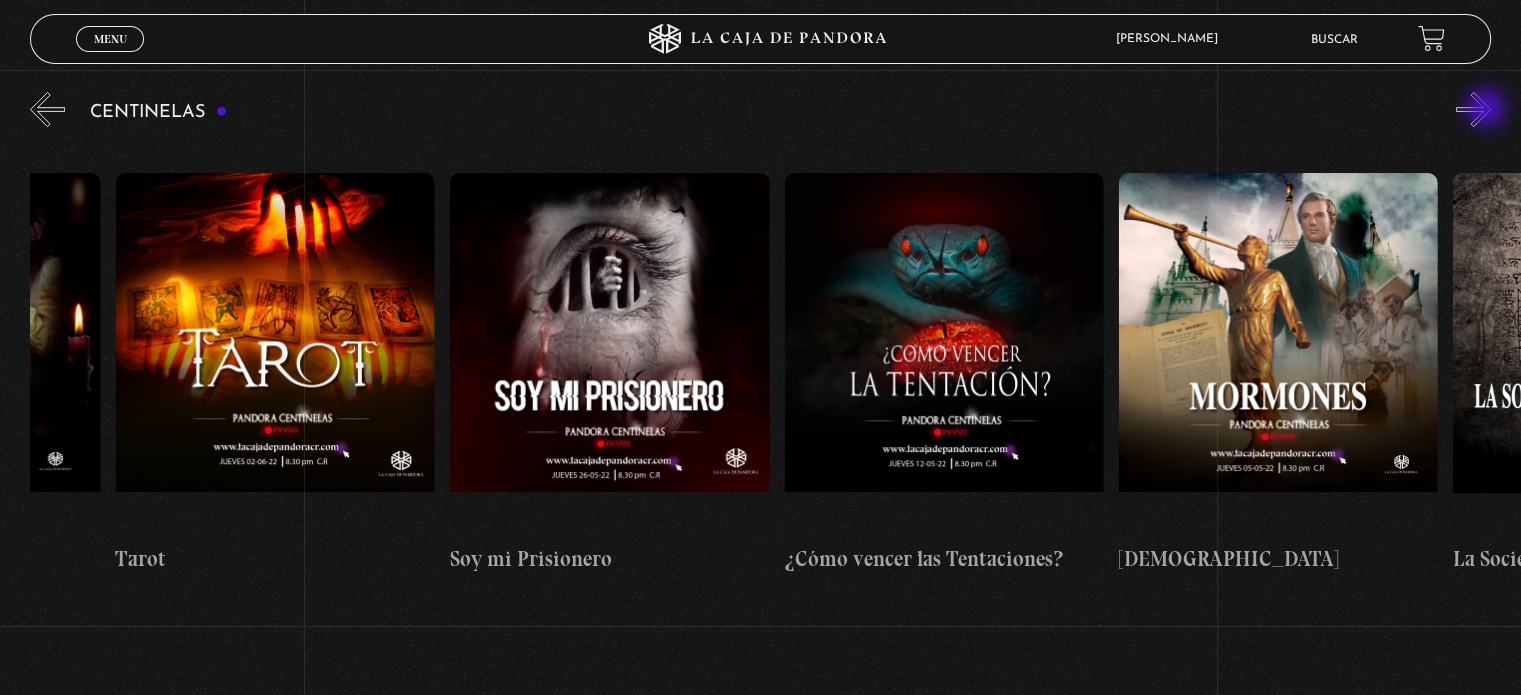 click on "»" at bounding box center (1473, 109) 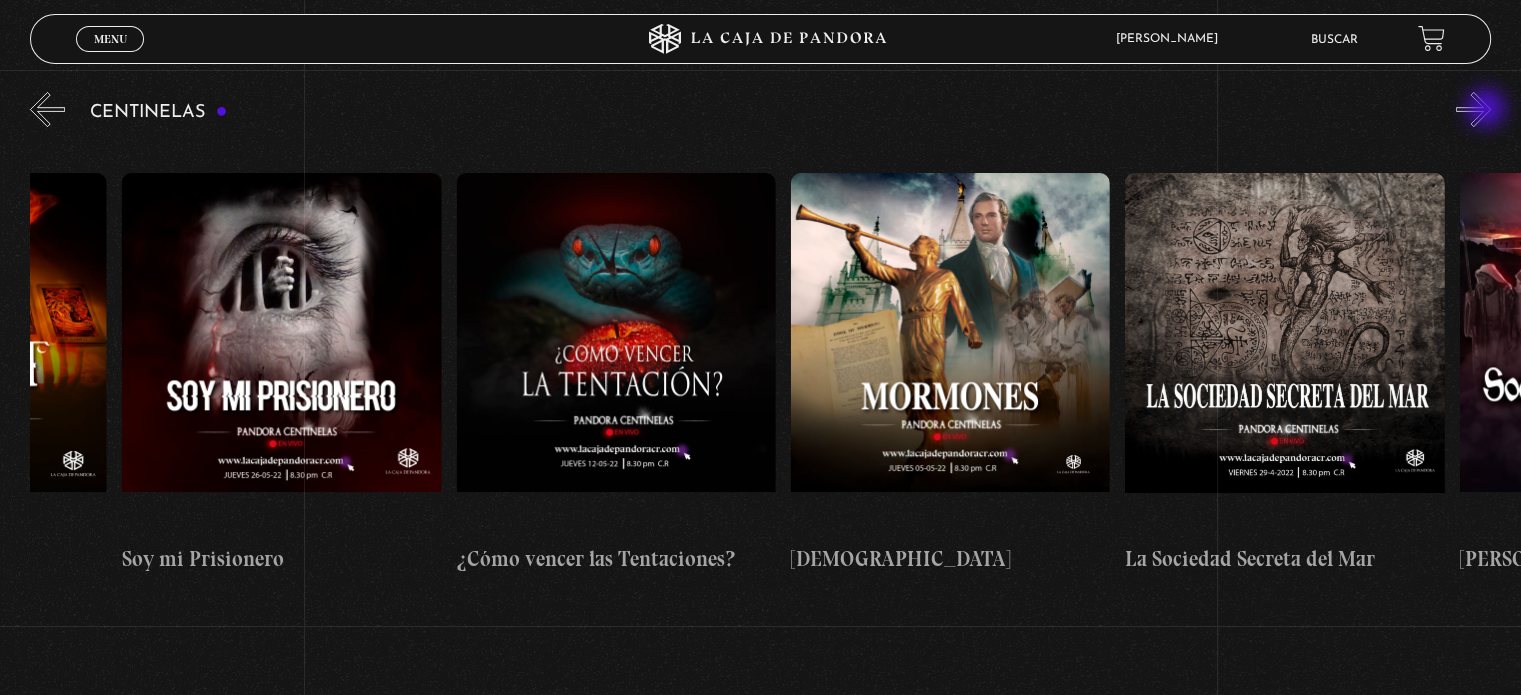 click on "»" at bounding box center (1473, 109) 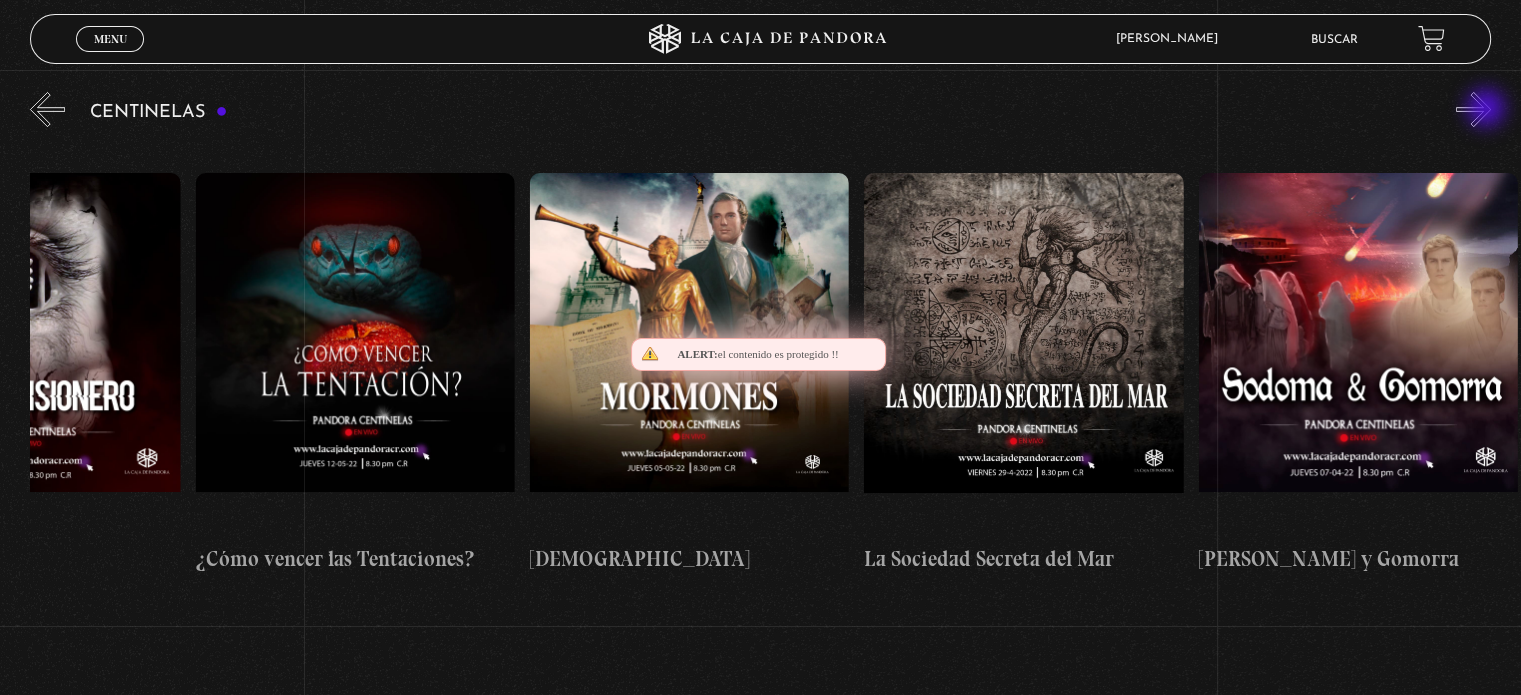 click on "»" at bounding box center (1473, 109) 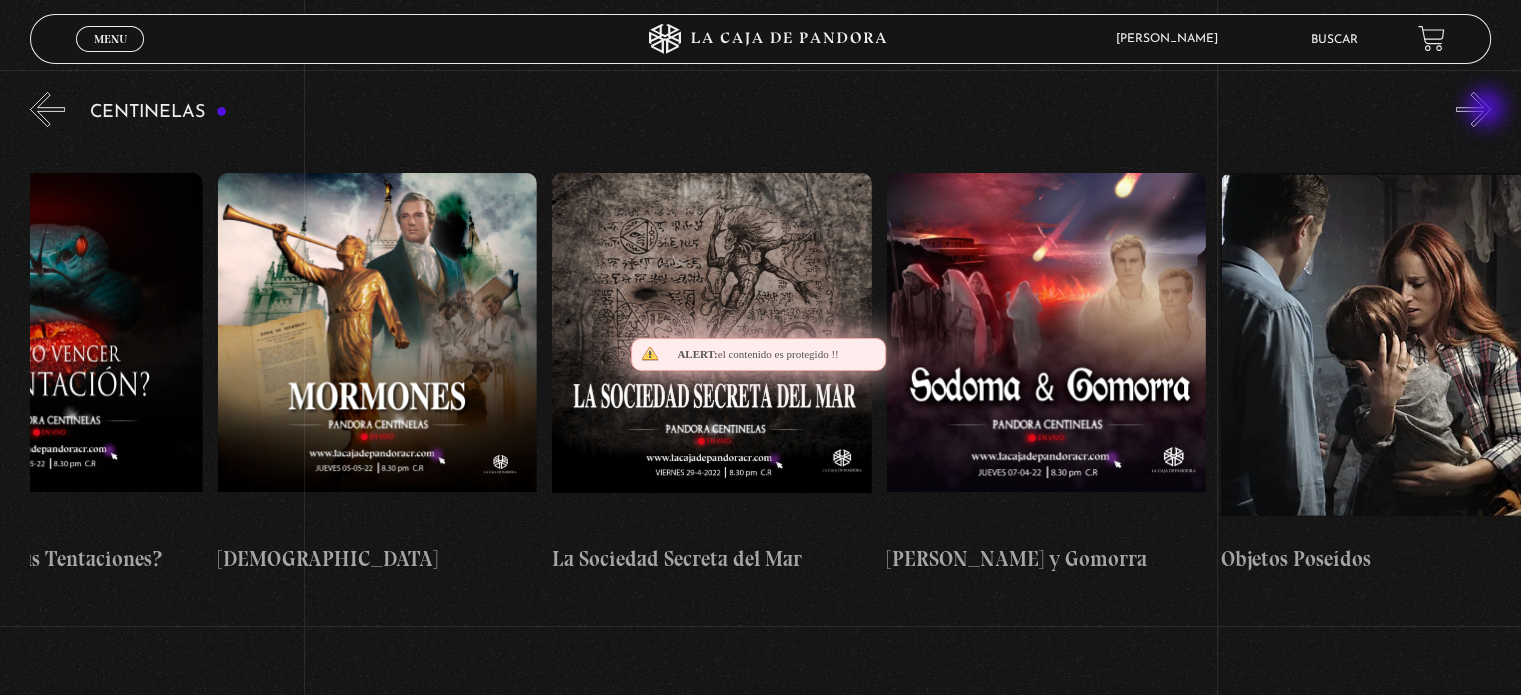 click on "»" at bounding box center (1473, 109) 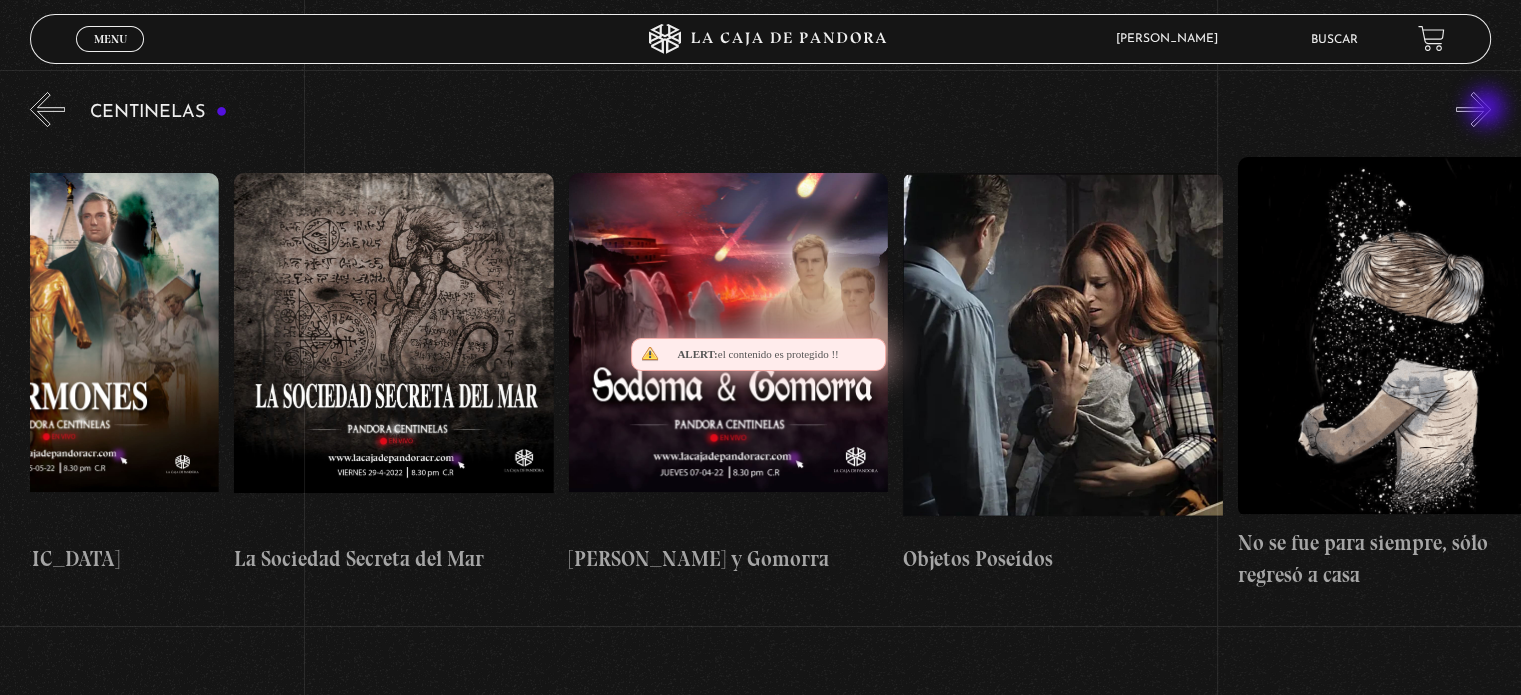 click on "»" at bounding box center [1473, 109] 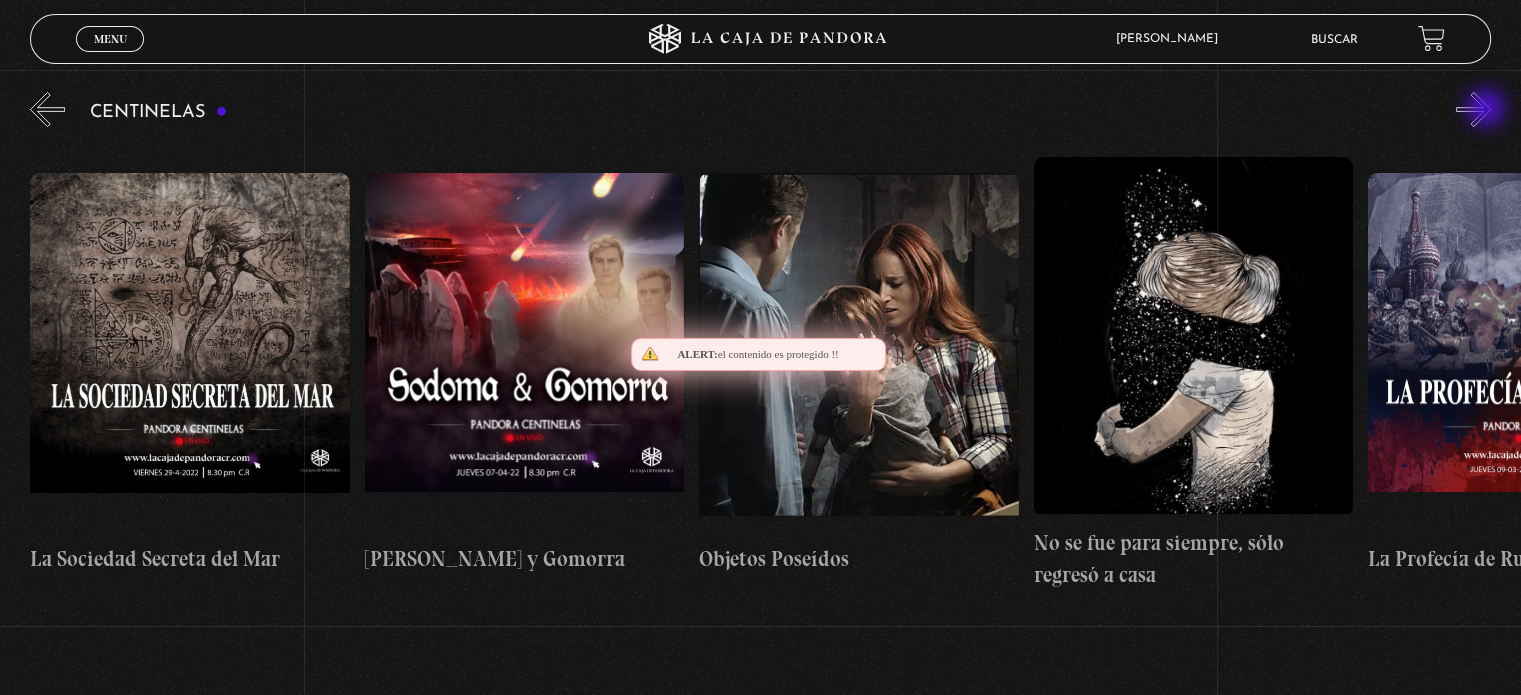 click on "»" at bounding box center (1473, 109) 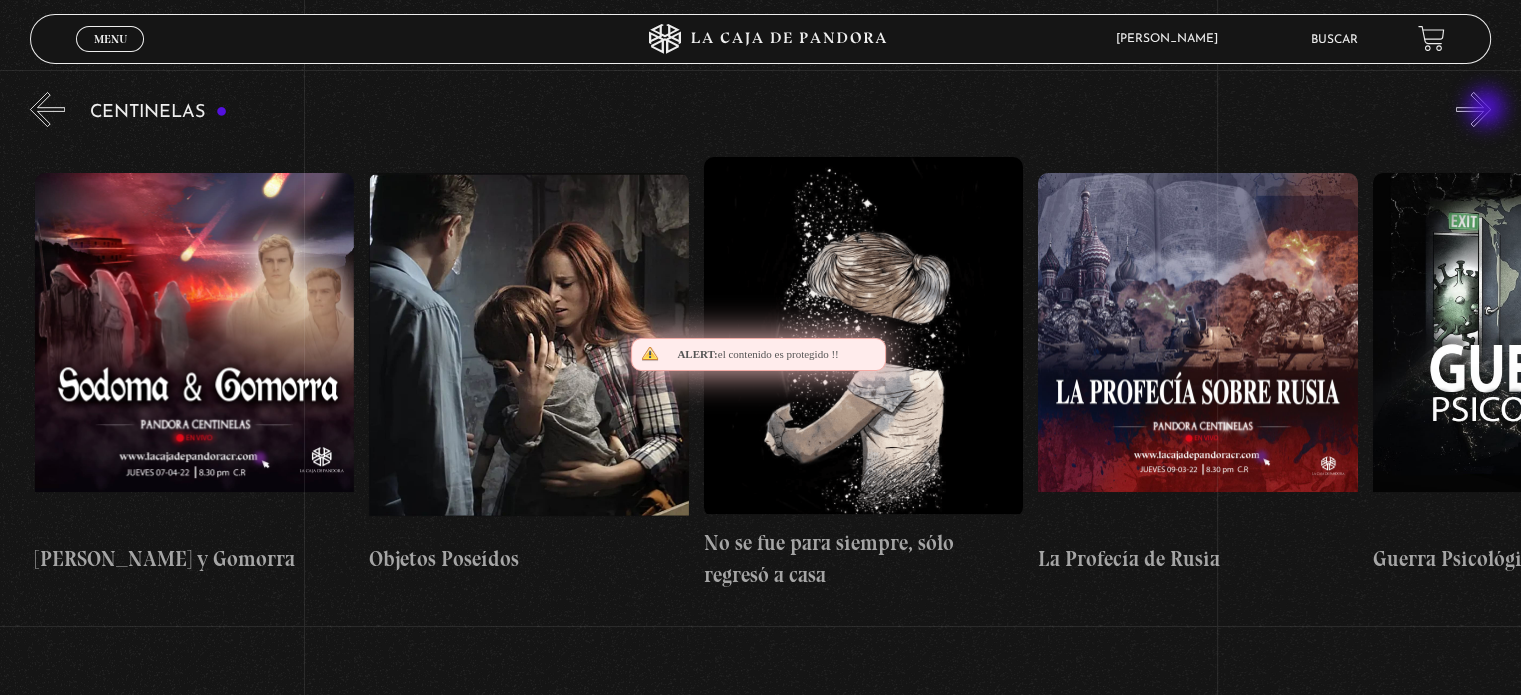 click on "»" at bounding box center [1473, 109] 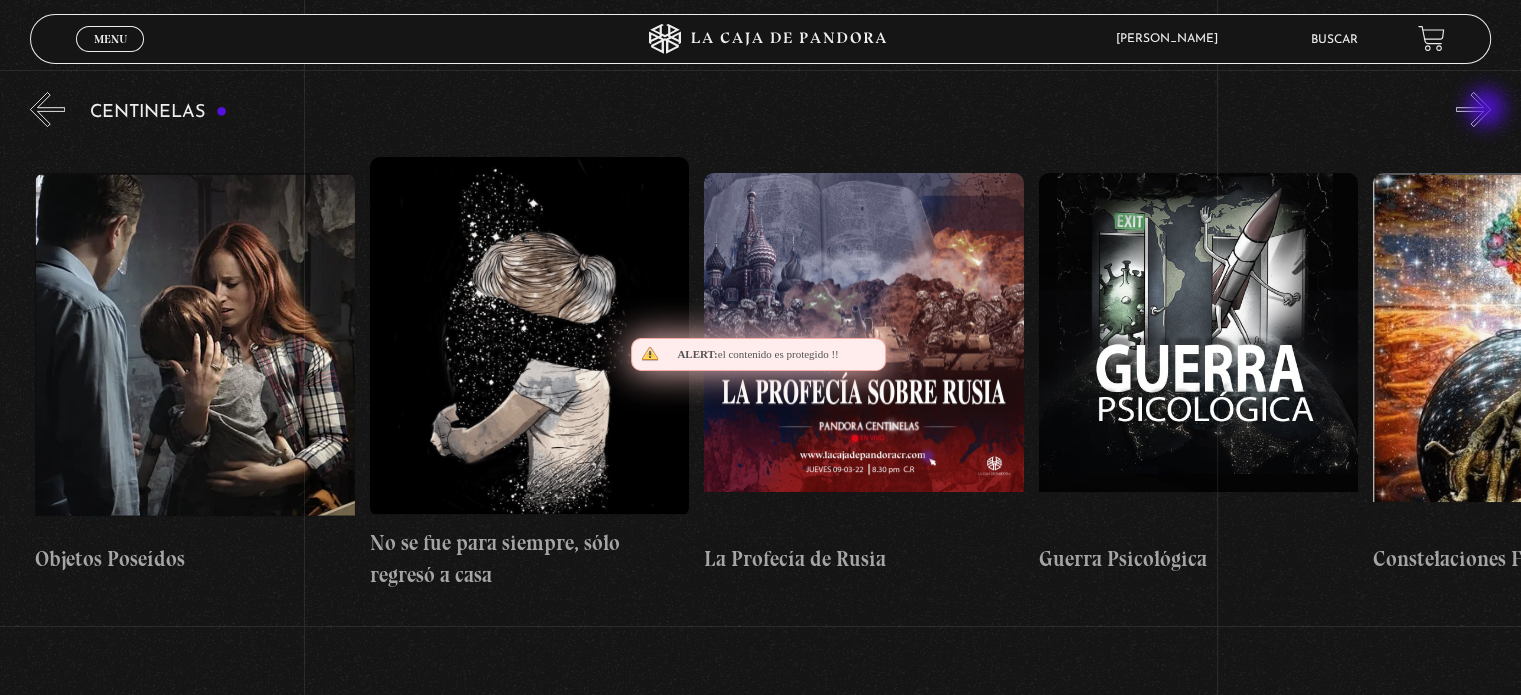 click on "»" at bounding box center [1473, 109] 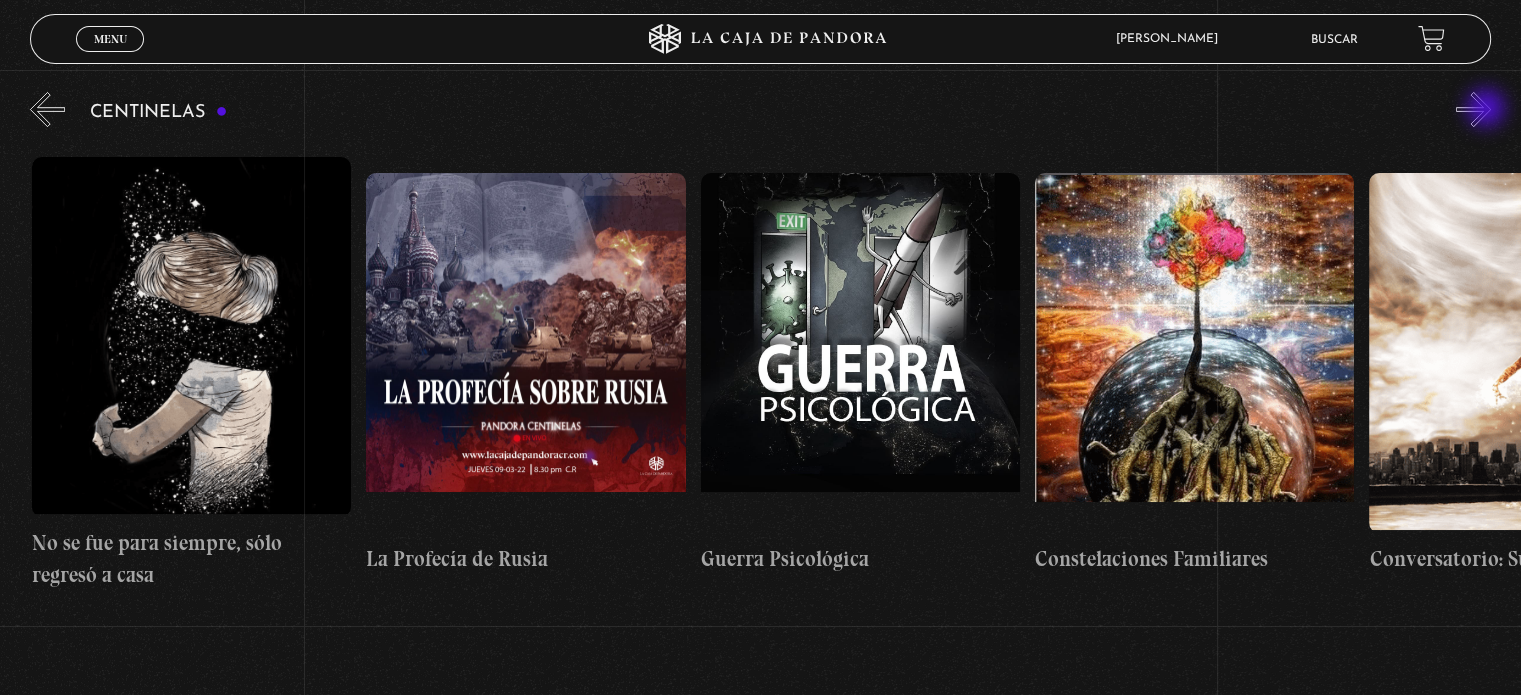 click on "»" at bounding box center [1473, 109] 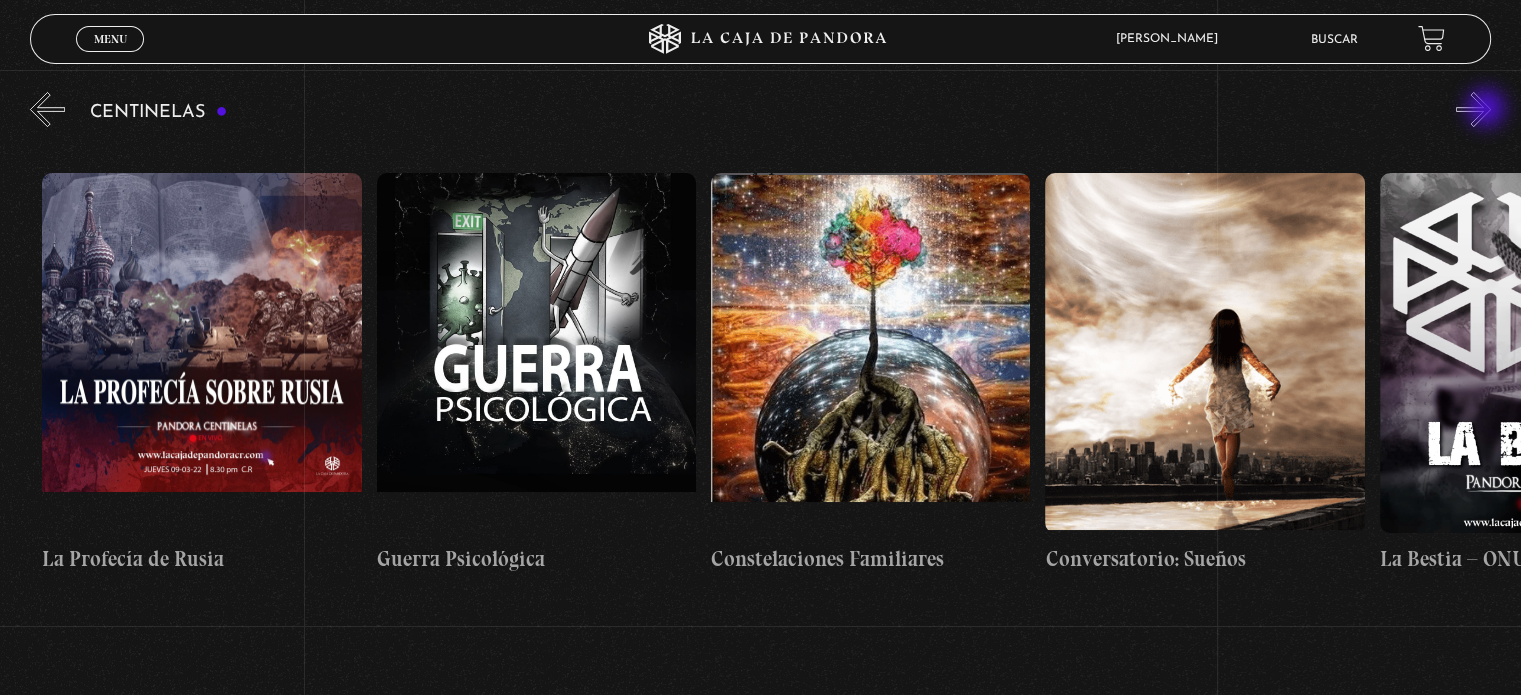 click on "»" at bounding box center [1473, 109] 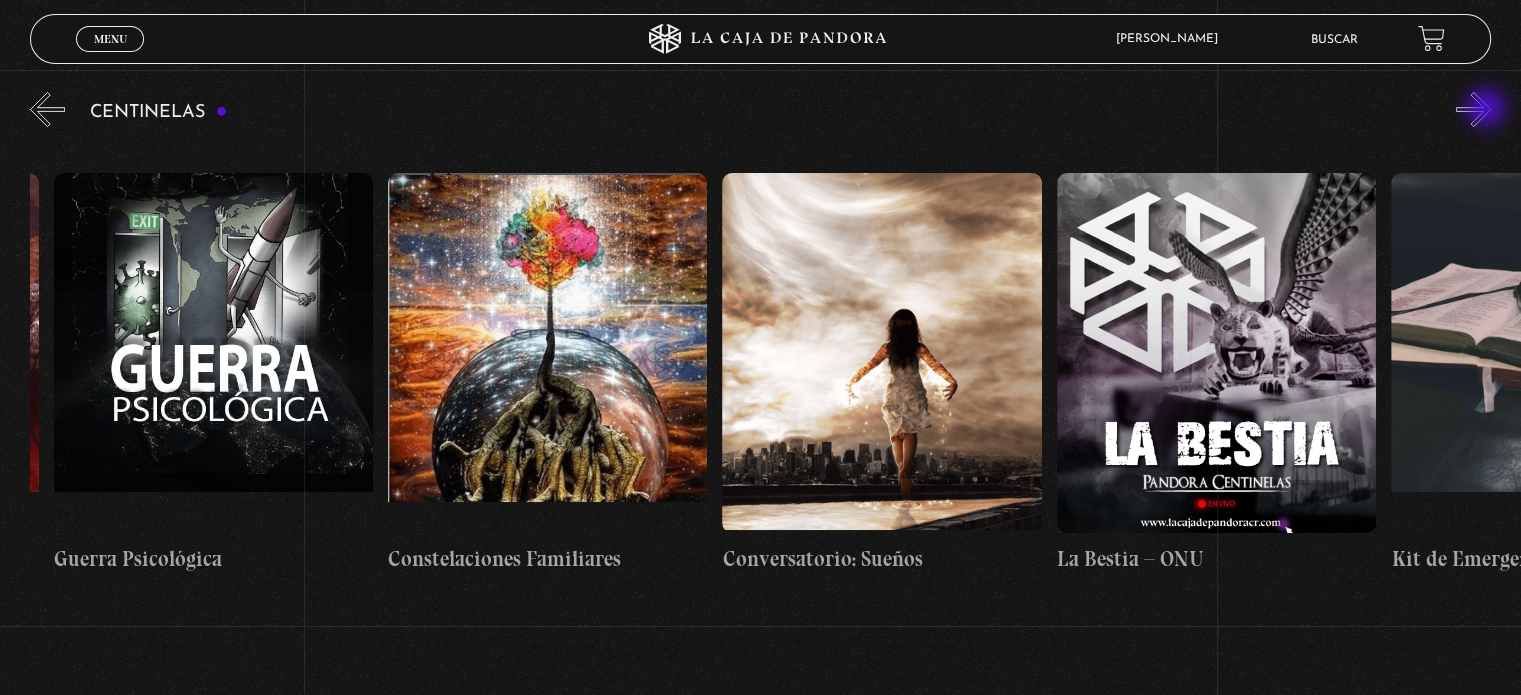 click on "»" at bounding box center [1473, 109] 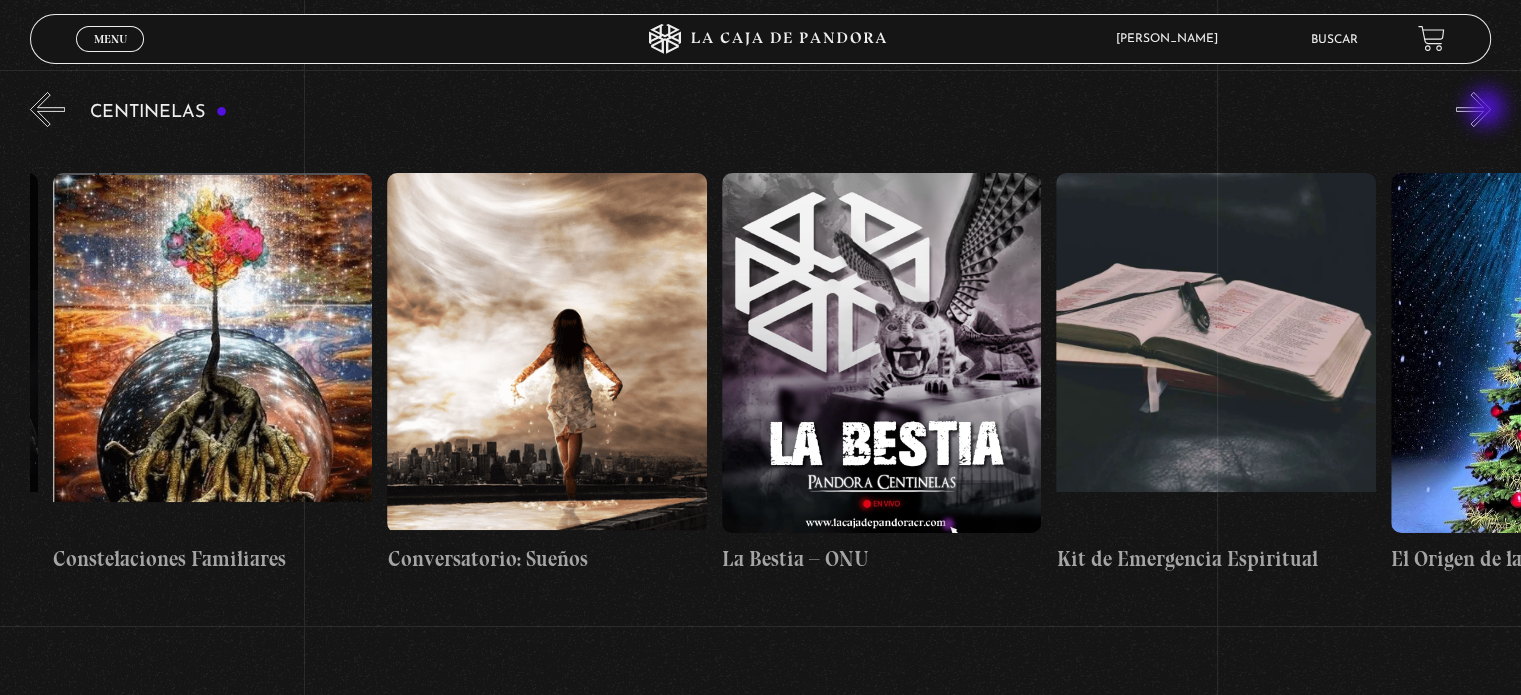click on "»" at bounding box center [1473, 109] 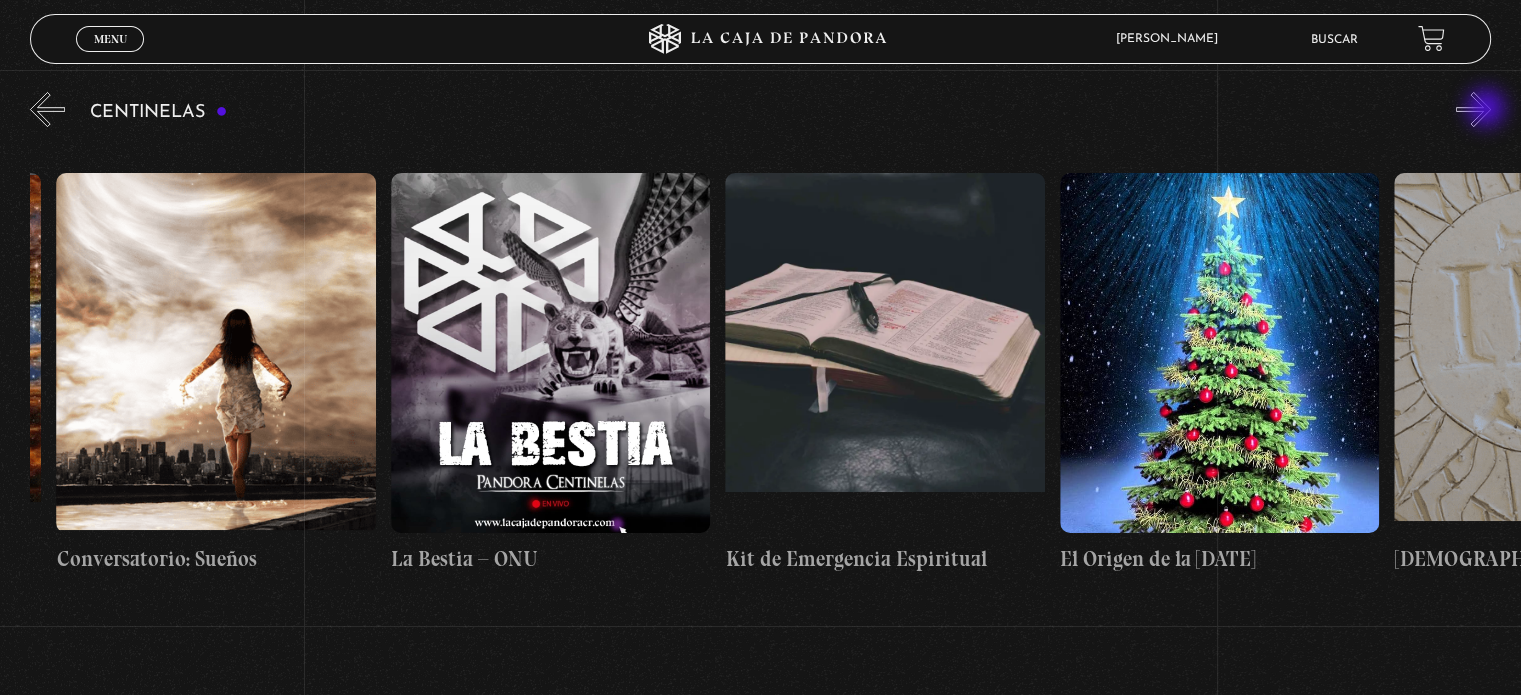 click on "»" at bounding box center (1473, 109) 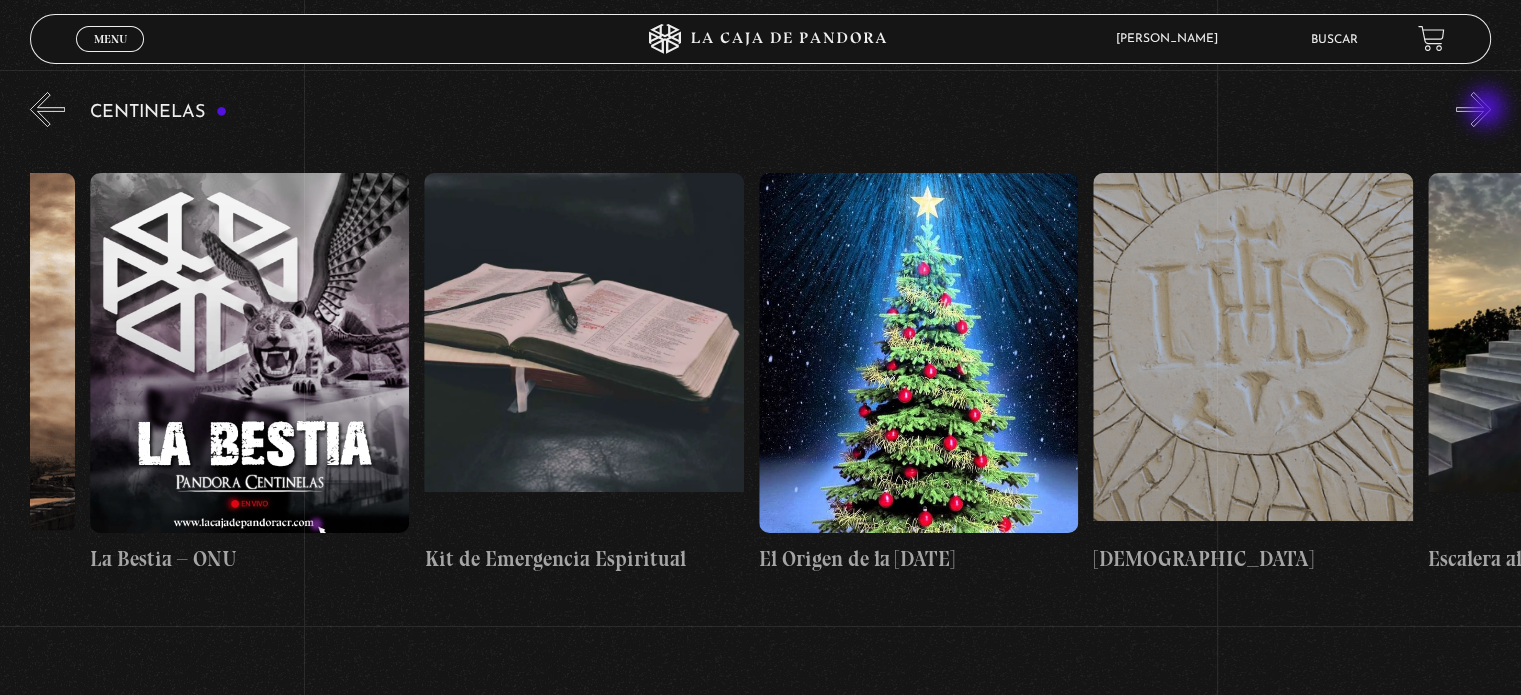 click on "»" at bounding box center (1473, 109) 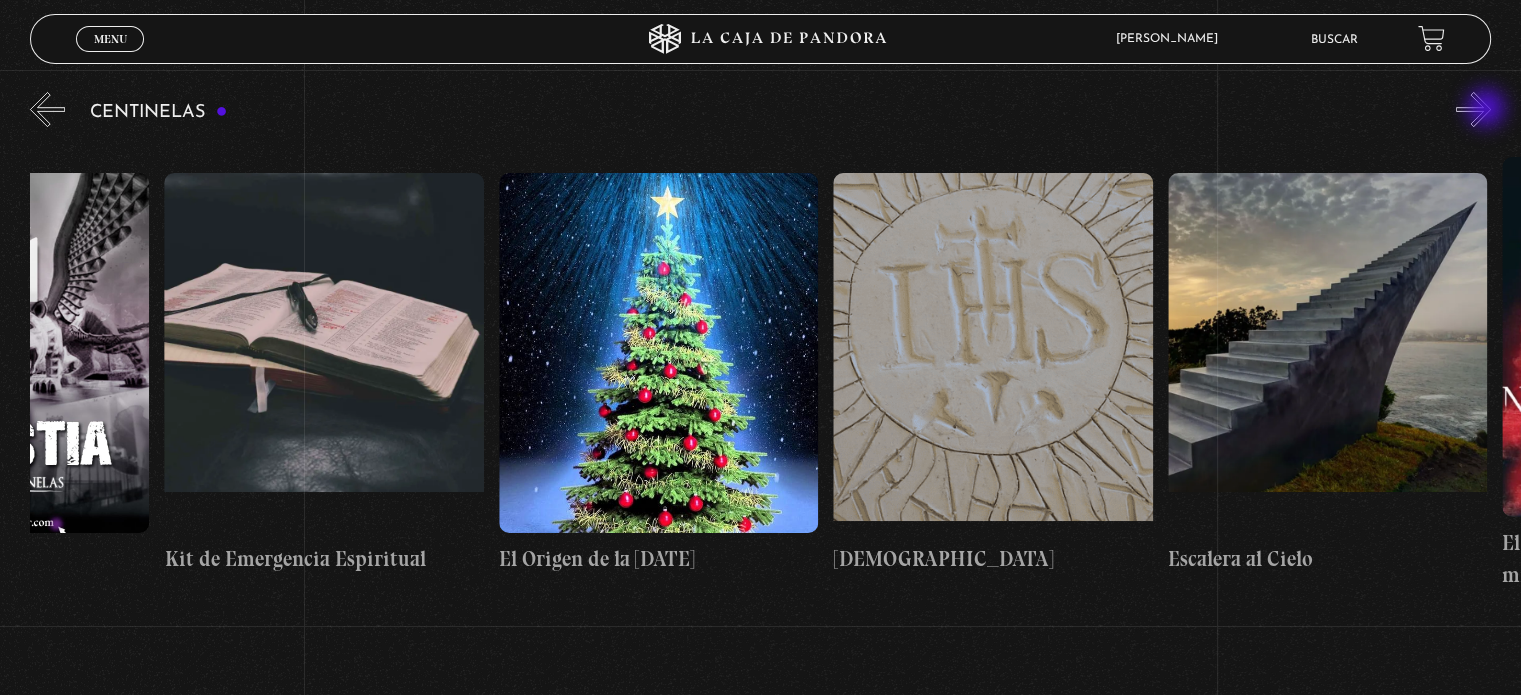 click on "»" at bounding box center (1473, 109) 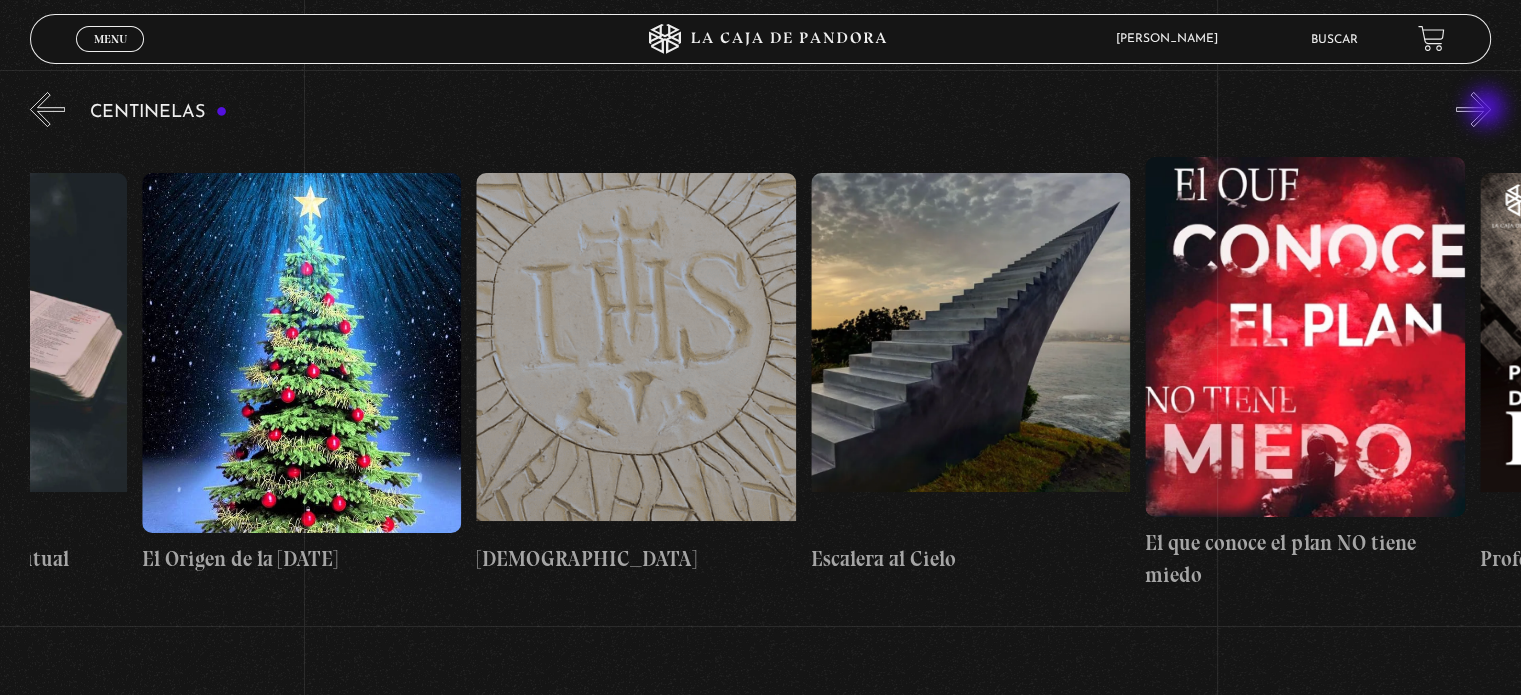 click on "»" at bounding box center (1473, 109) 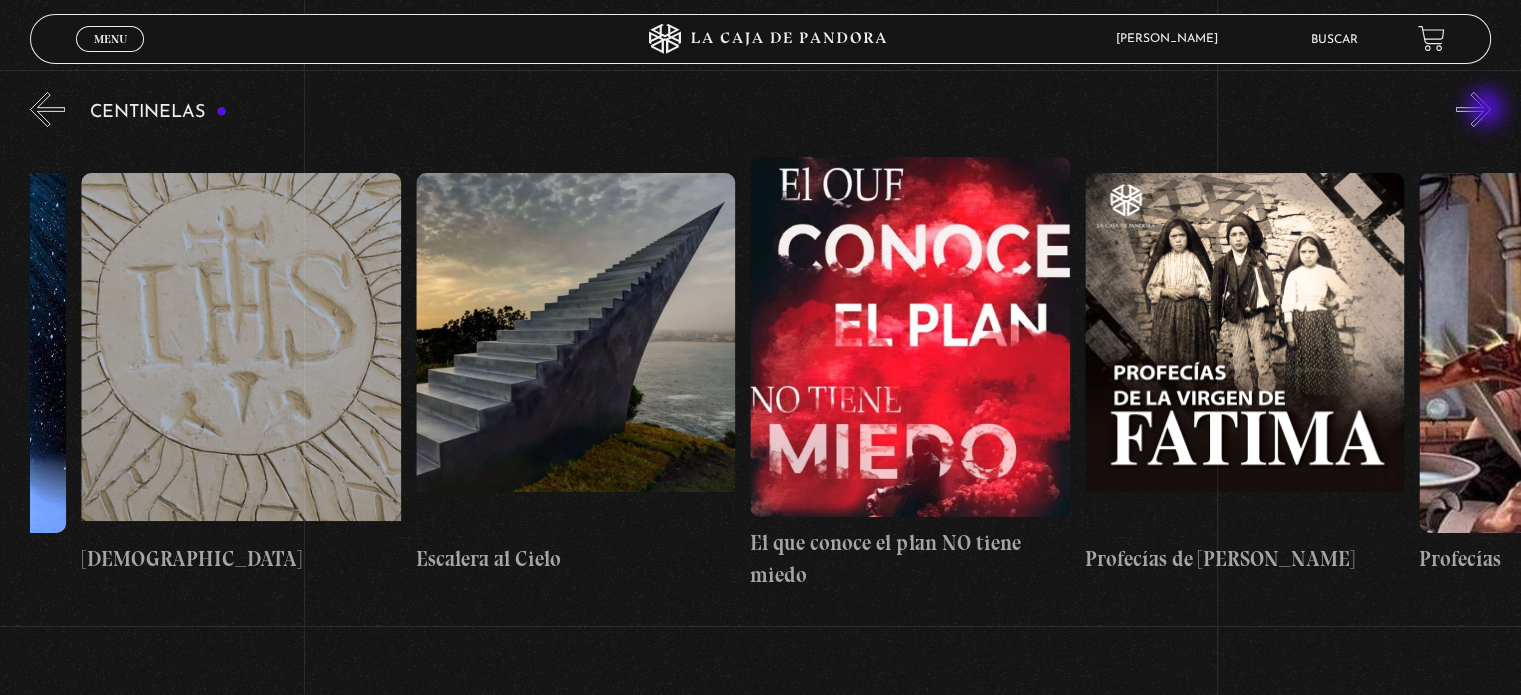 click on "»" at bounding box center (1473, 109) 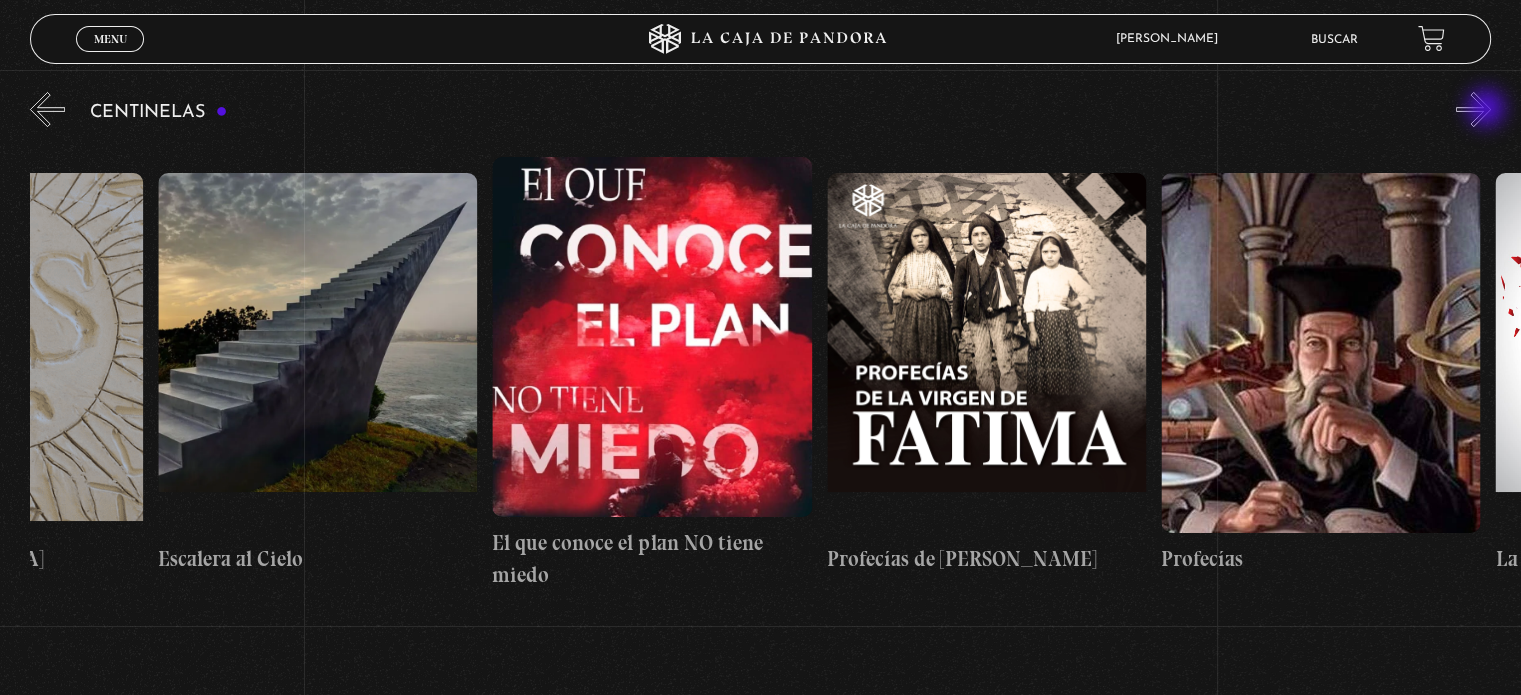 click on "»" at bounding box center (1473, 109) 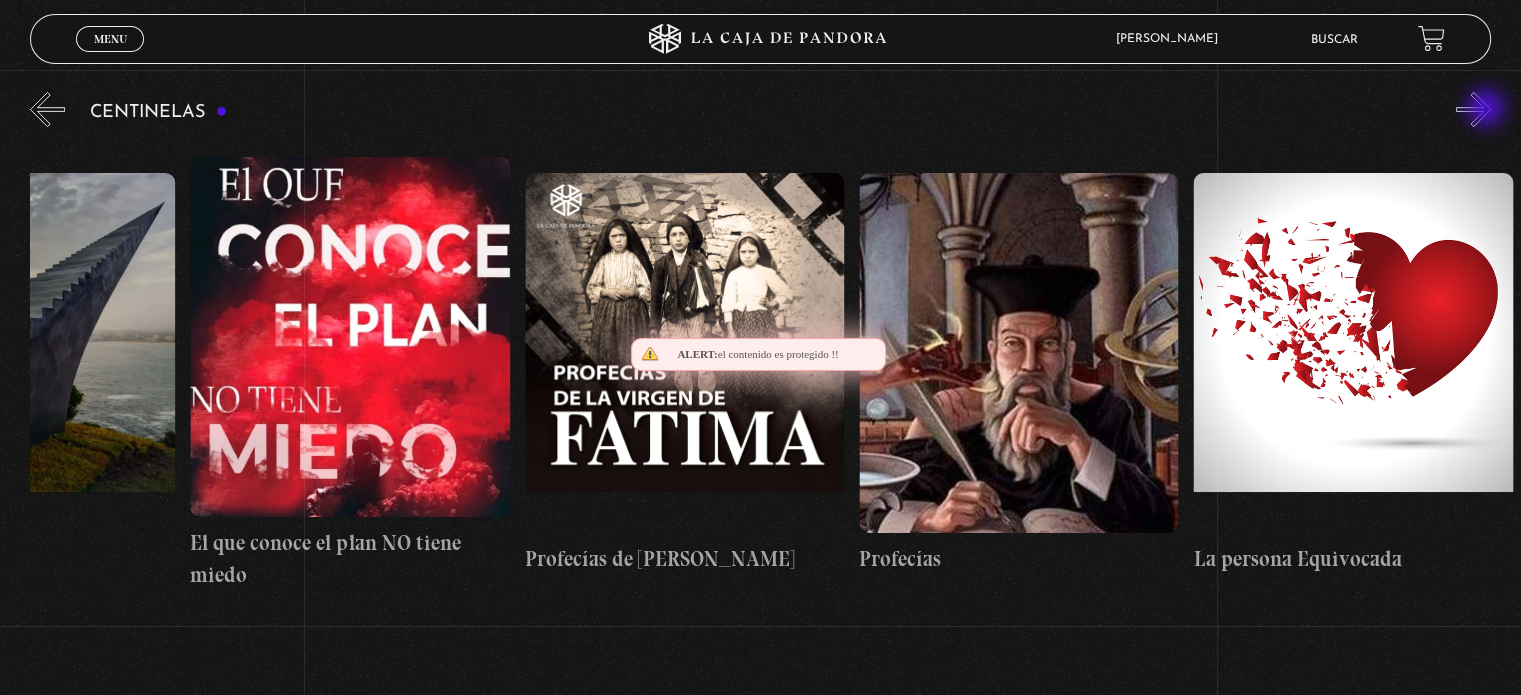click on "»" at bounding box center (1473, 109) 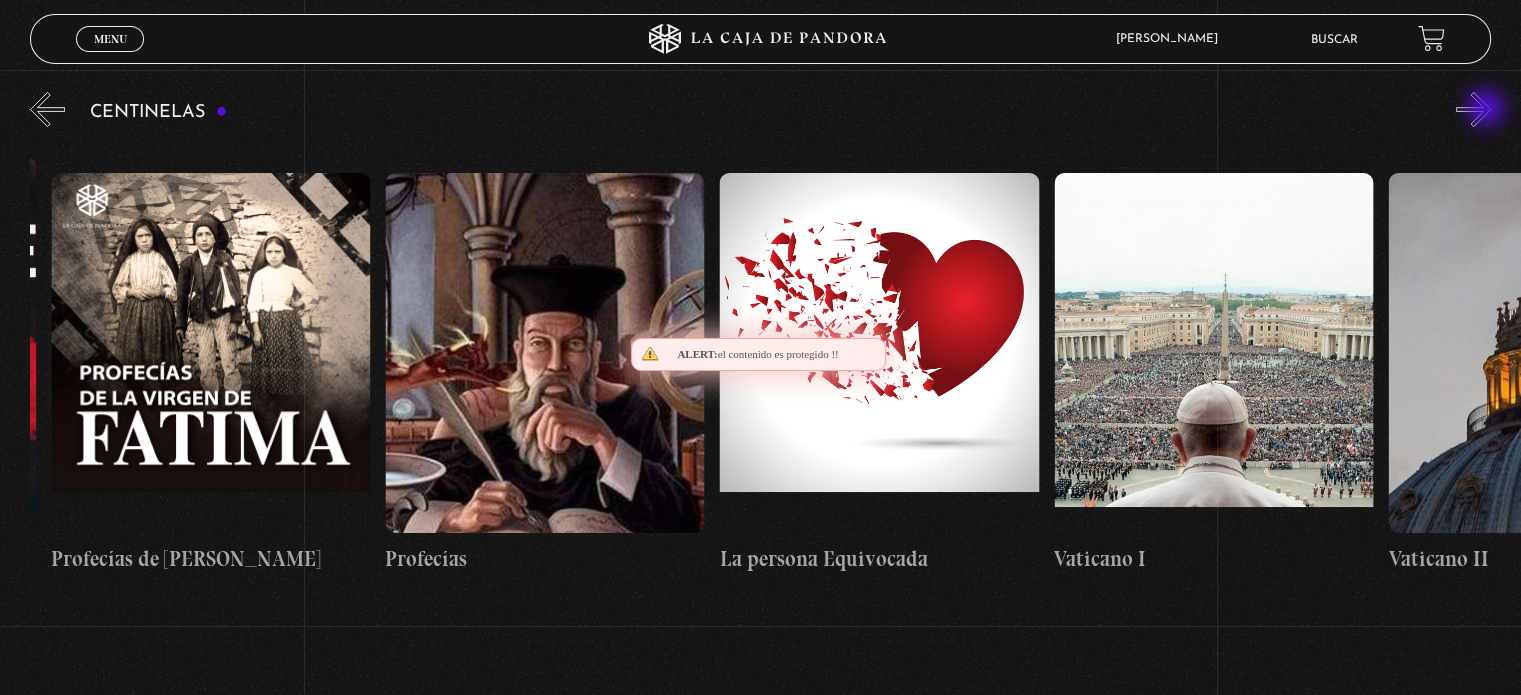 click on "»" at bounding box center [1473, 109] 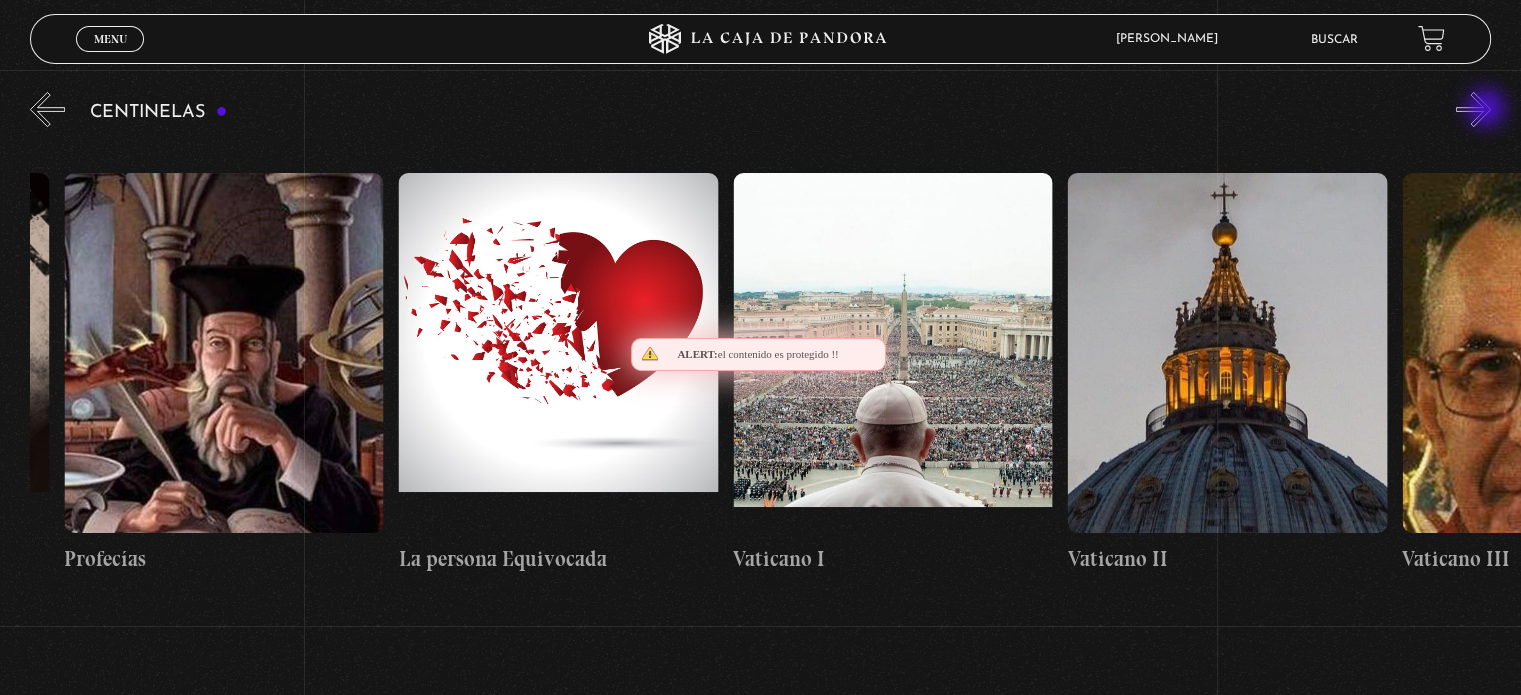 click on "»" at bounding box center (1473, 109) 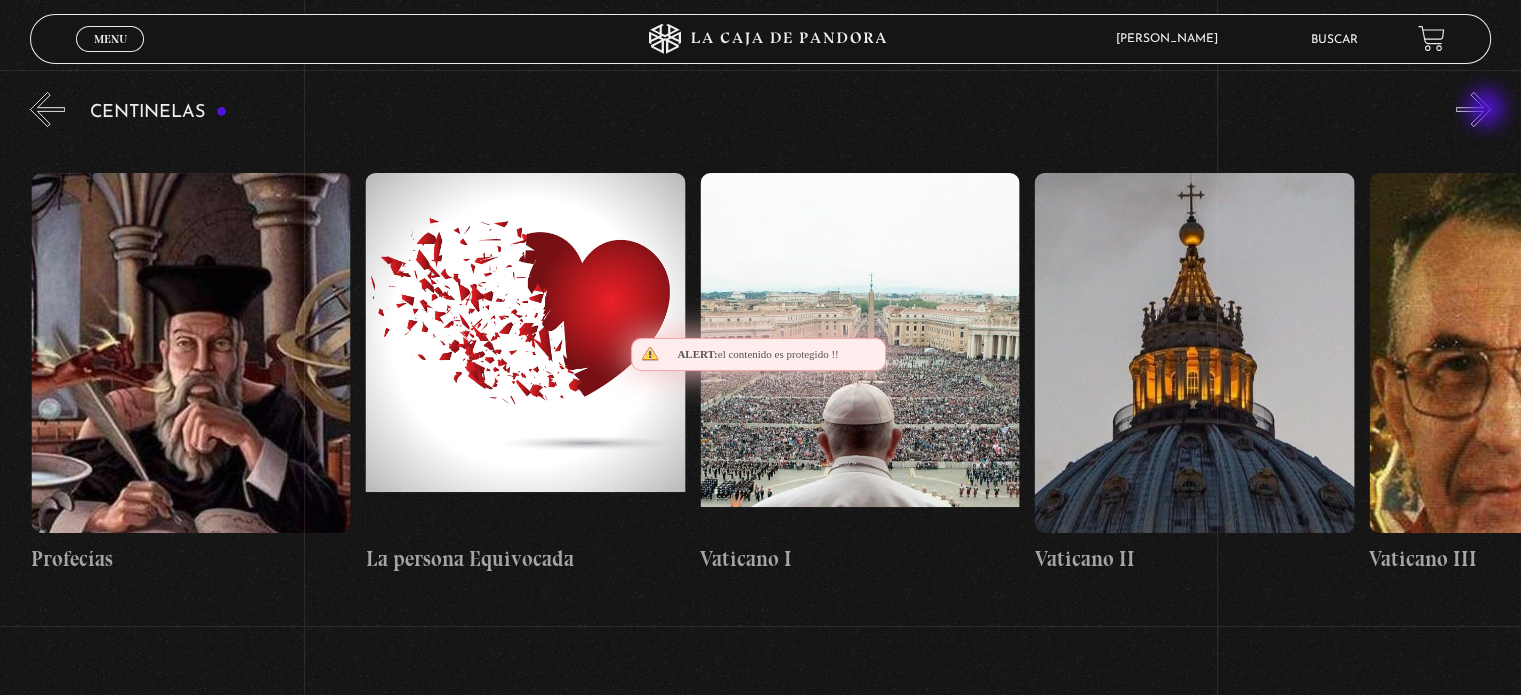 click on "»" at bounding box center [1473, 109] 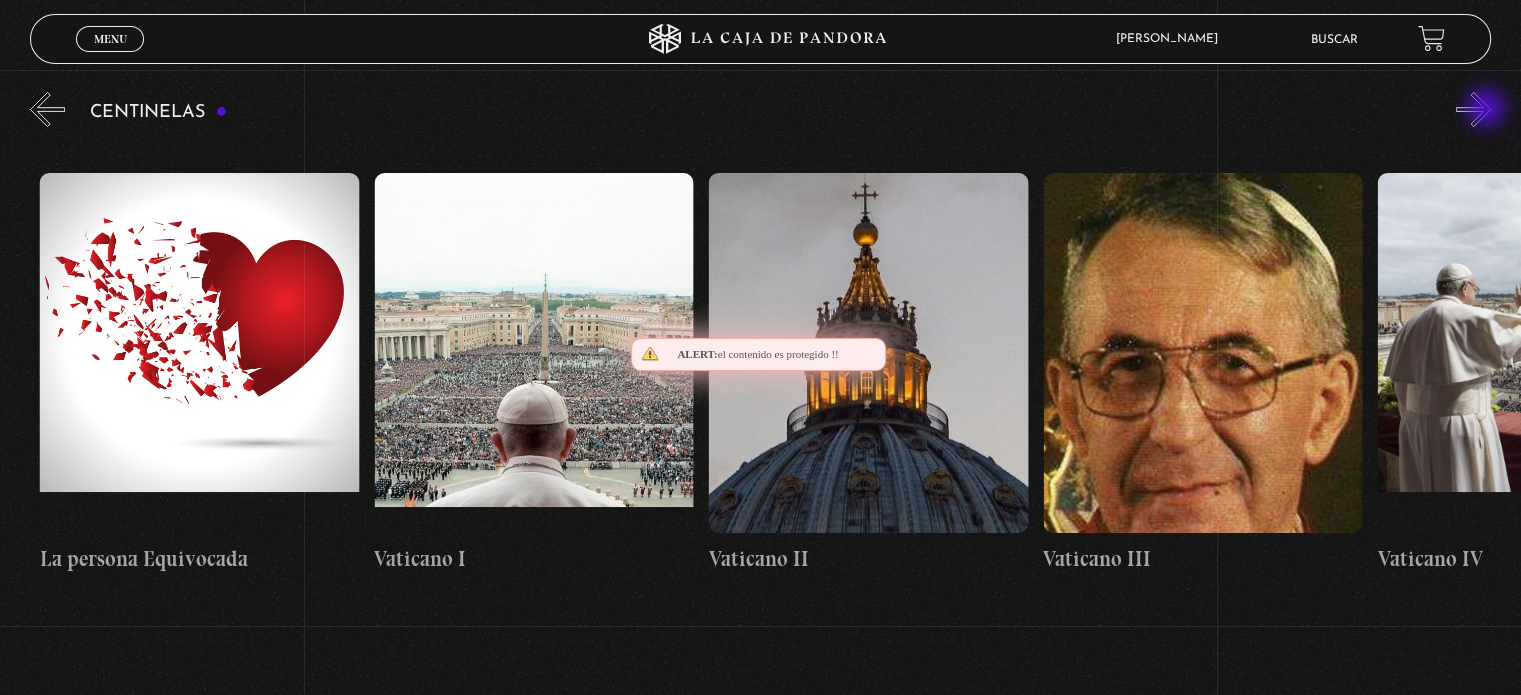 click on "»" at bounding box center (1473, 109) 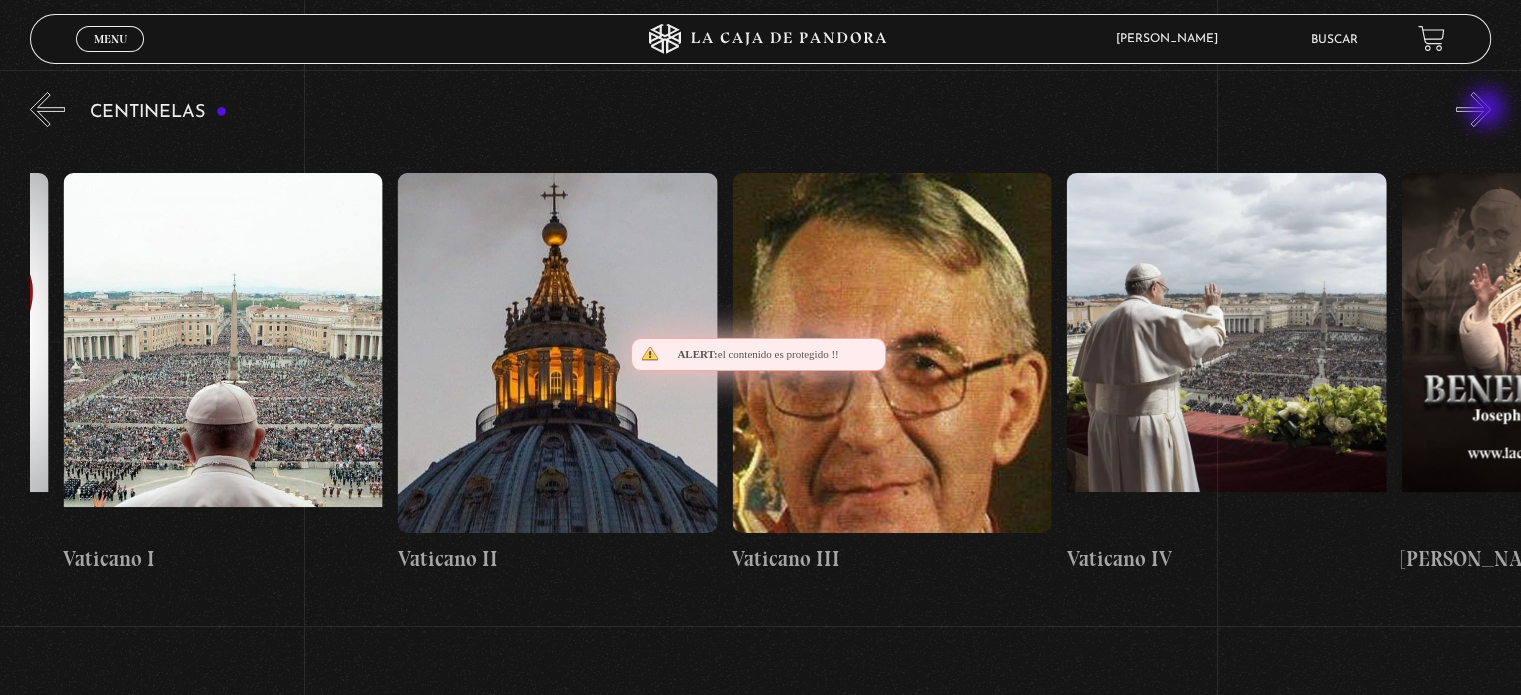 click on "»" at bounding box center (1473, 109) 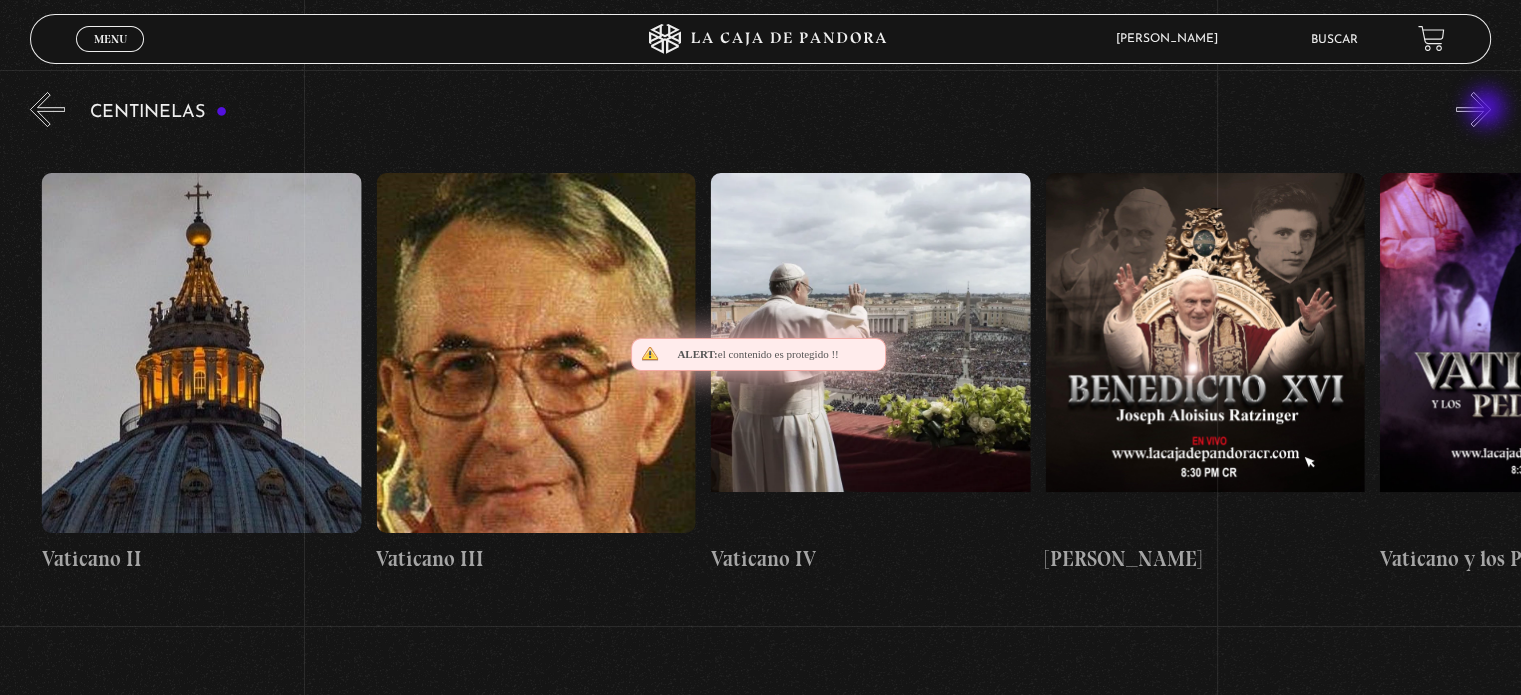 click on "»" at bounding box center [1473, 109] 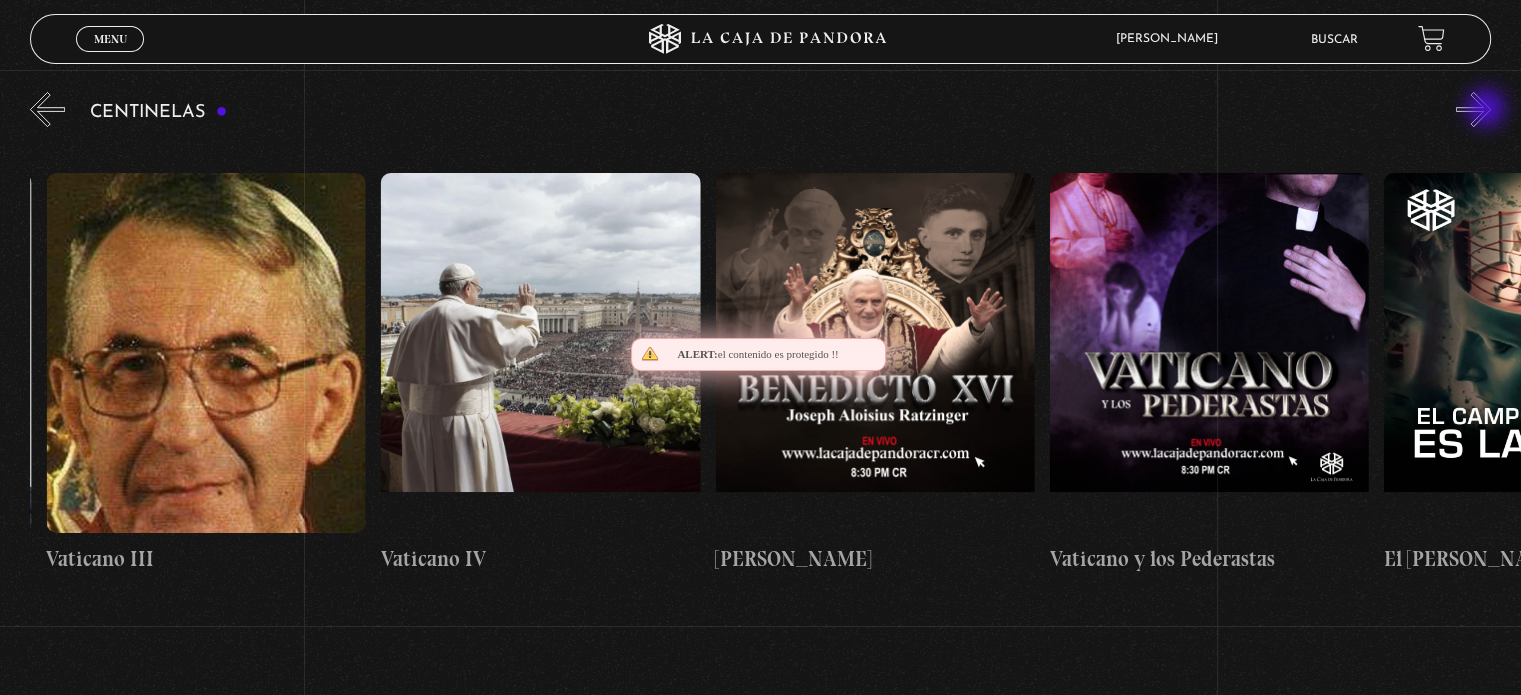 click on "»" at bounding box center (1473, 109) 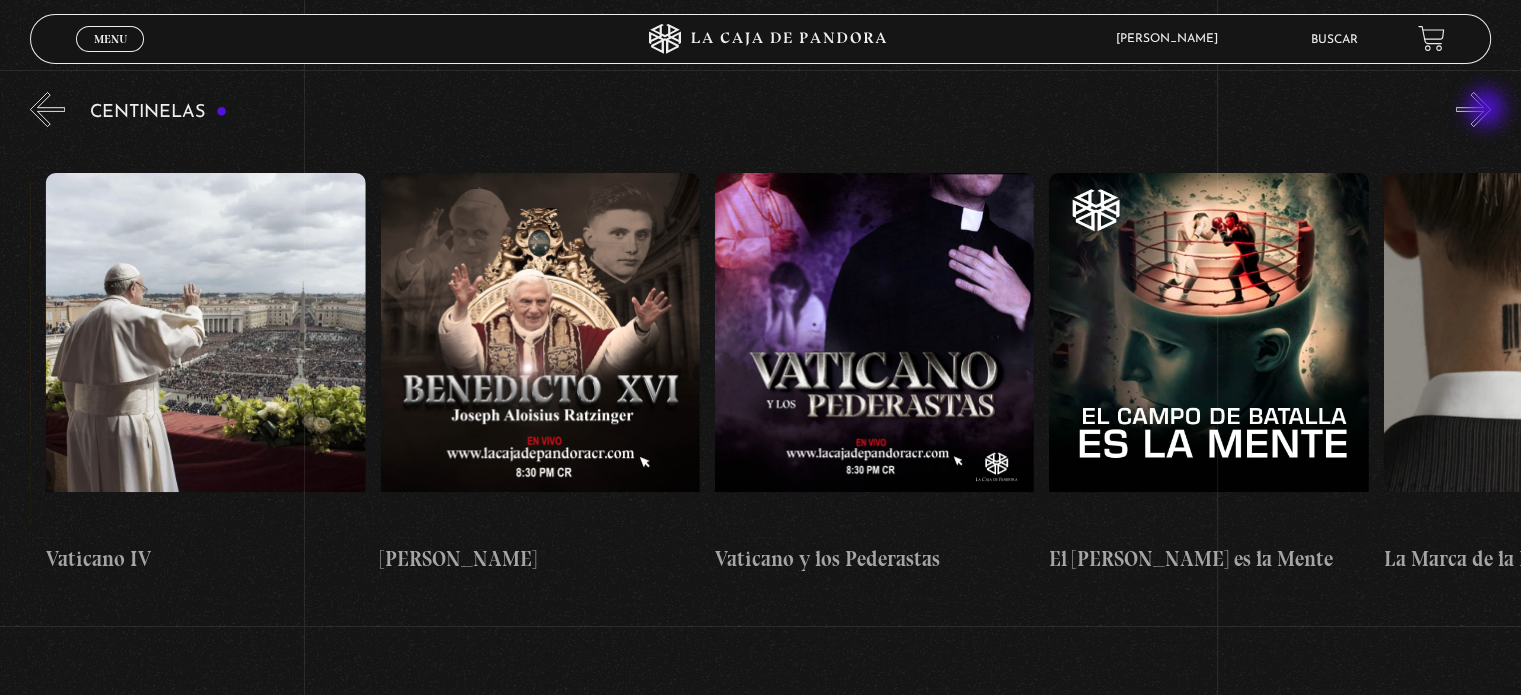 click on "»" at bounding box center [1473, 109] 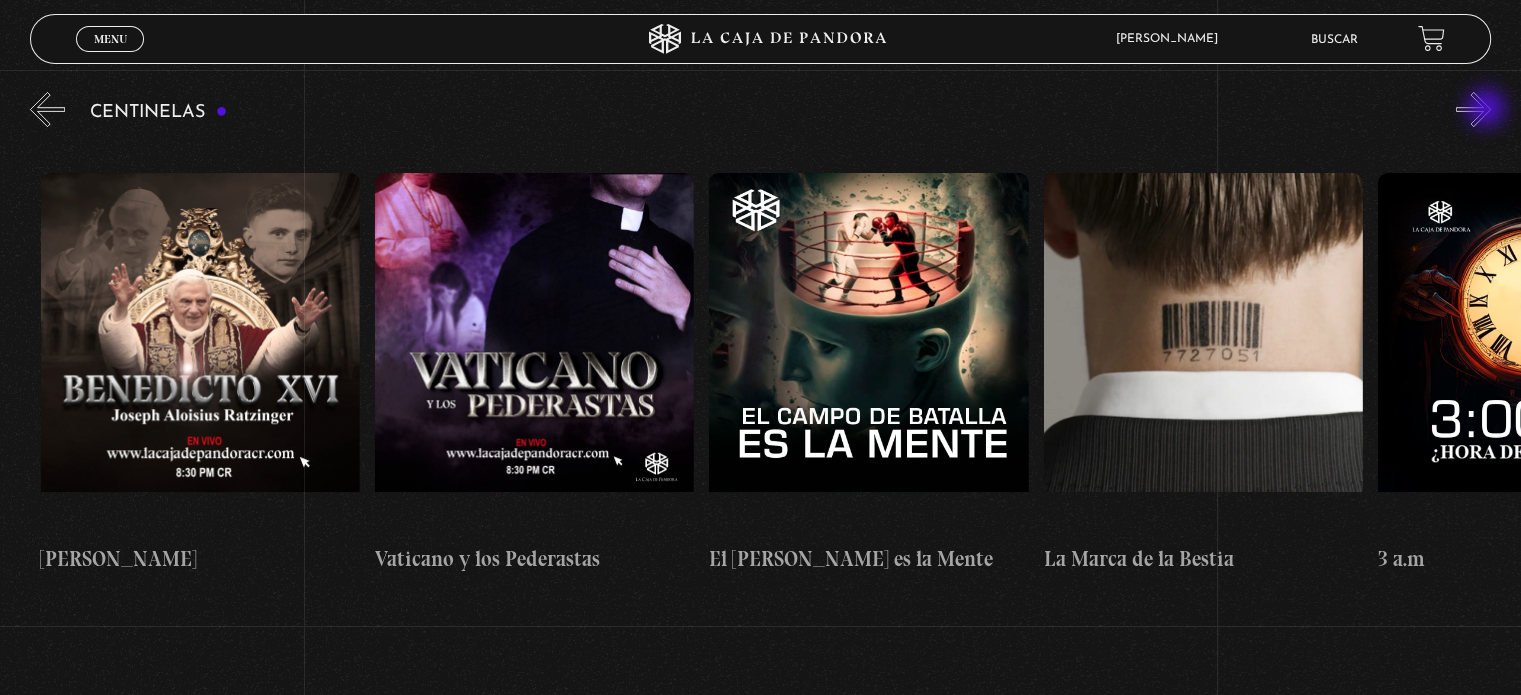 click on "»" at bounding box center [1473, 109] 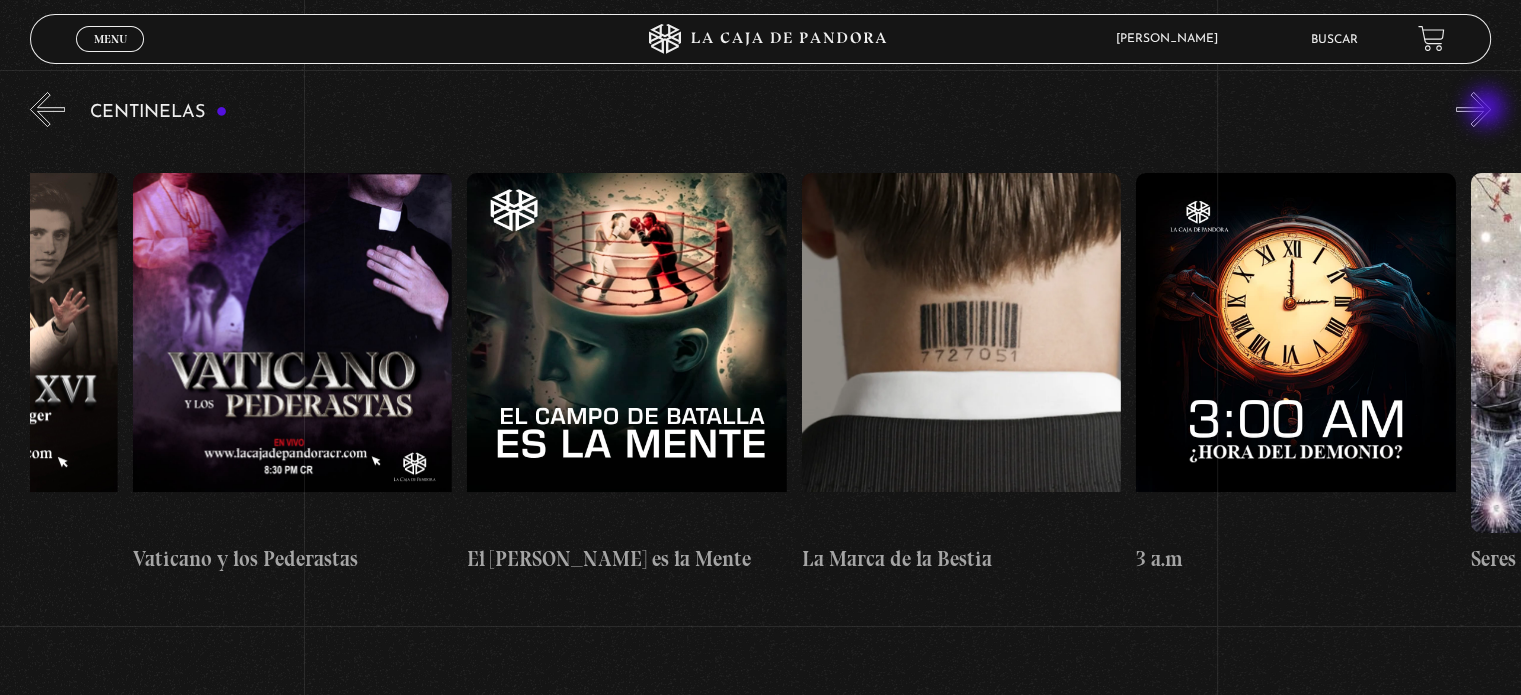 click on "»" at bounding box center (1473, 109) 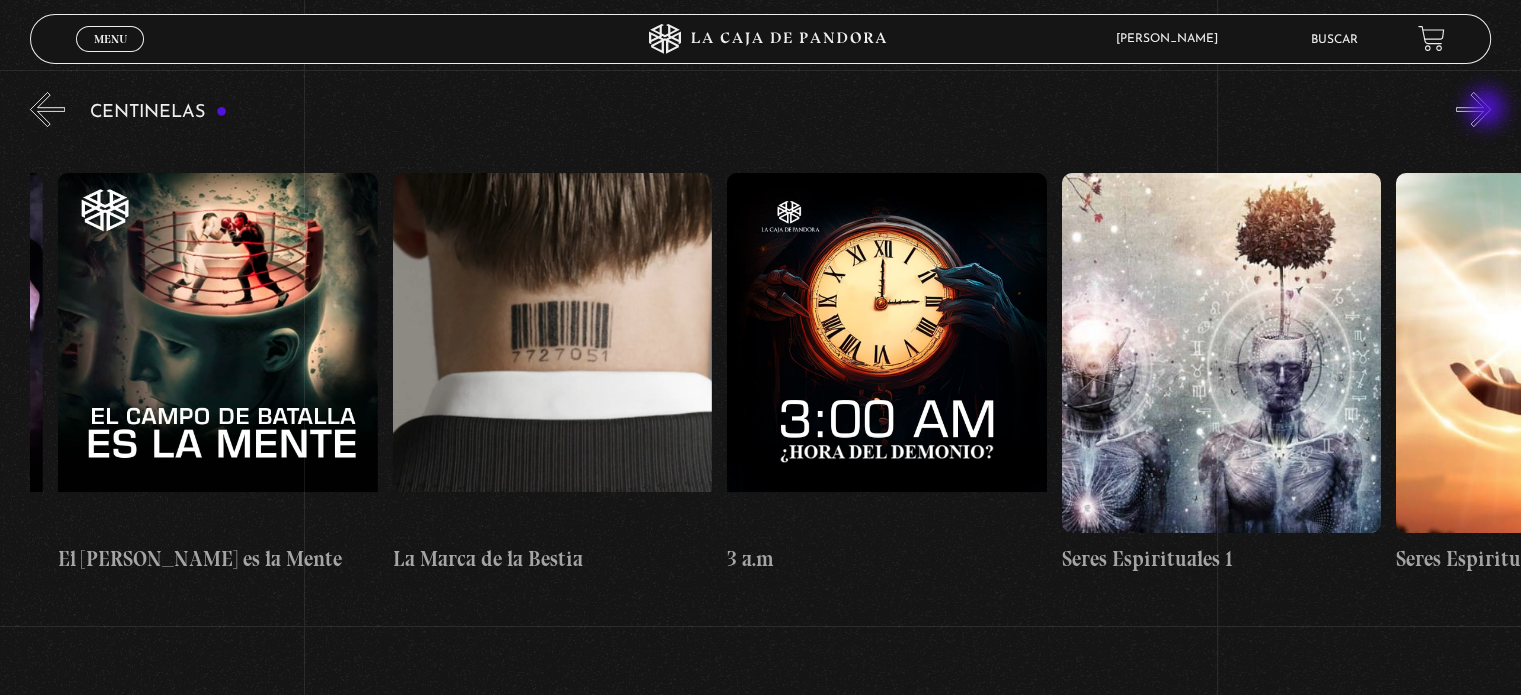click on "»" at bounding box center (1473, 109) 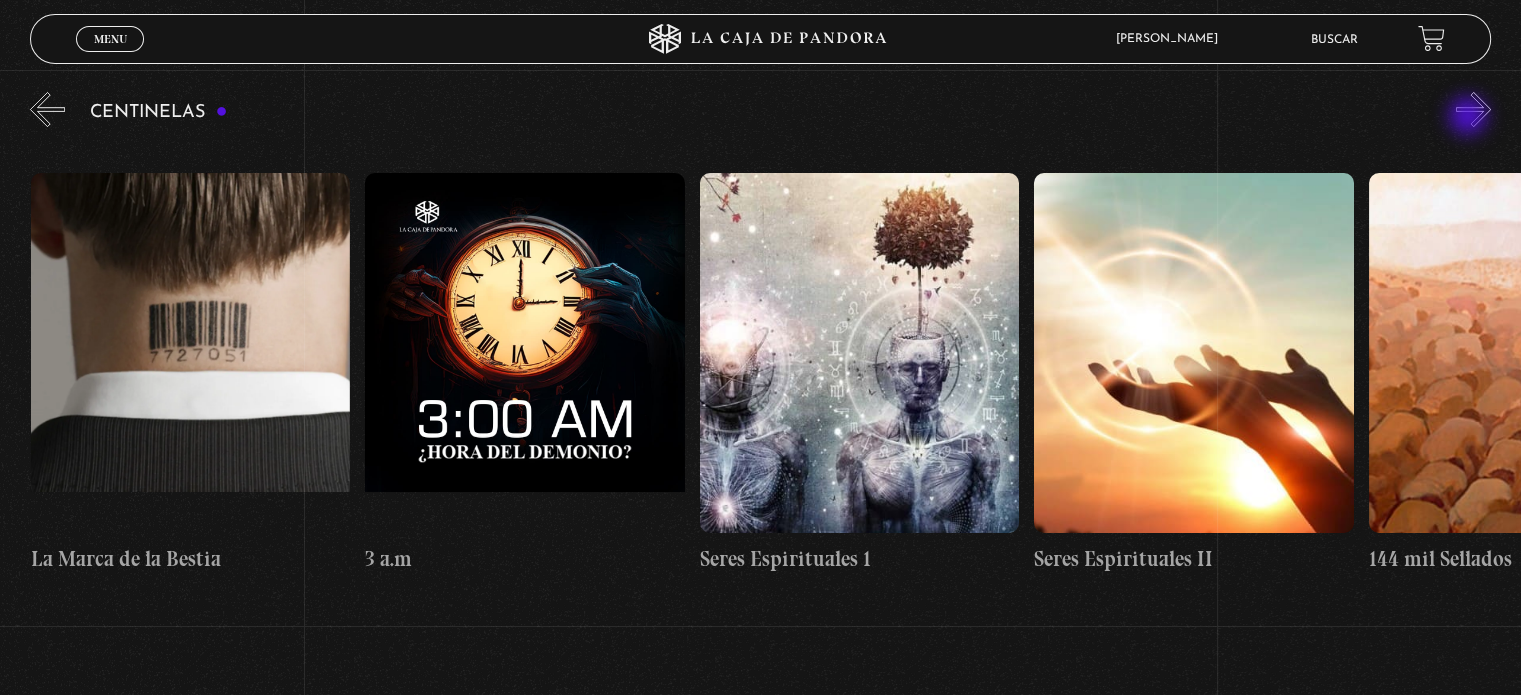 scroll, scrollTop: 0, scrollLeft: 29431, axis: horizontal 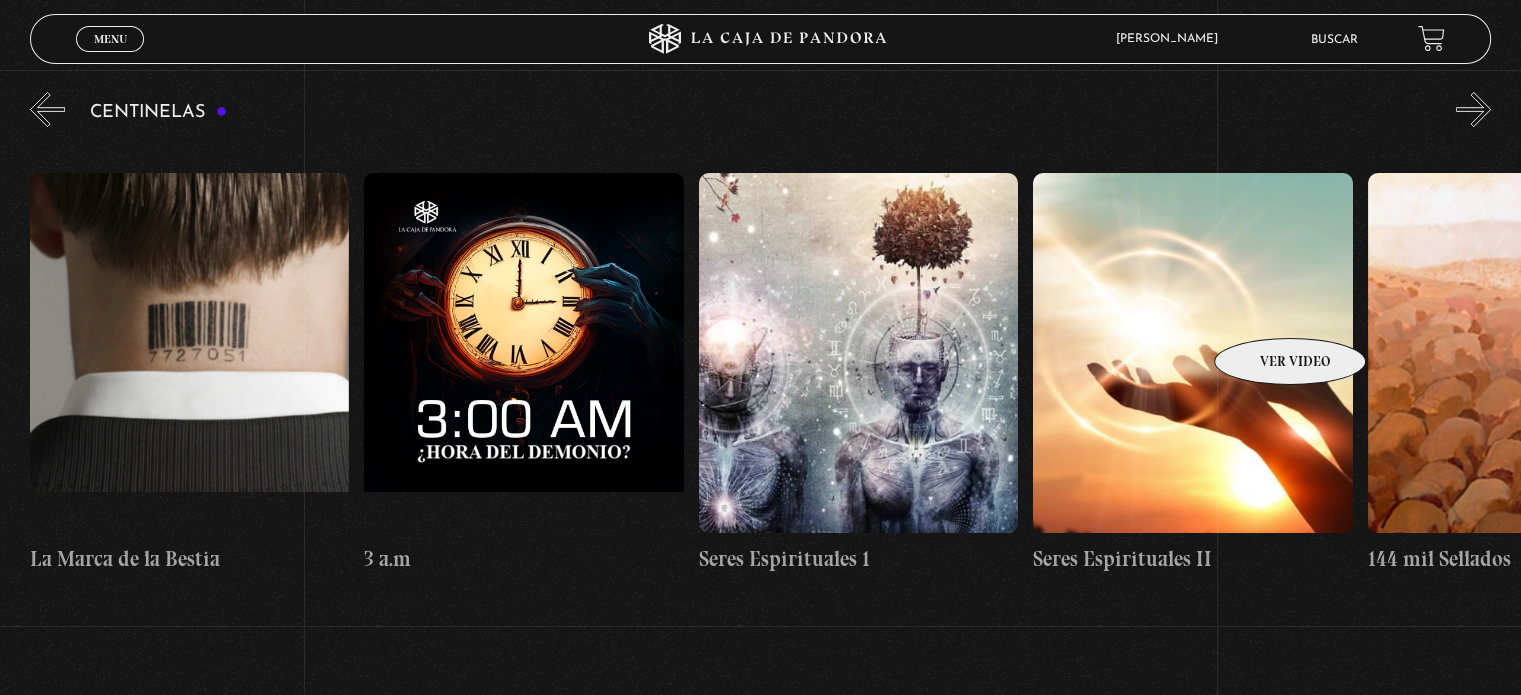 click at bounding box center (1192, 353) 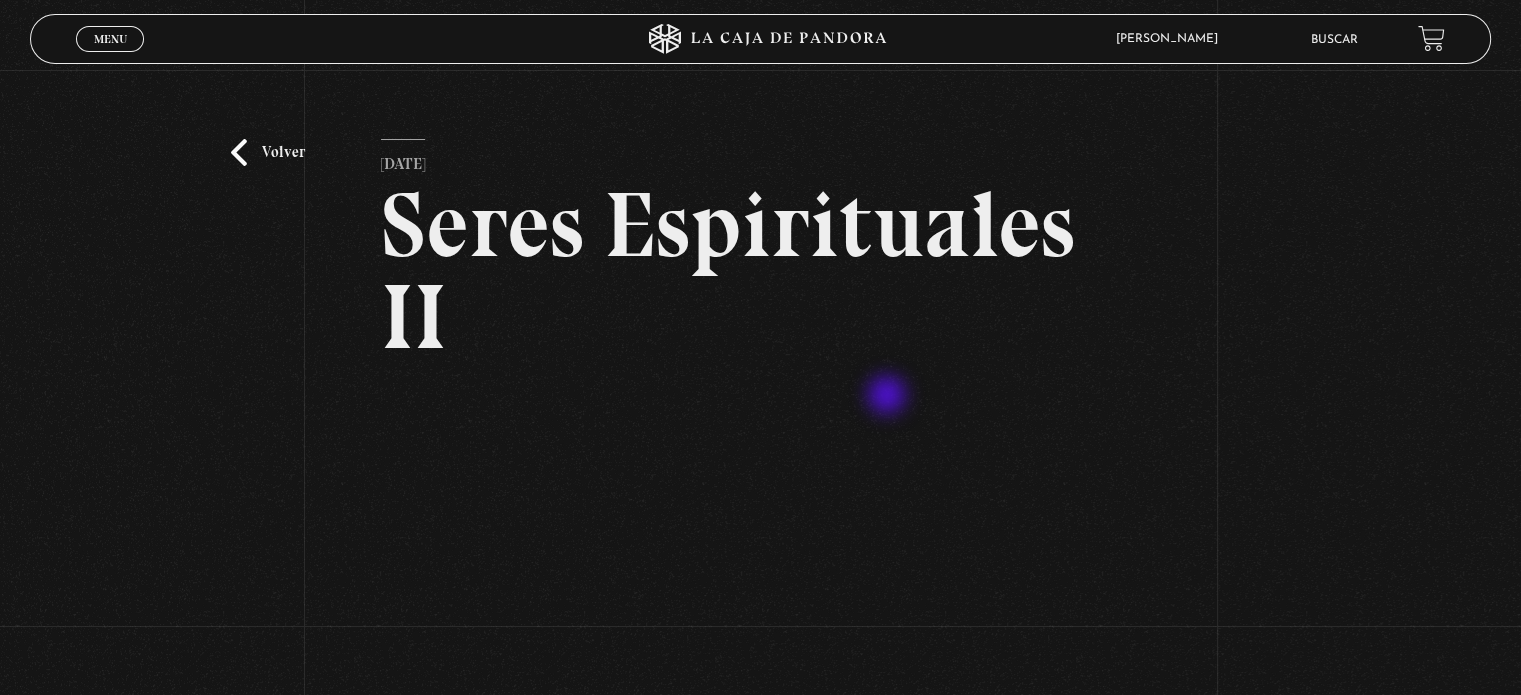 scroll, scrollTop: 200, scrollLeft: 0, axis: vertical 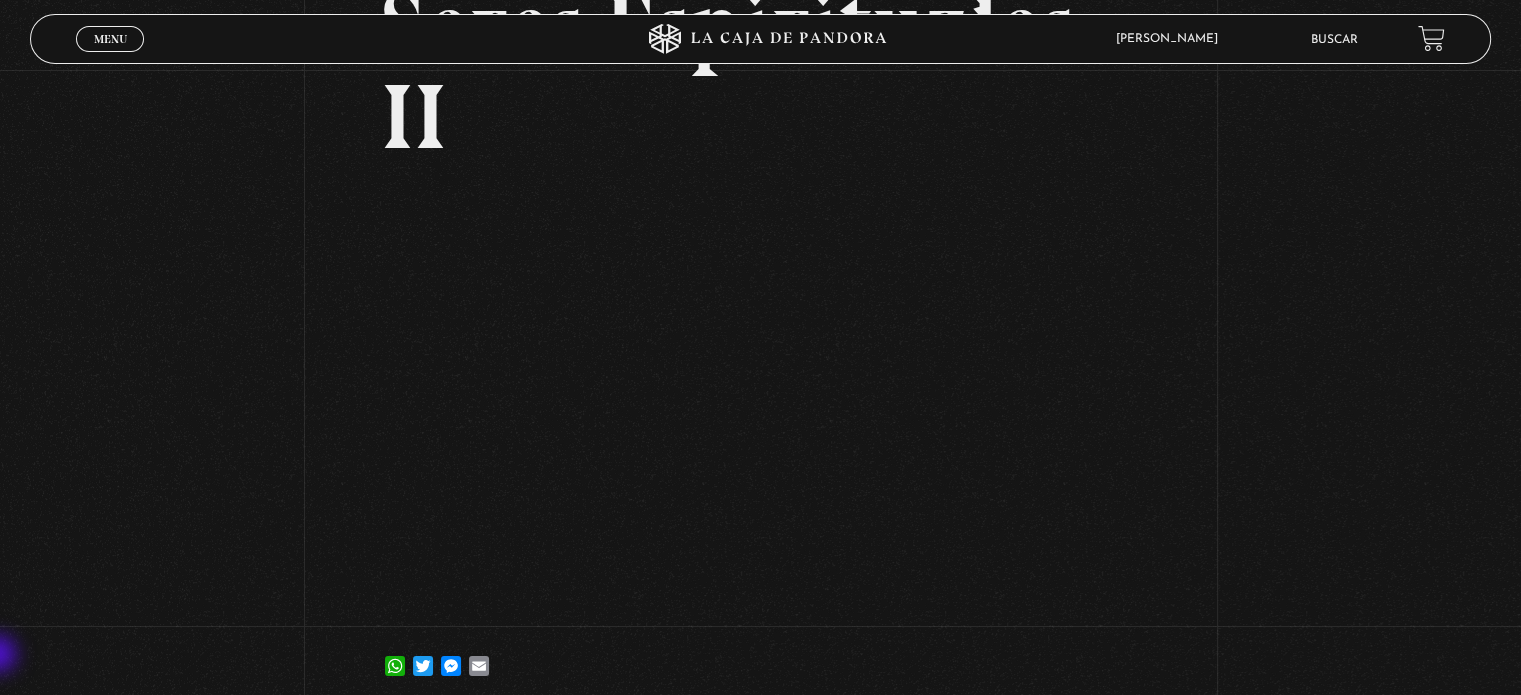 click on "Volver
6 julio, 2021
Seres Espirituales II
WhatsApp Twitter Messenger Email" at bounding box center [760, 291] 